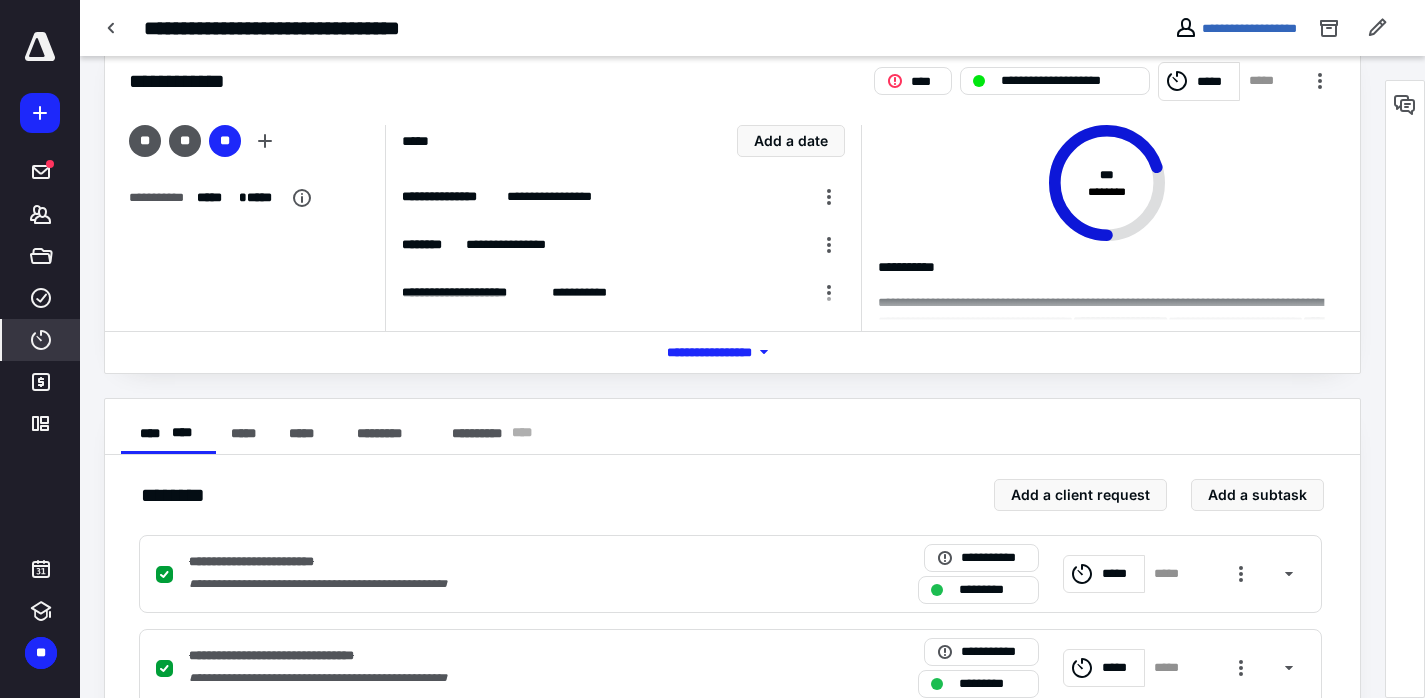 scroll, scrollTop: 0, scrollLeft: 0, axis: both 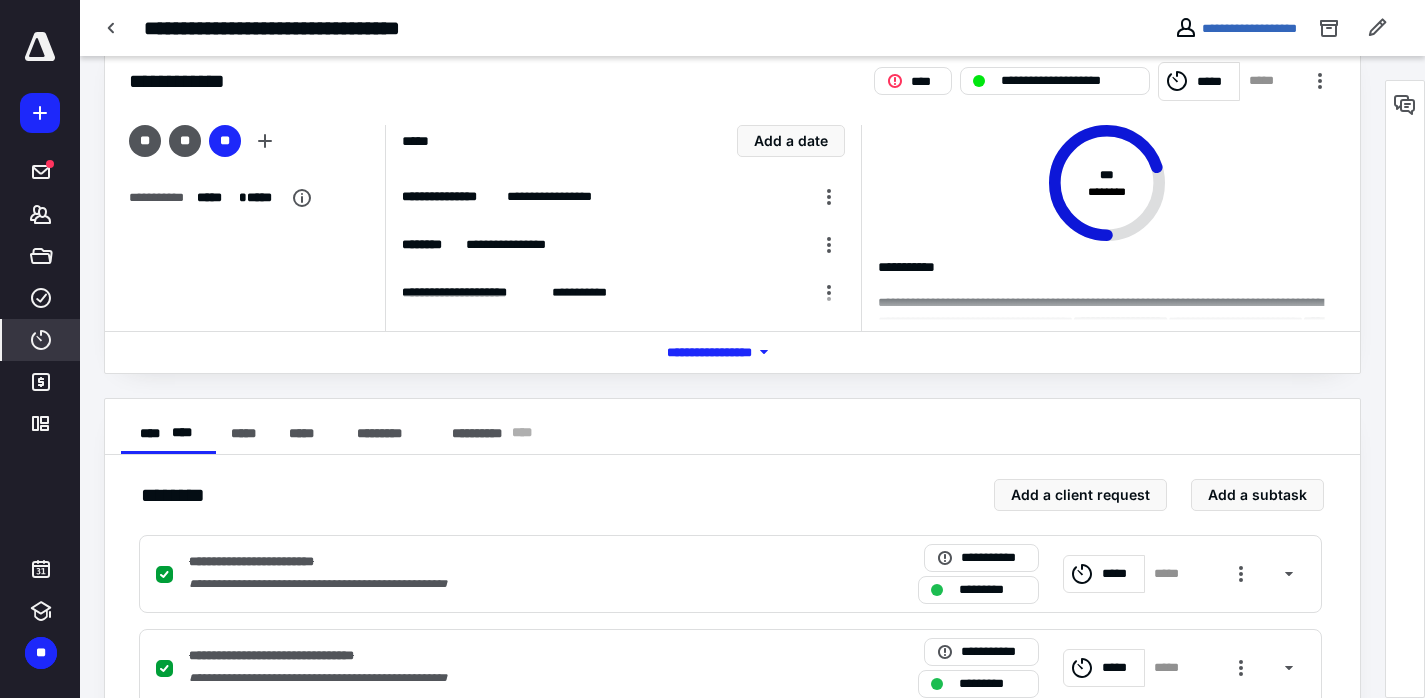 click 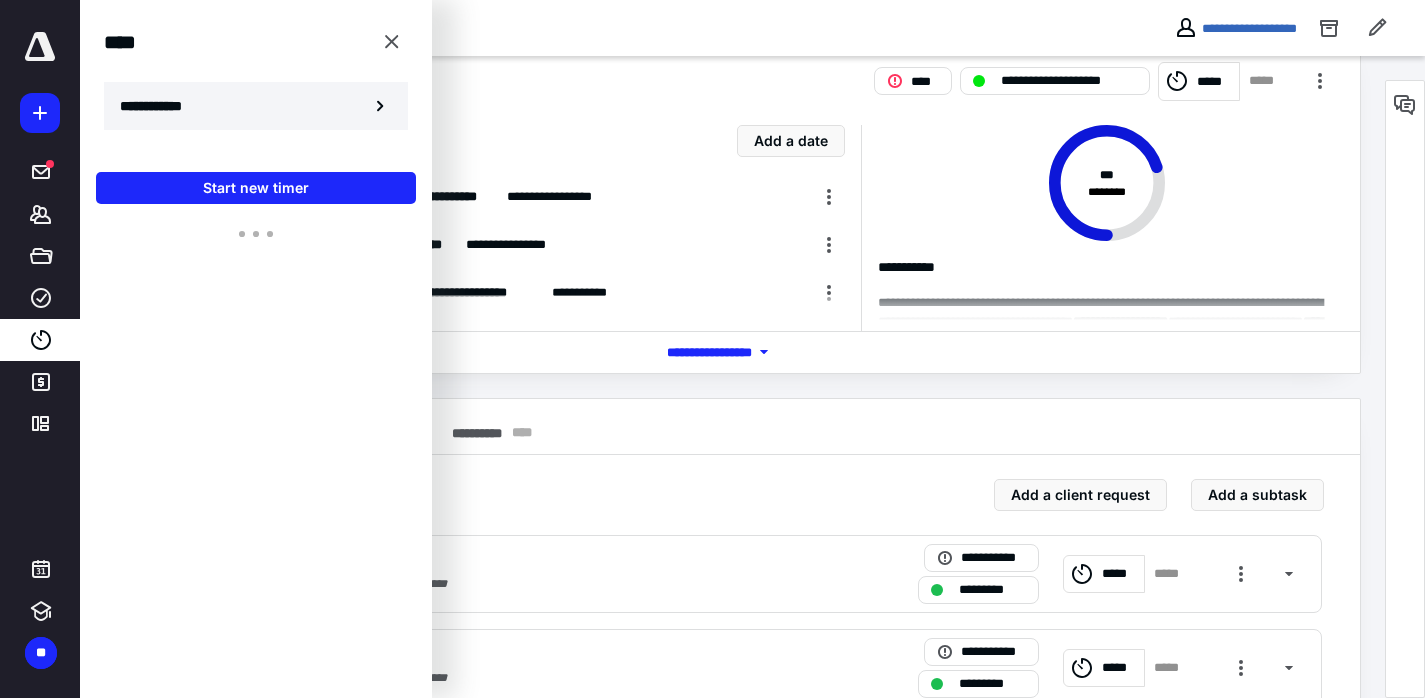 click on "**********" at bounding box center (162, 106) 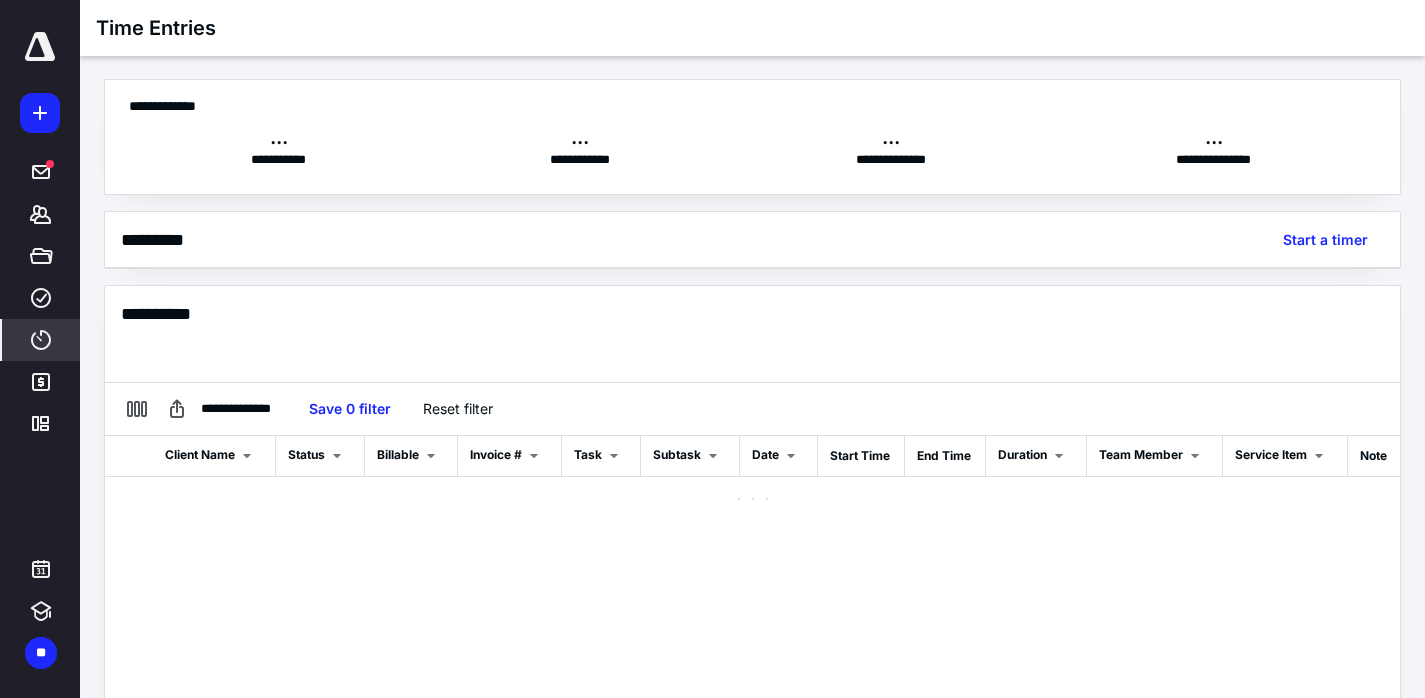 scroll, scrollTop: 230, scrollLeft: 0, axis: vertical 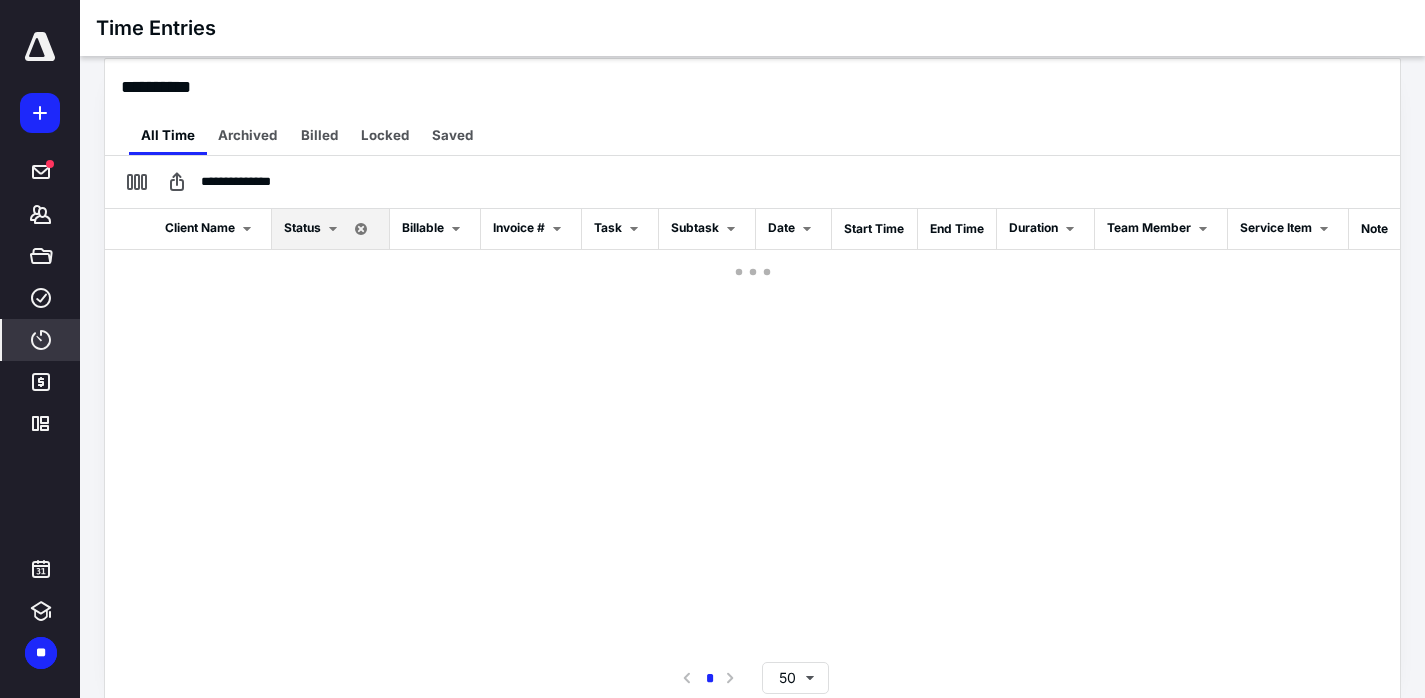 checkbox on "true" 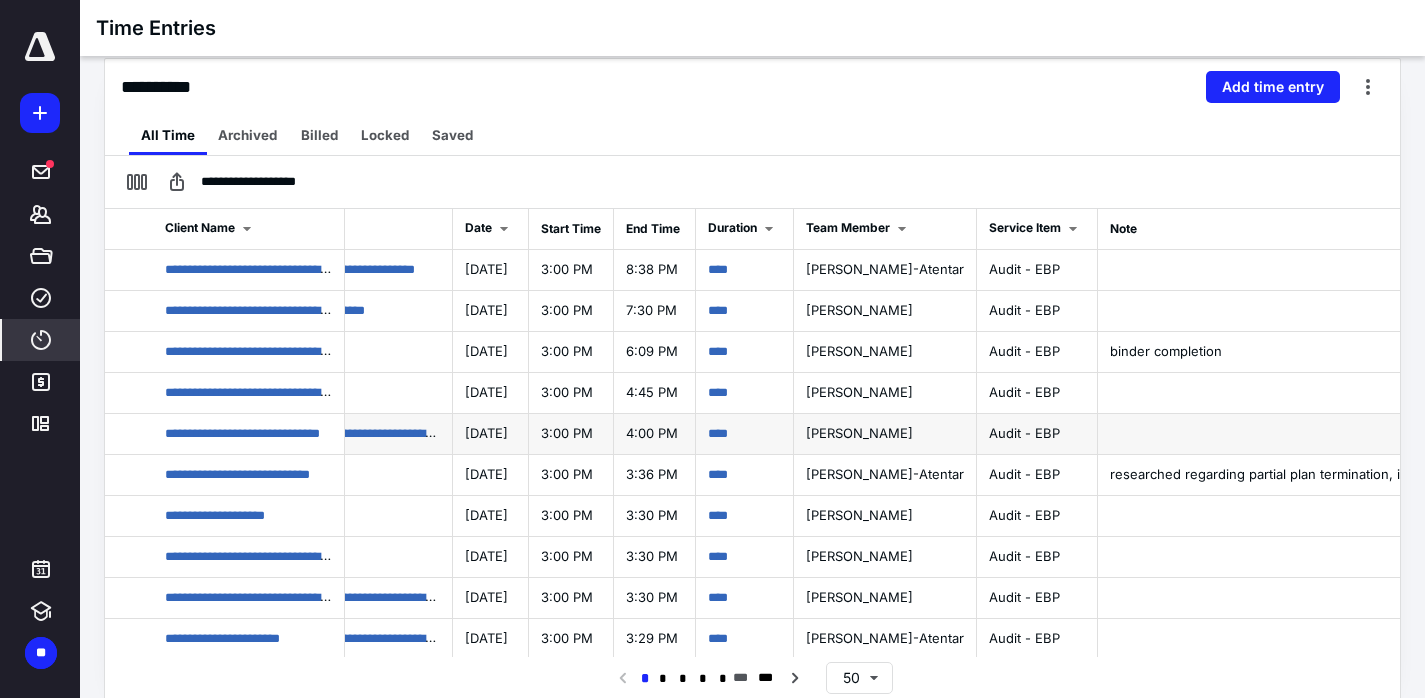 scroll, scrollTop: 0, scrollLeft: 613, axis: horizontal 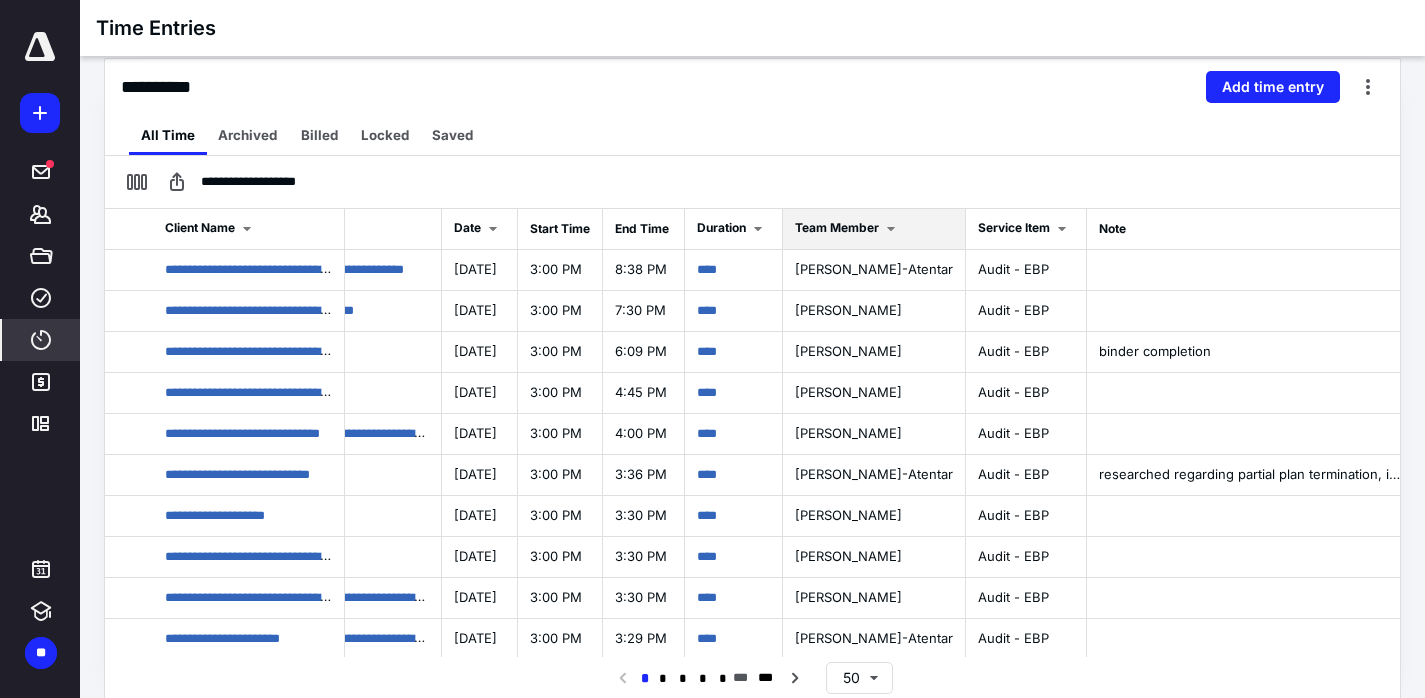 click on "Team Member" at bounding box center [837, 227] 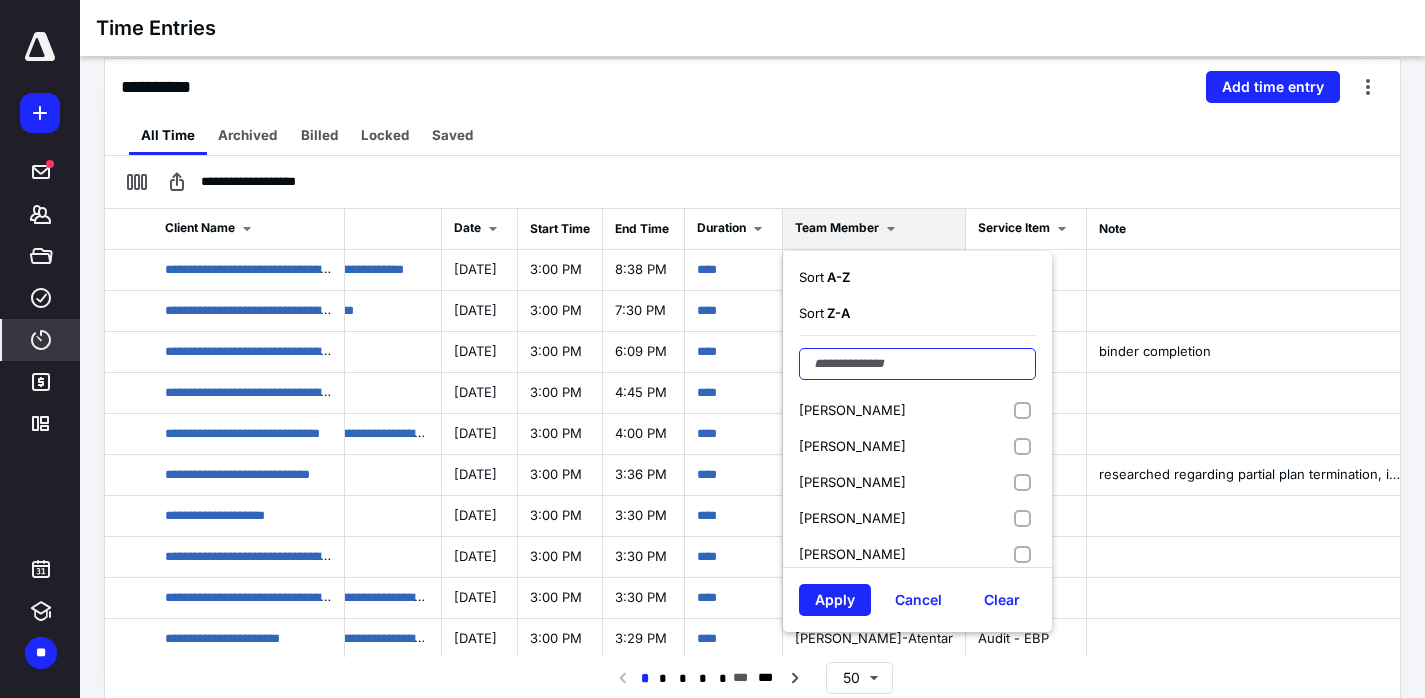 click at bounding box center (917, 364) 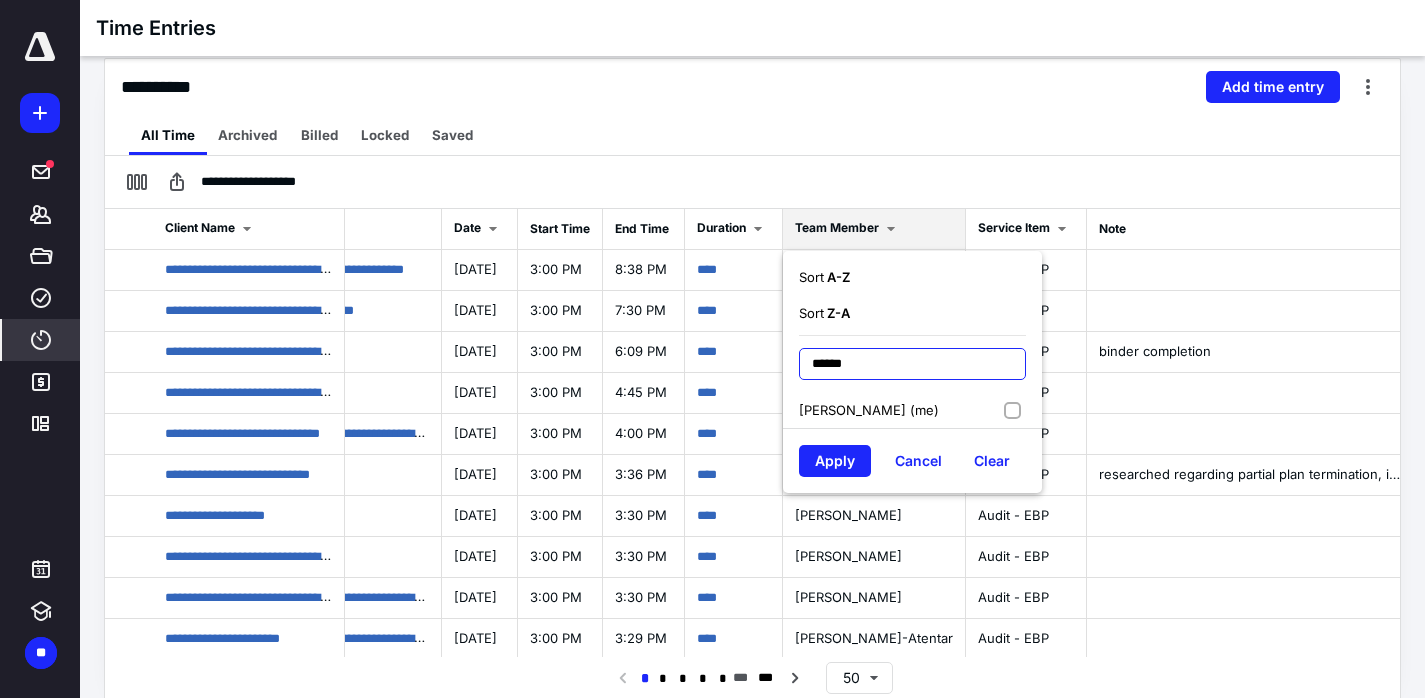 type on "******" 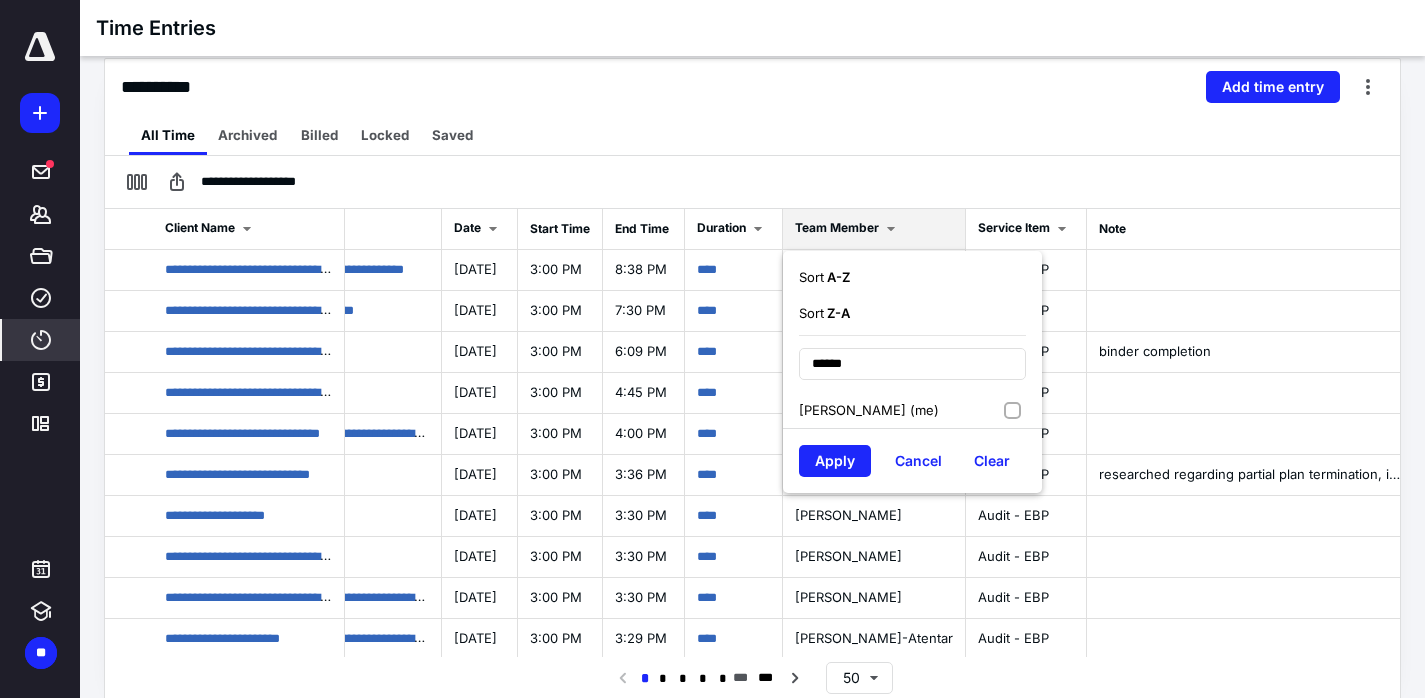 click on "[PERSON_NAME] (me)" at bounding box center [869, 410] 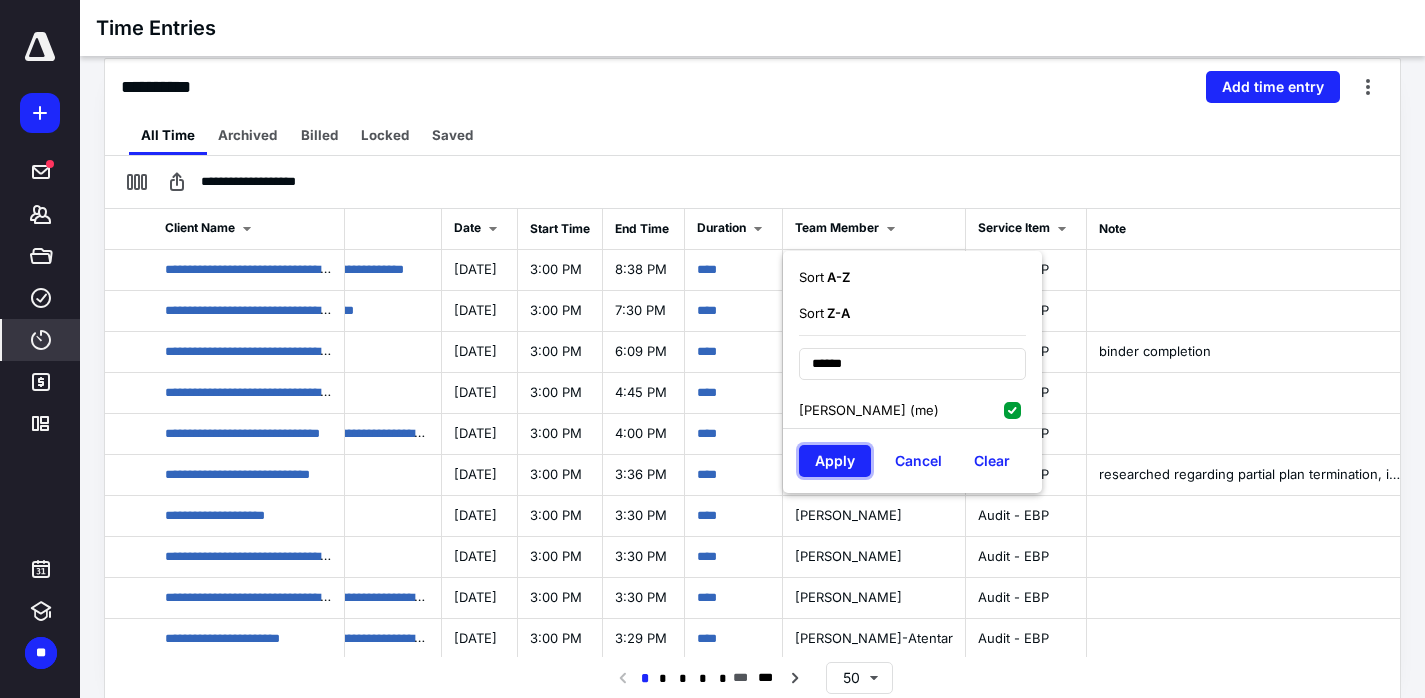 click on "Apply" at bounding box center (835, 461) 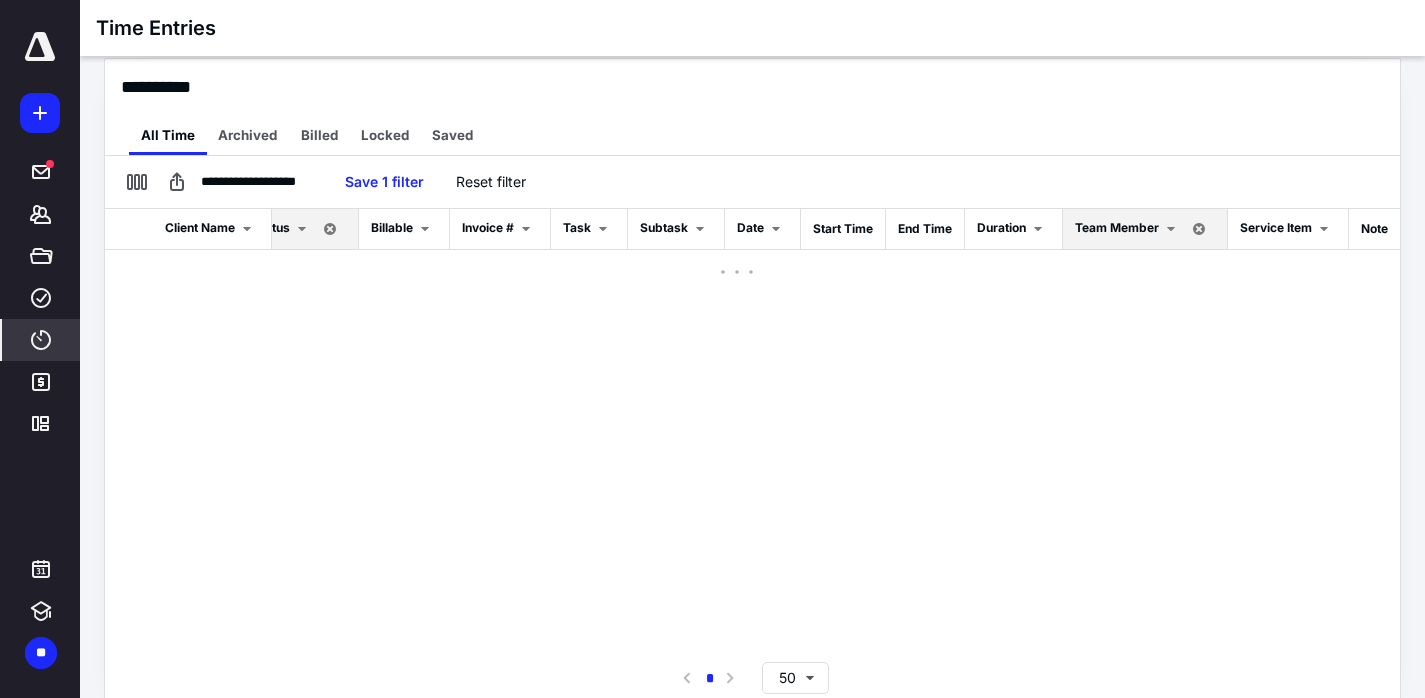 checkbox on "false" 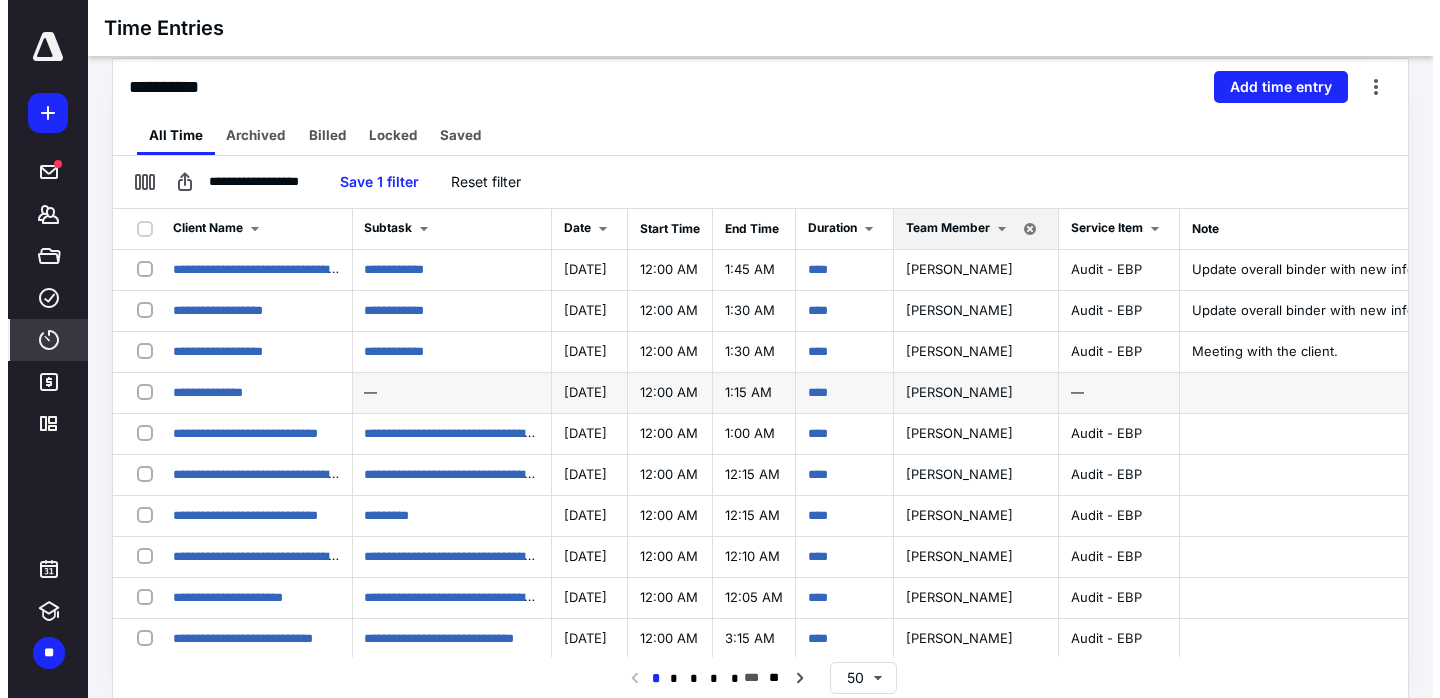 scroll, scrollTop: 0, scrollLeft: 648, axis: horizontal 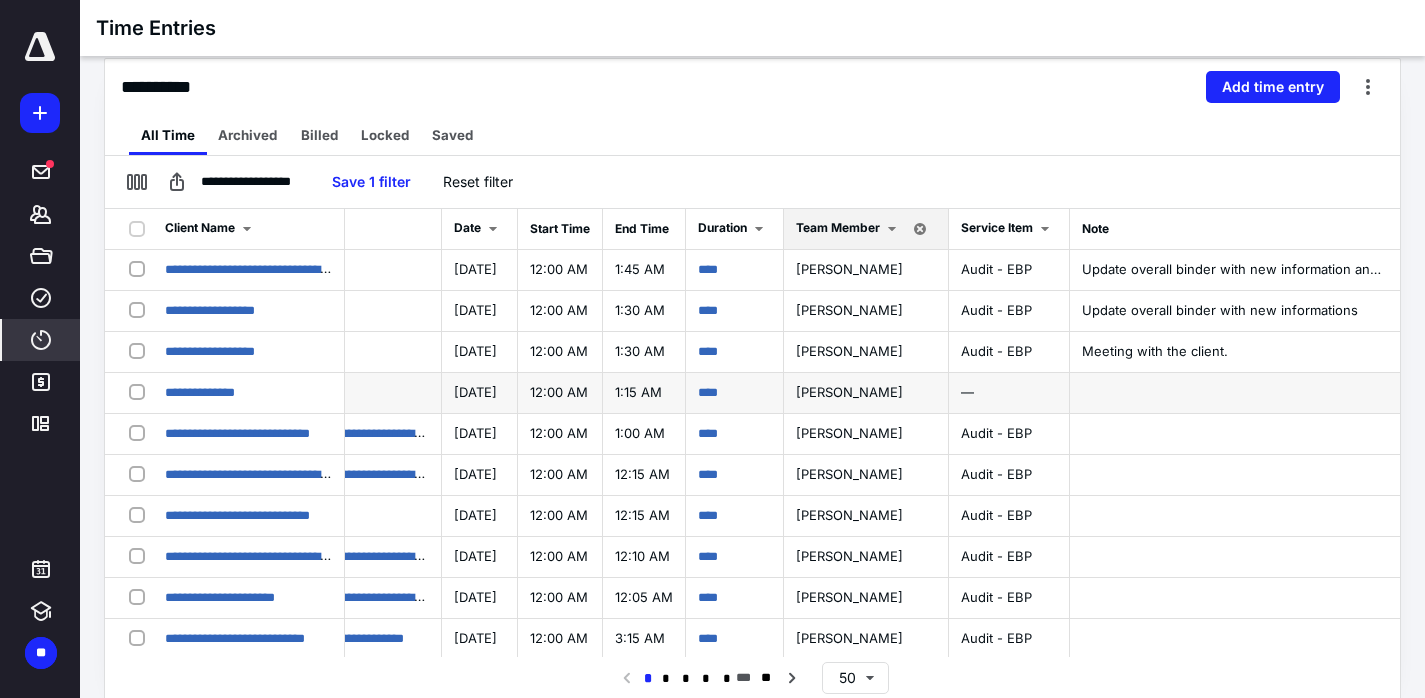 click on "****" at bounding box center [735, 393] 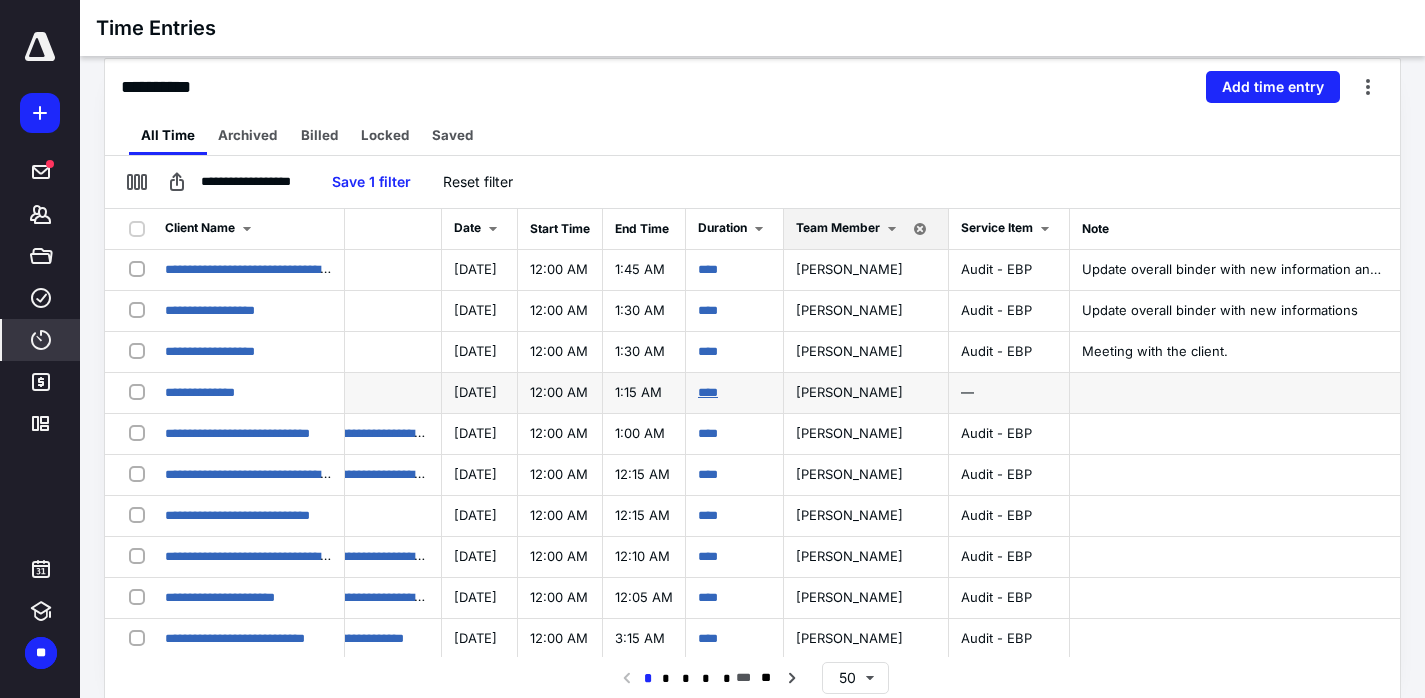 click on "****" at bounding box center (708, 392) 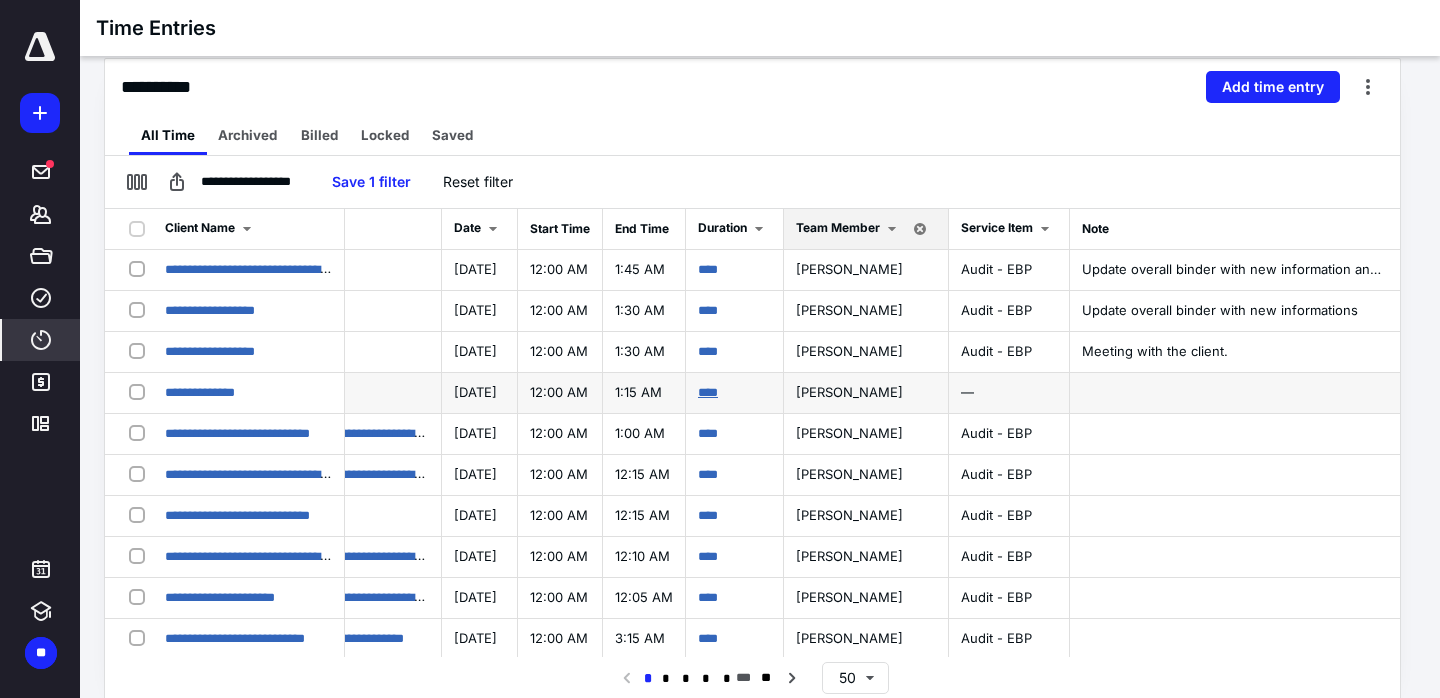 scroll, scrollTop: 0, scrollLeft: 633, axis: horizontal 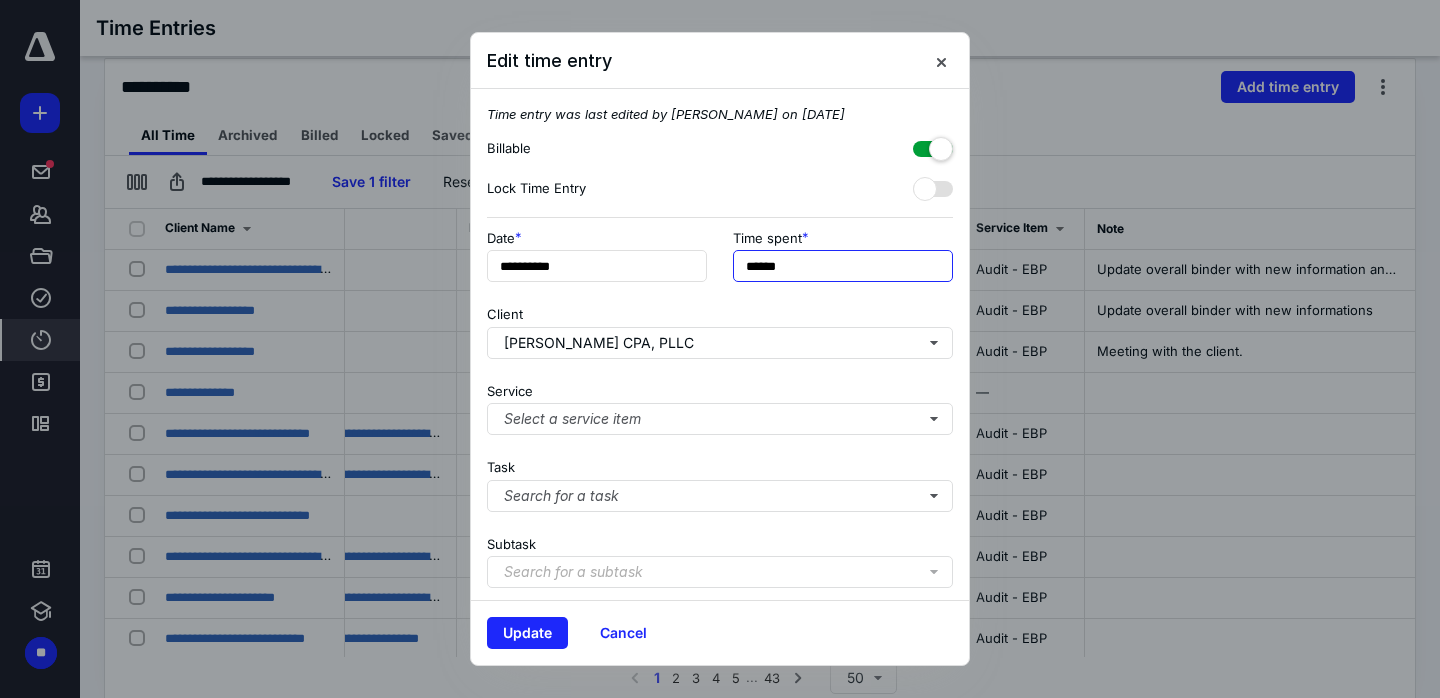 drag, startPoint x: 765, startPoint y: 269, endPoint x: 834, endPoint y: 275, distance: 69.260376 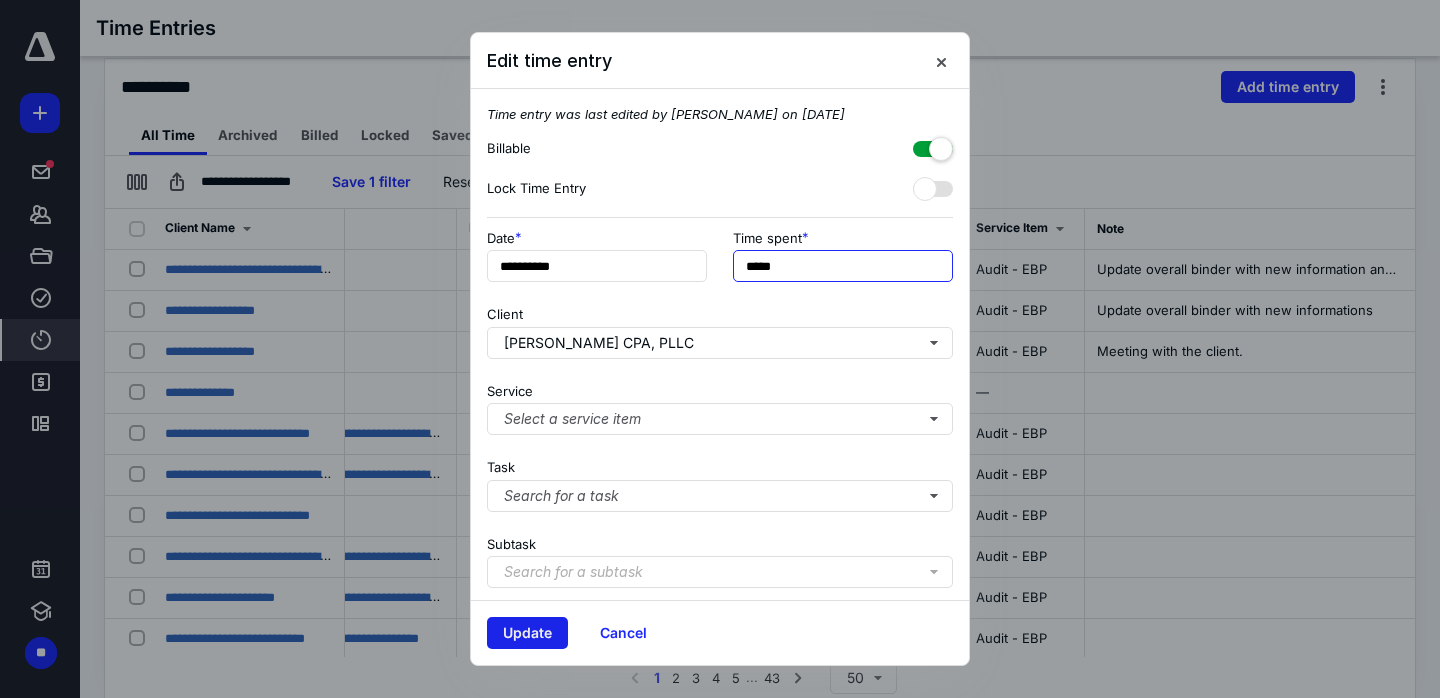 type on "*****" 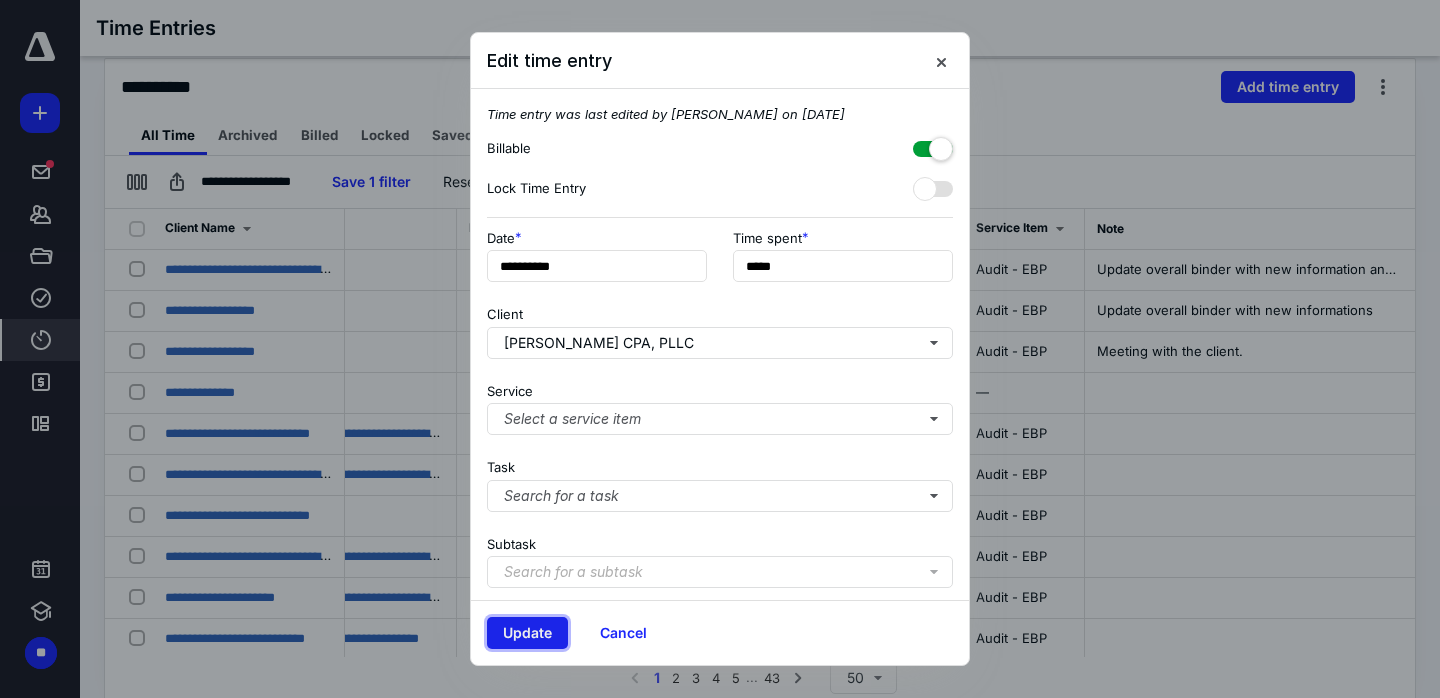click on "Update" at bounding box center [527, 633] 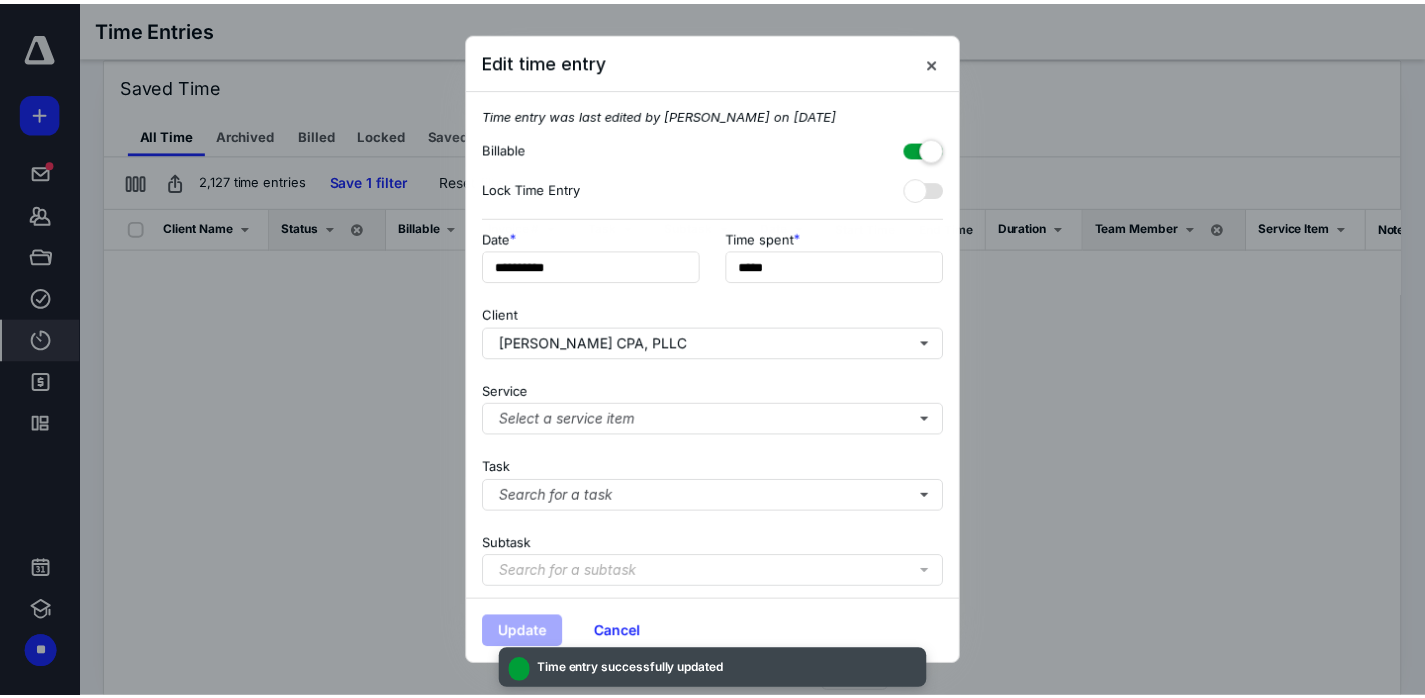 scroll, scrollTop: 0, scrollLeft: 25, axis: horizontal 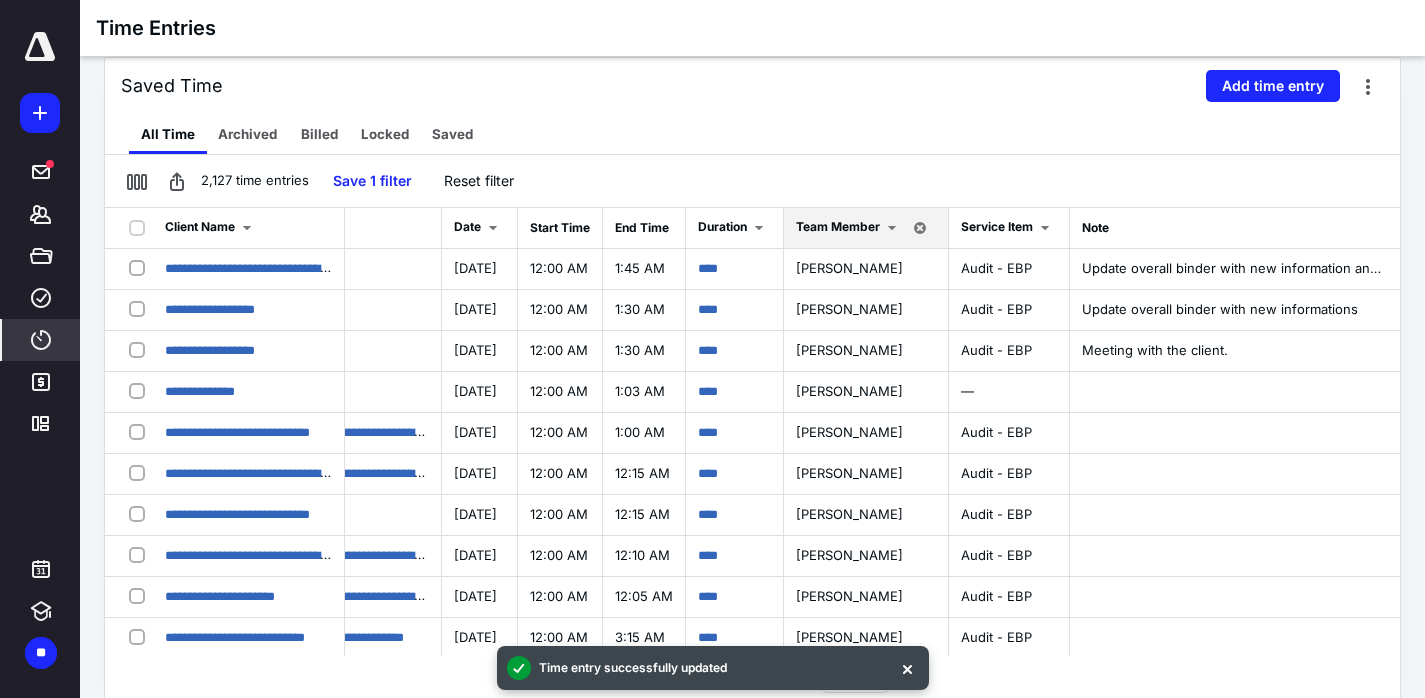 click on "Saved Time Add time entry" at bounding box center [752, 86] 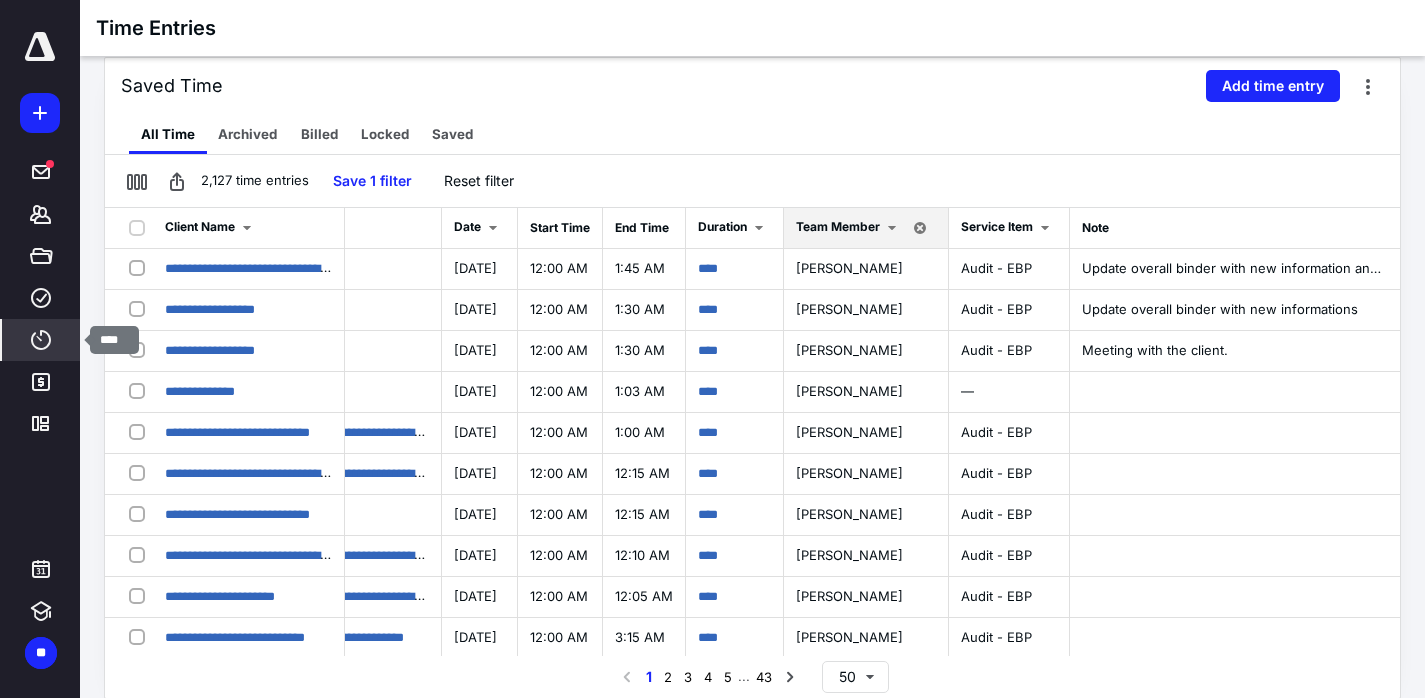 click 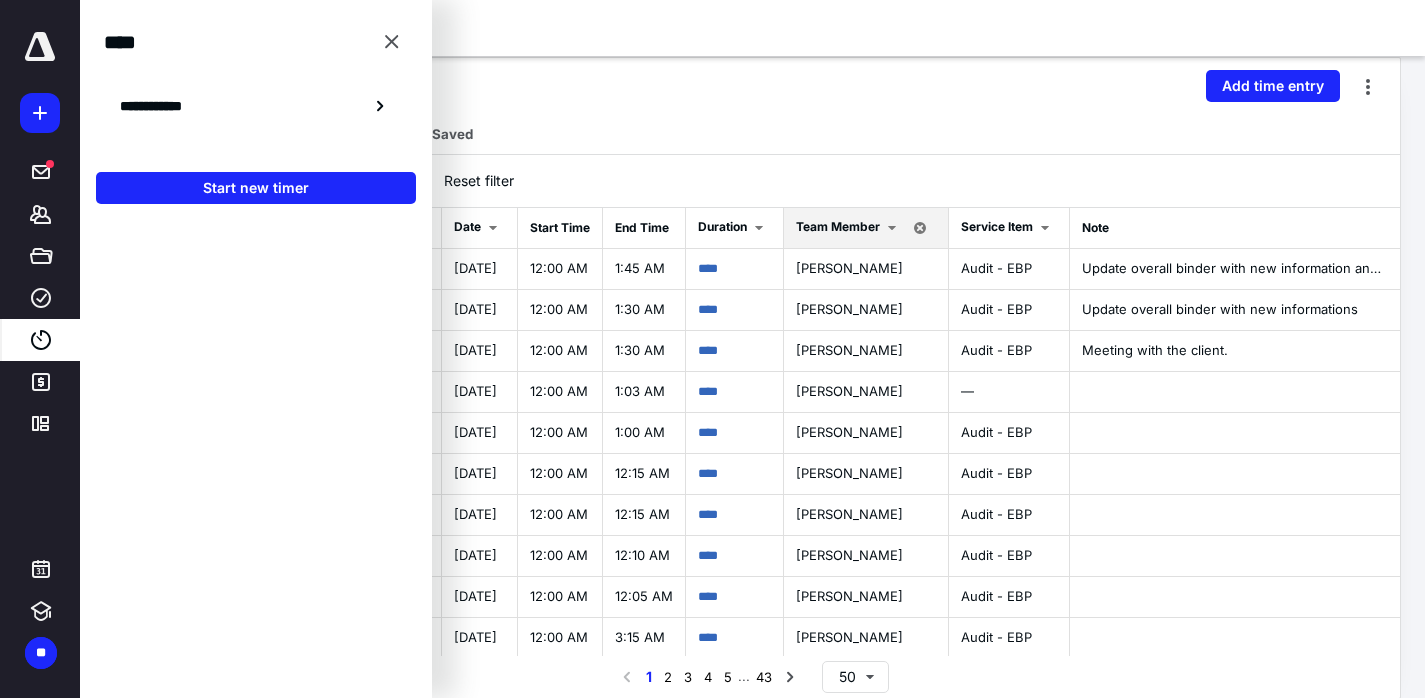 click on "All Time Archived Billed Locked Saved" at bounding box center (752, 134) 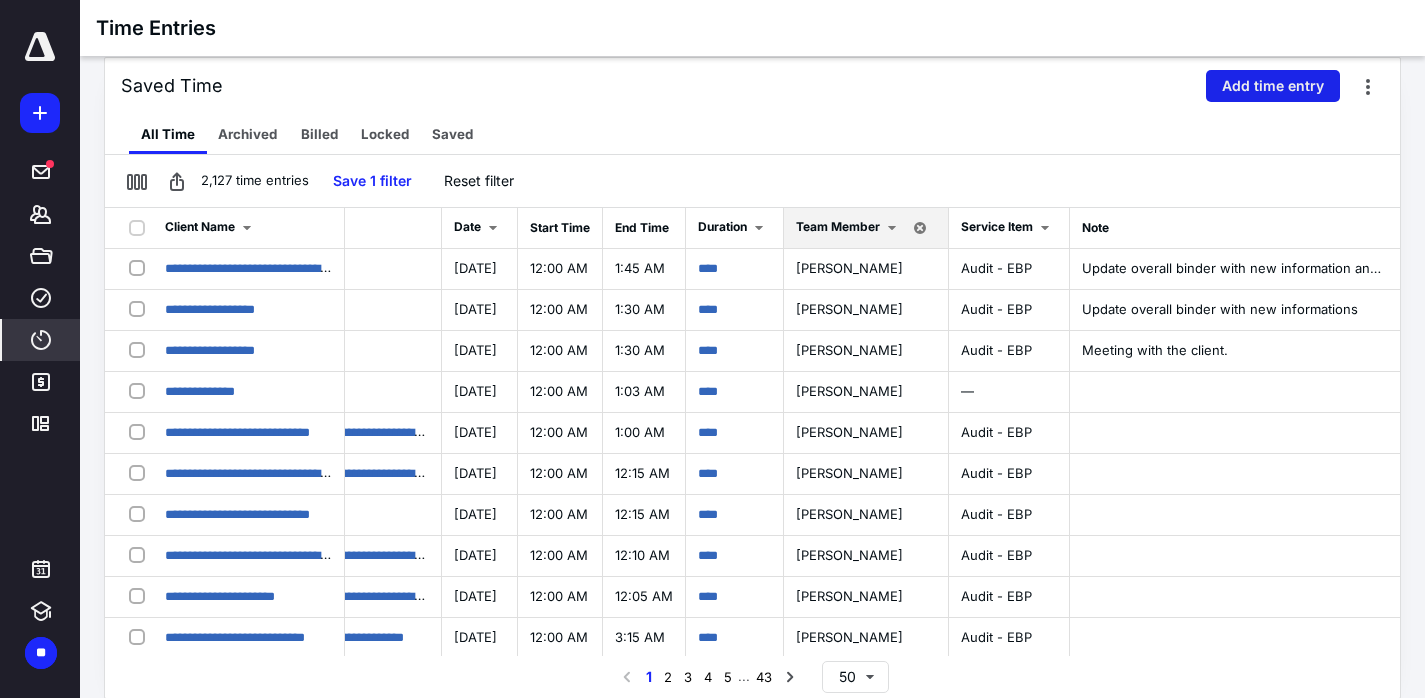 click on "Add time entry" at bounding box center (1273, 86) 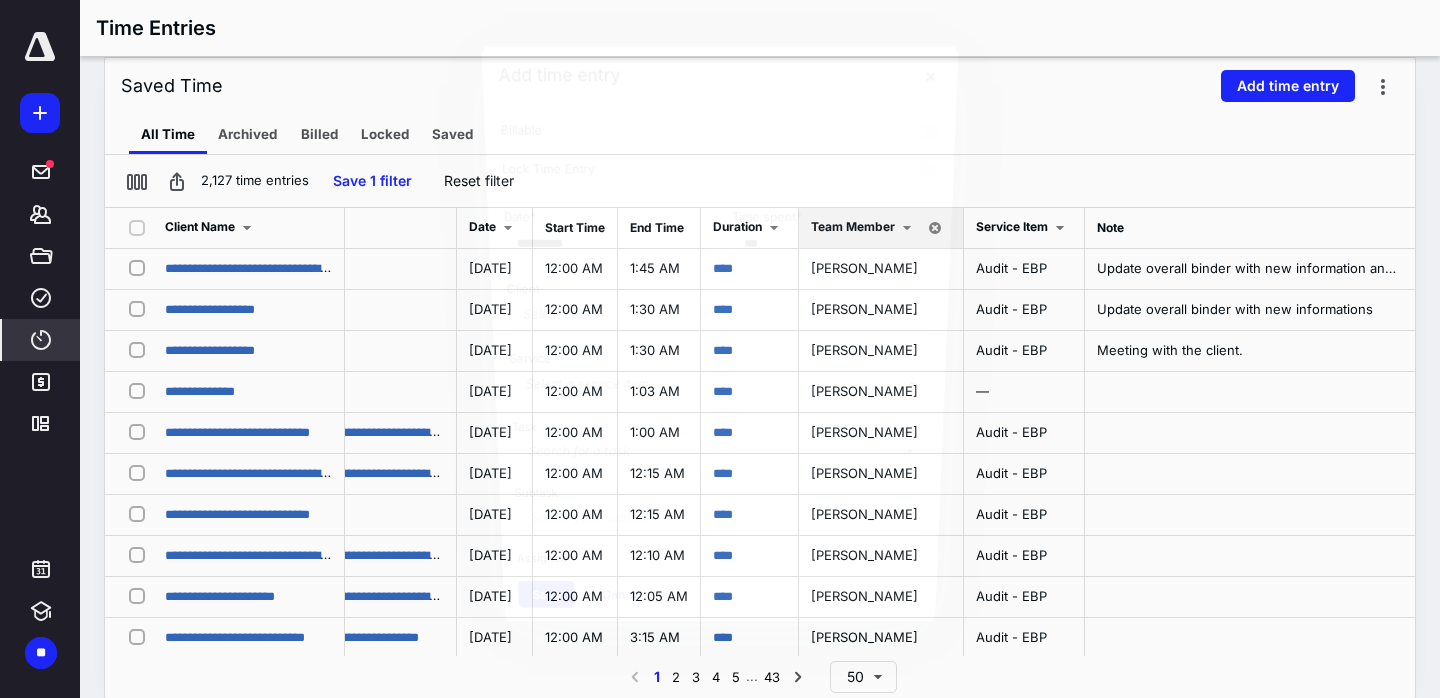 scroll, scrollTop: 0, scrollLeft: 633, axis: horizontal 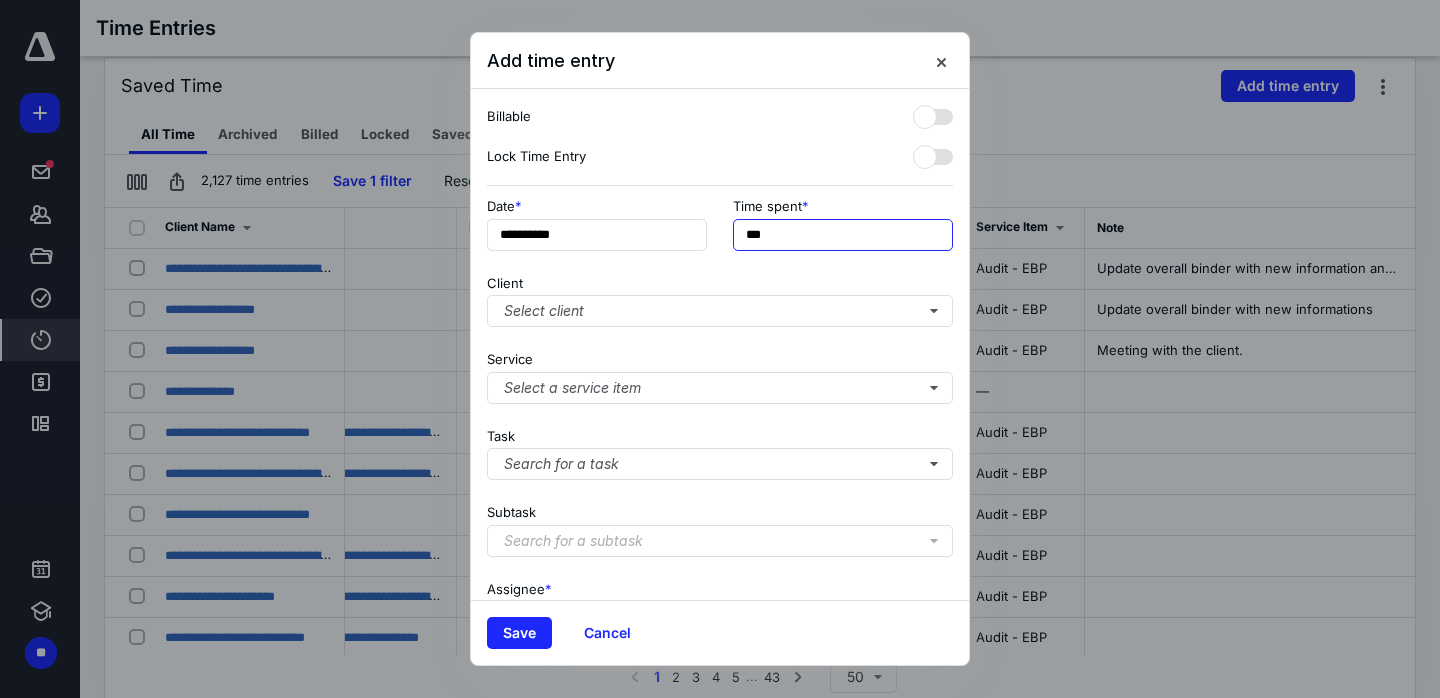 drag, startPoint x: 782, startPoint y: 239, endPoint x: 714, endPoint y: 235, distance: 68.117546 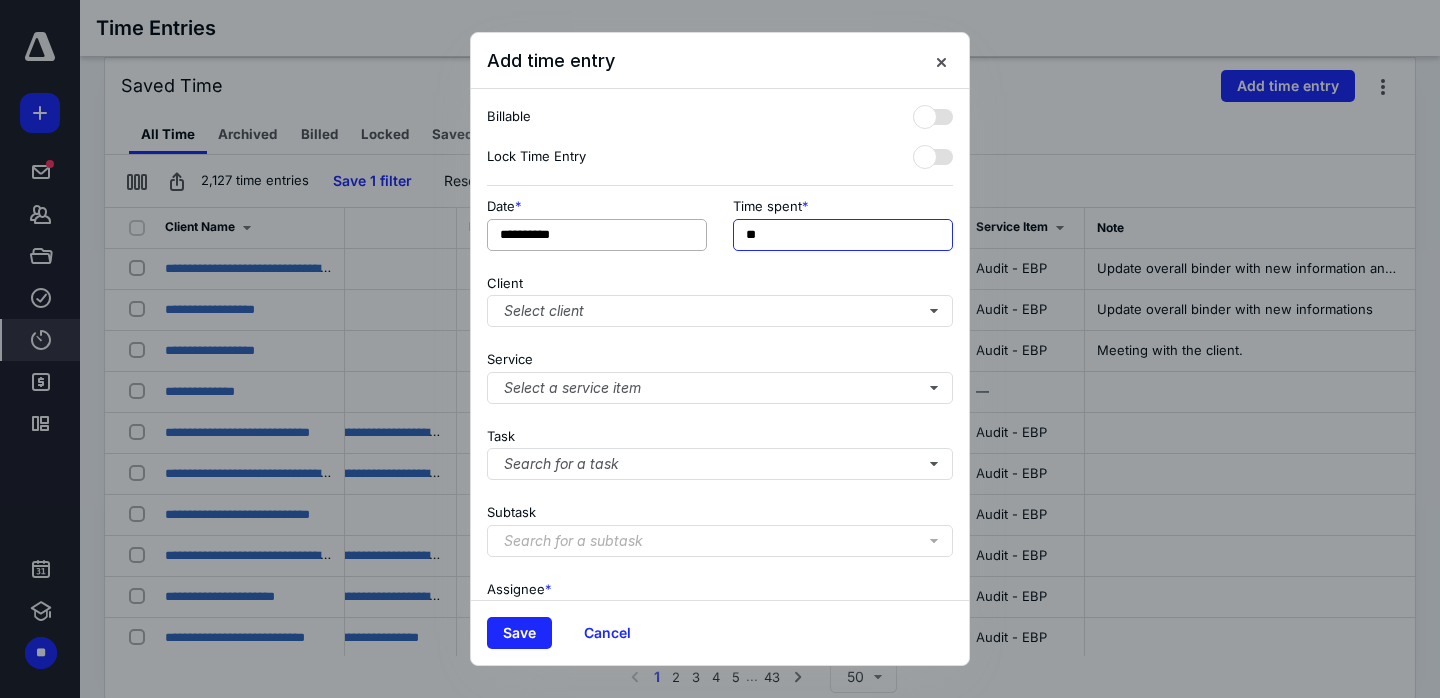 type on "**" 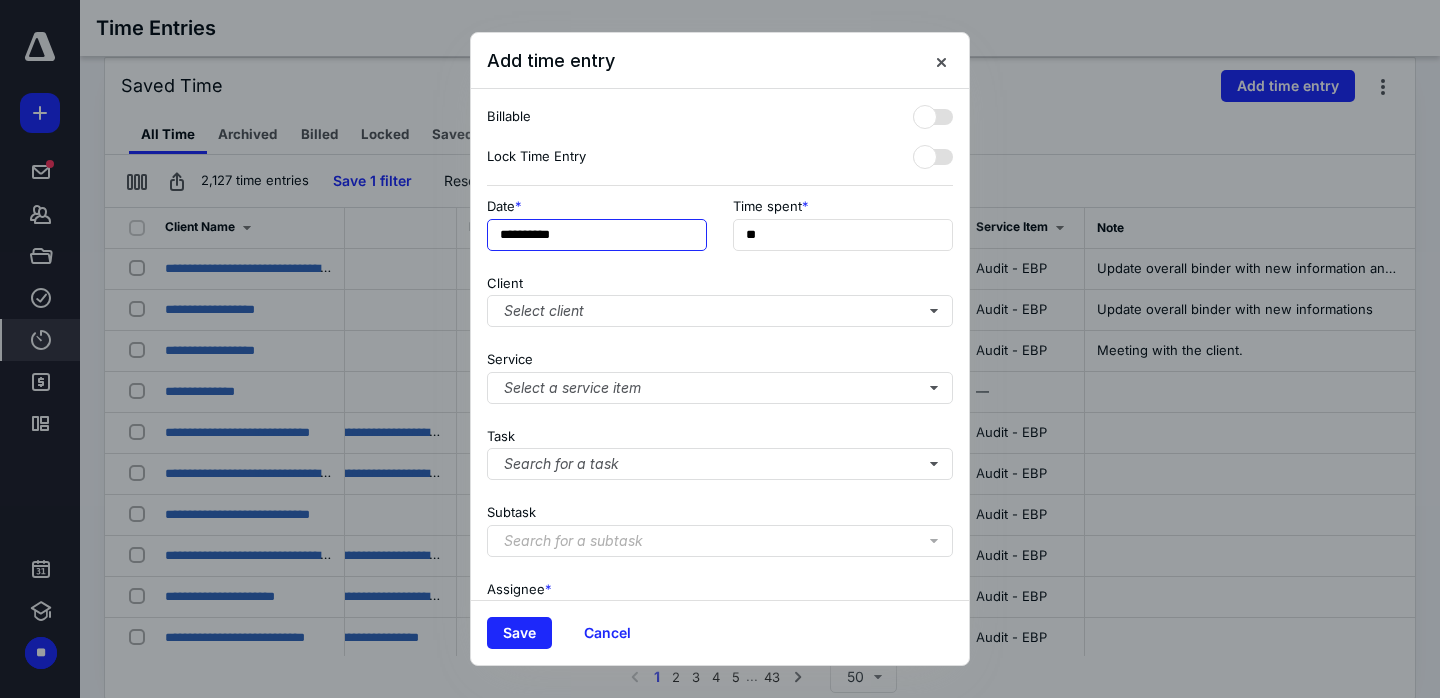 click on "**********" at bounding box center (597, 235) 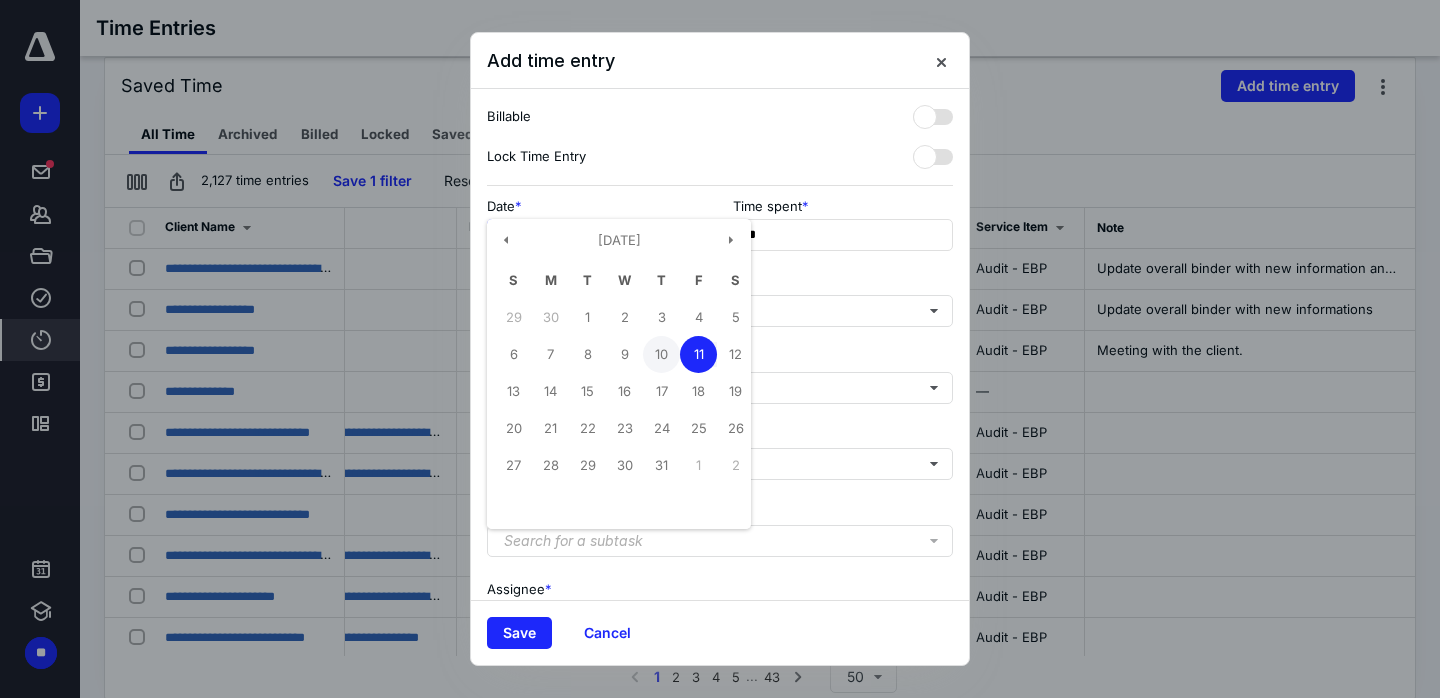click on "10" at bounding box center (661, 354) 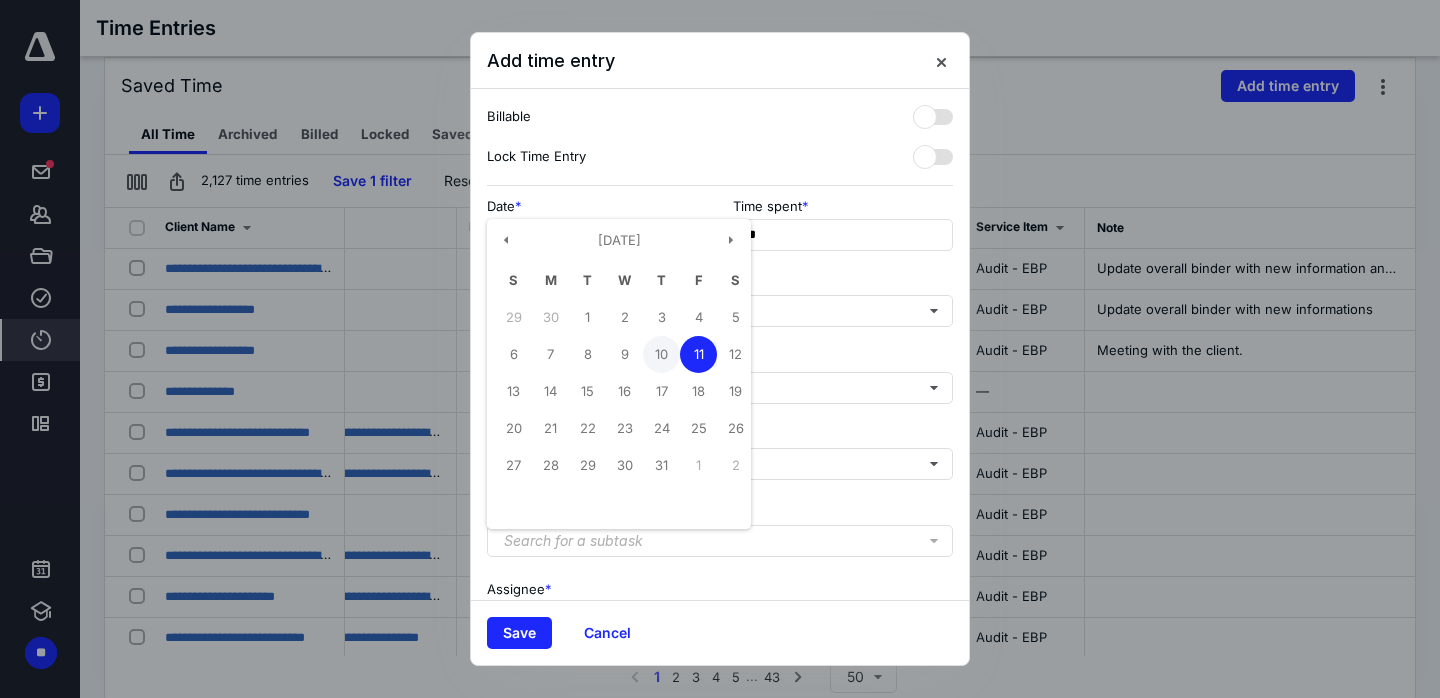 type on "**********" 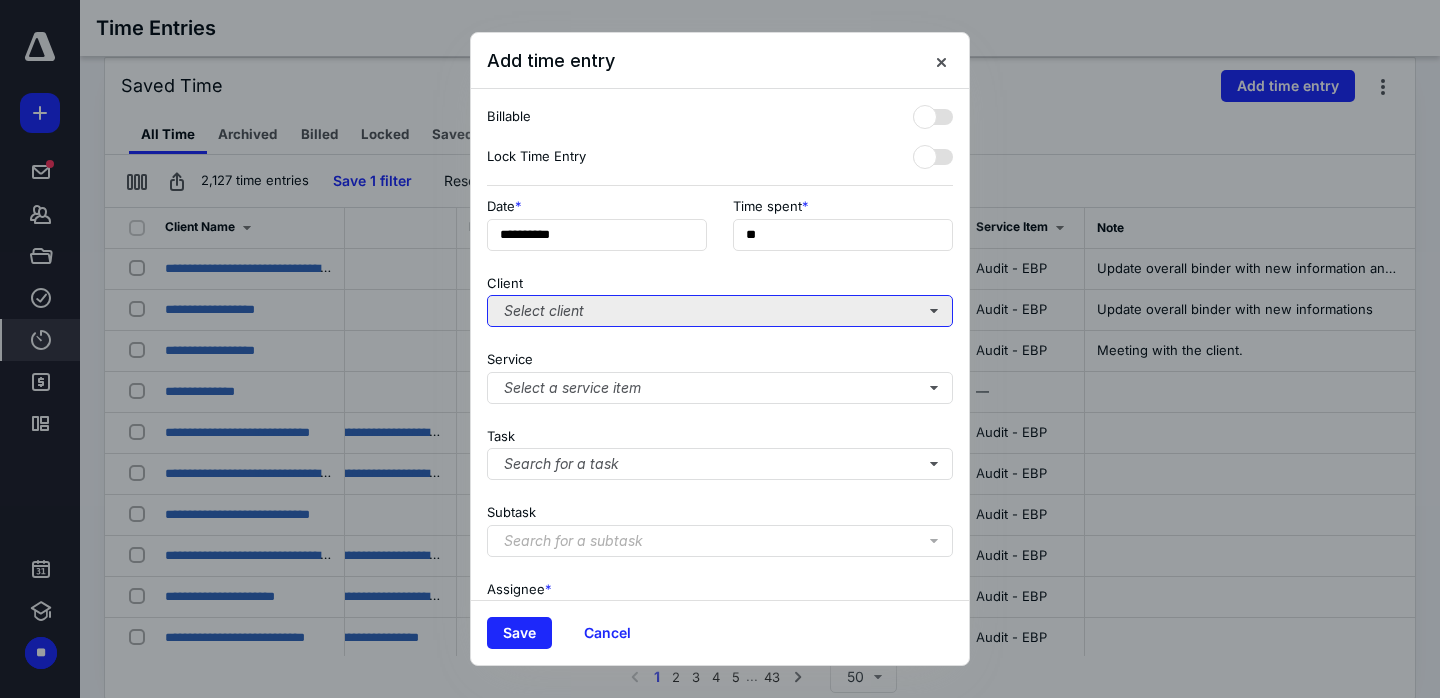 click on "Select client" at bounding box center [720, 311] 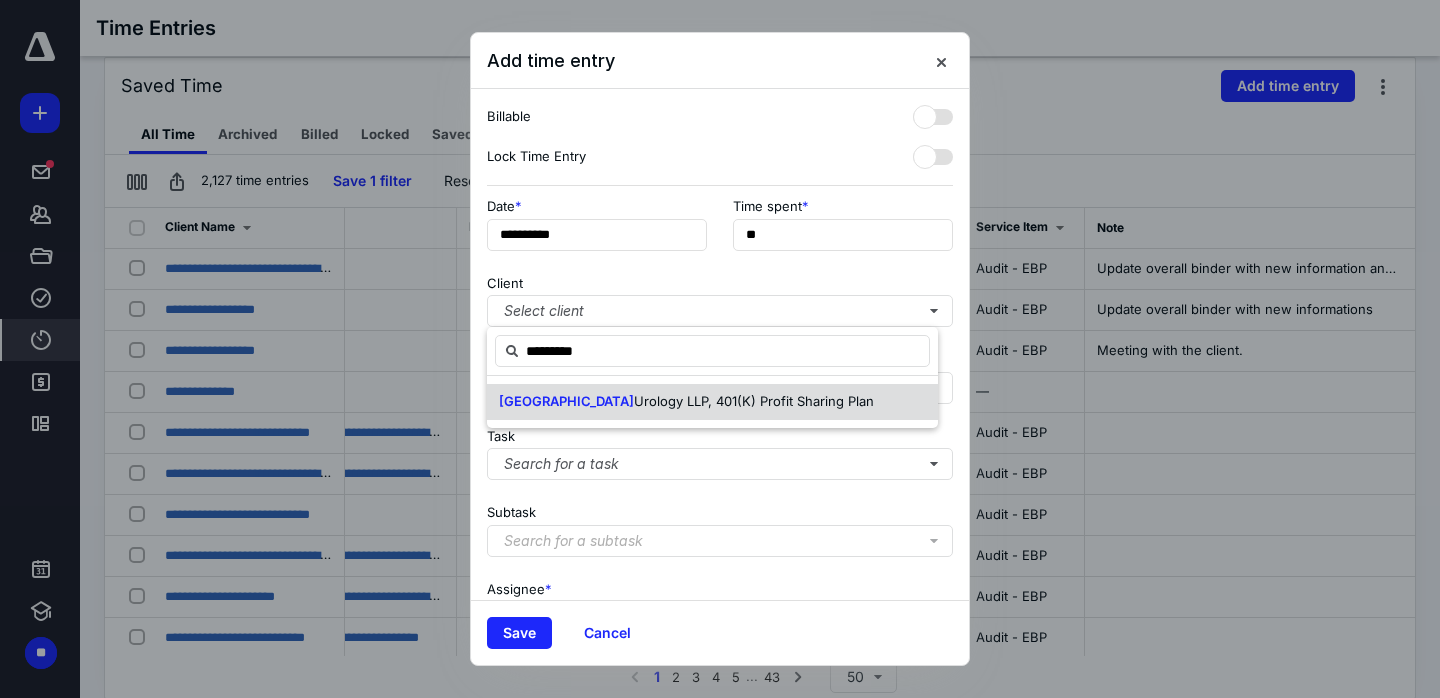 click on "Urology LLP, 401(K) Profit Sharing Plan" at bounding box center [754, 401] 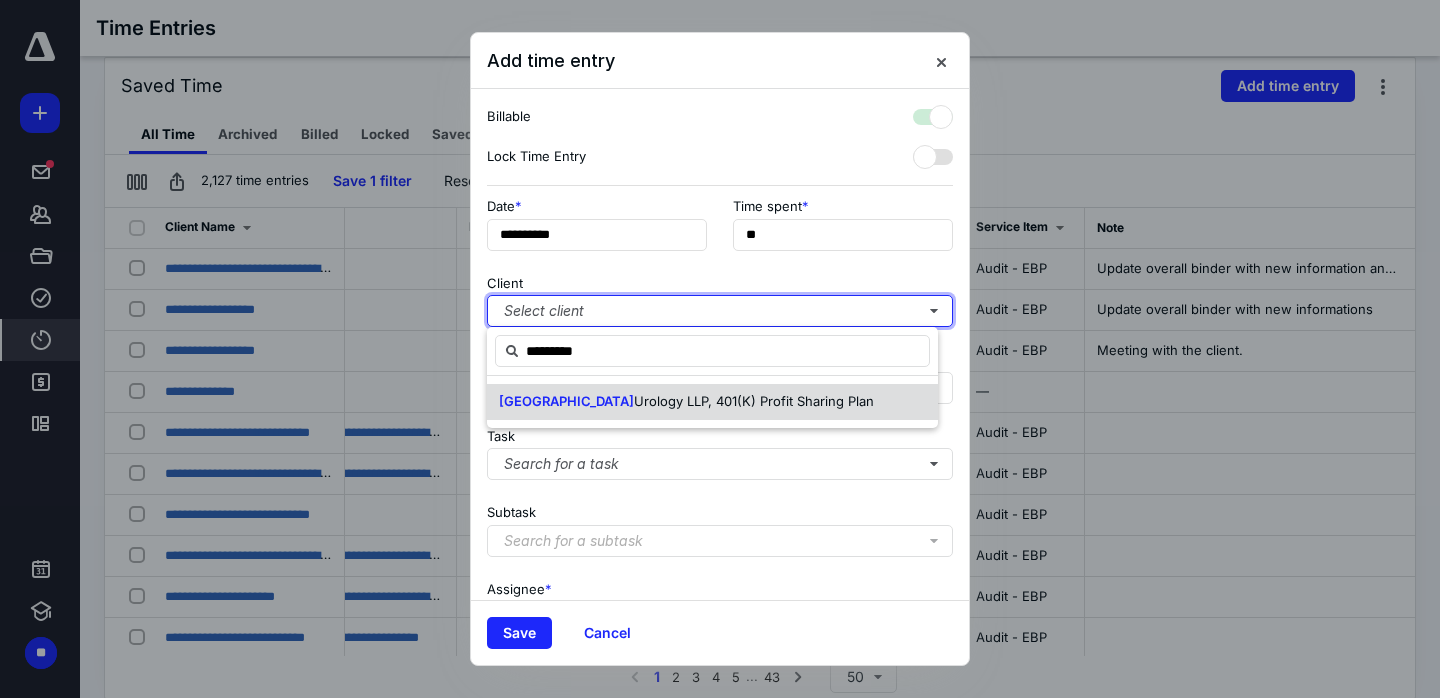 checkbox on "true" 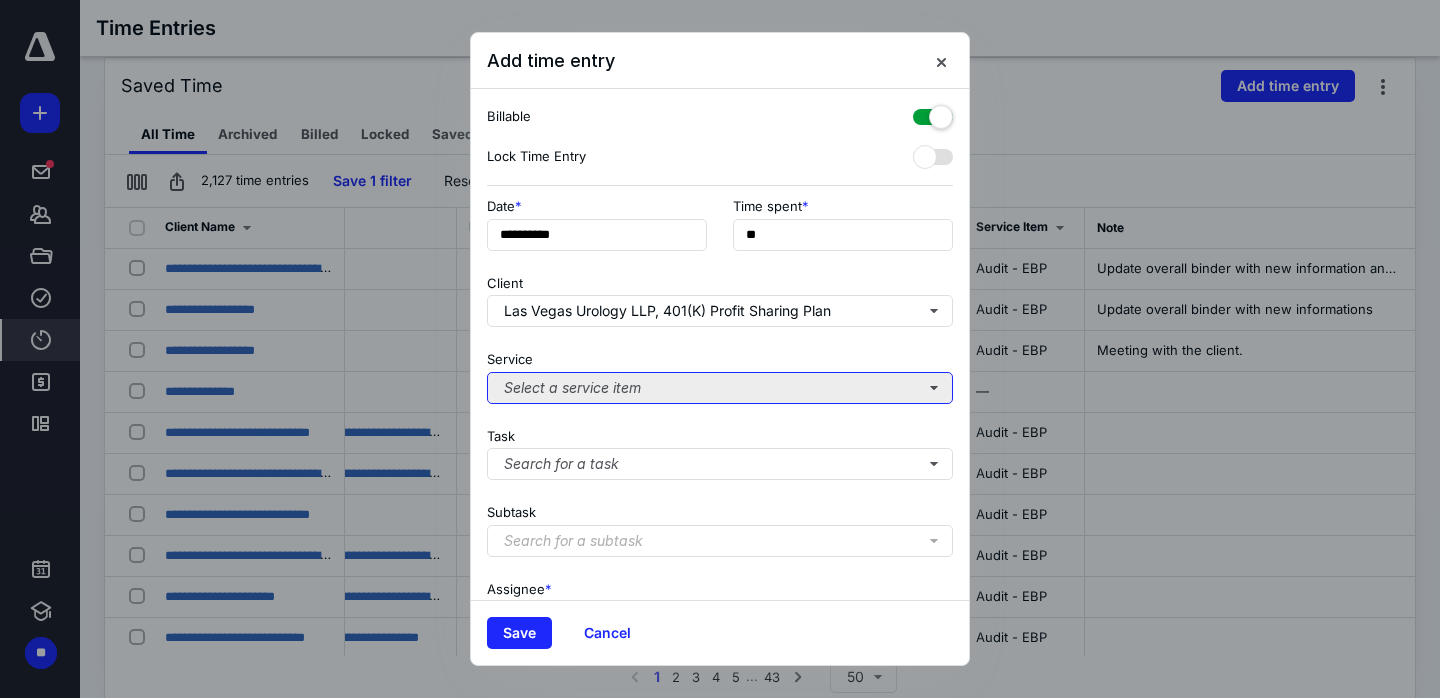 click on "Select a service item" at bounding box center (720, 388) 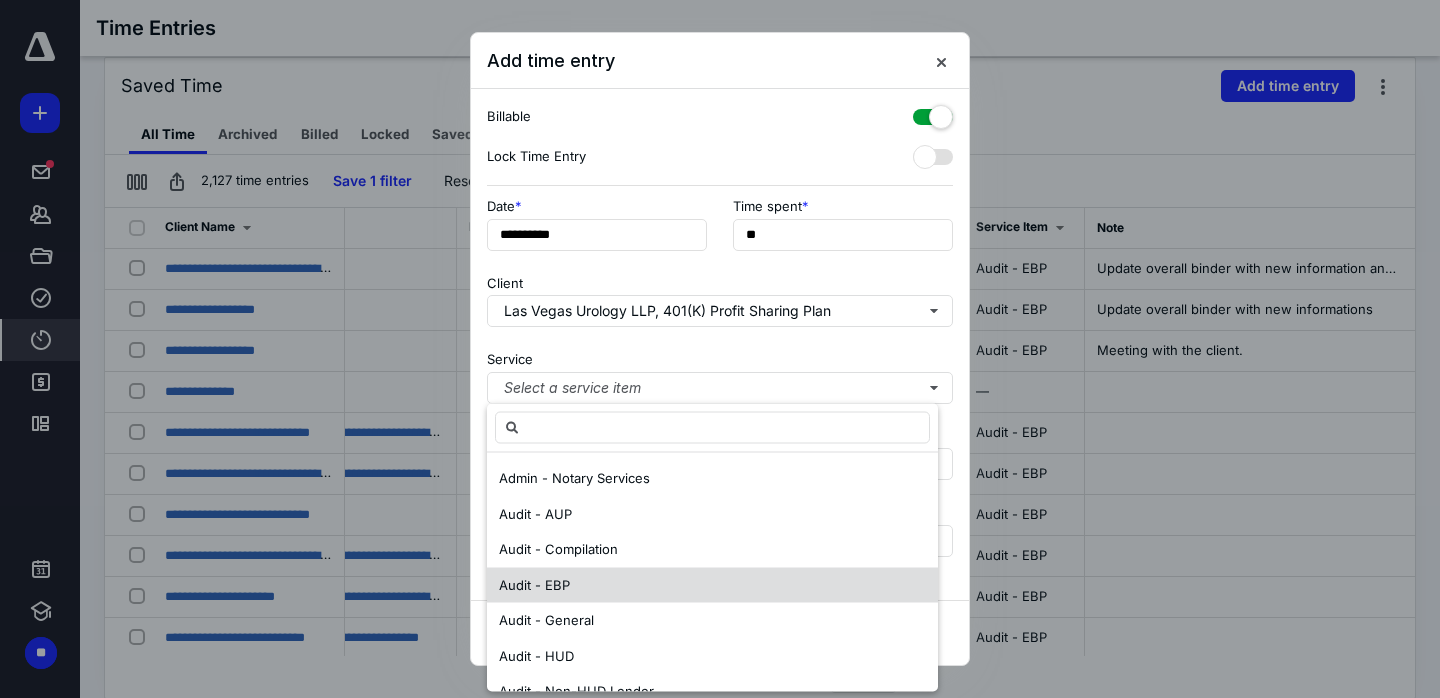 click on "Audit - EBP" at bounding box center [712, 585] 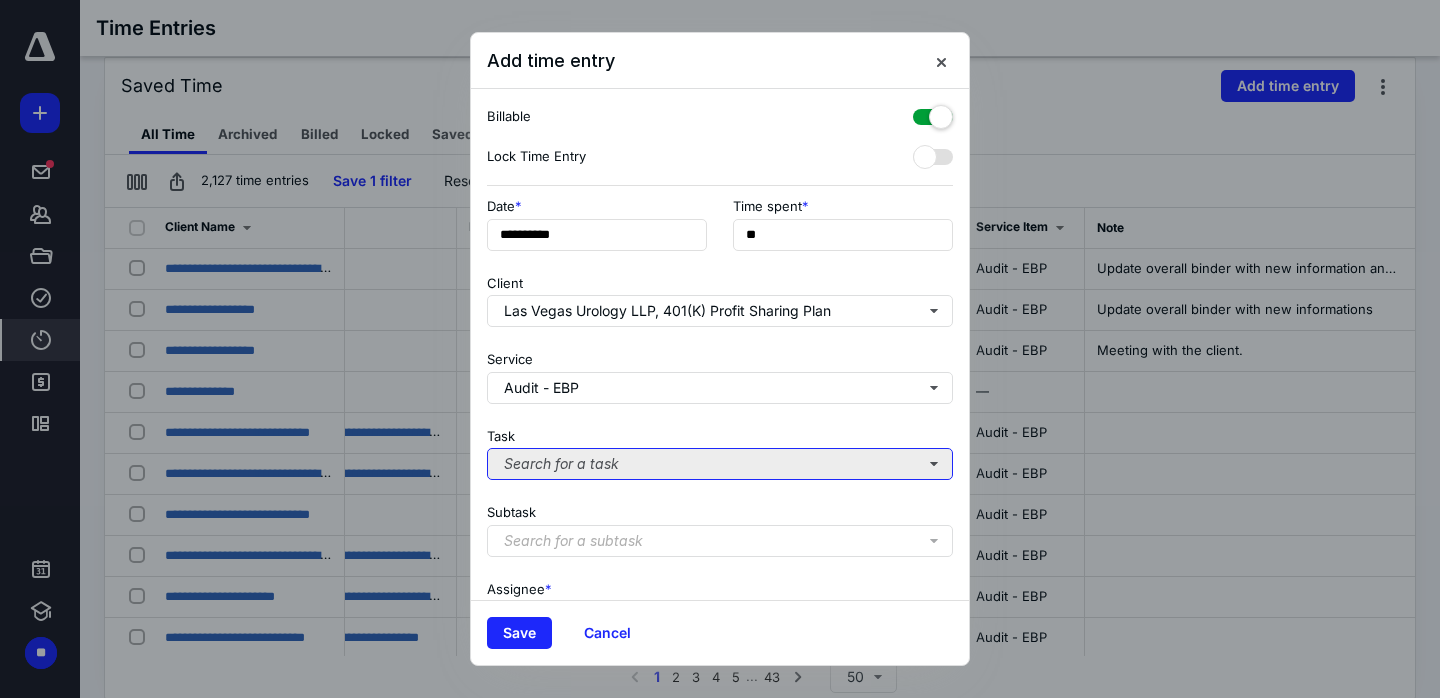 click on "Search for a task" at bounding box center [720, 464] 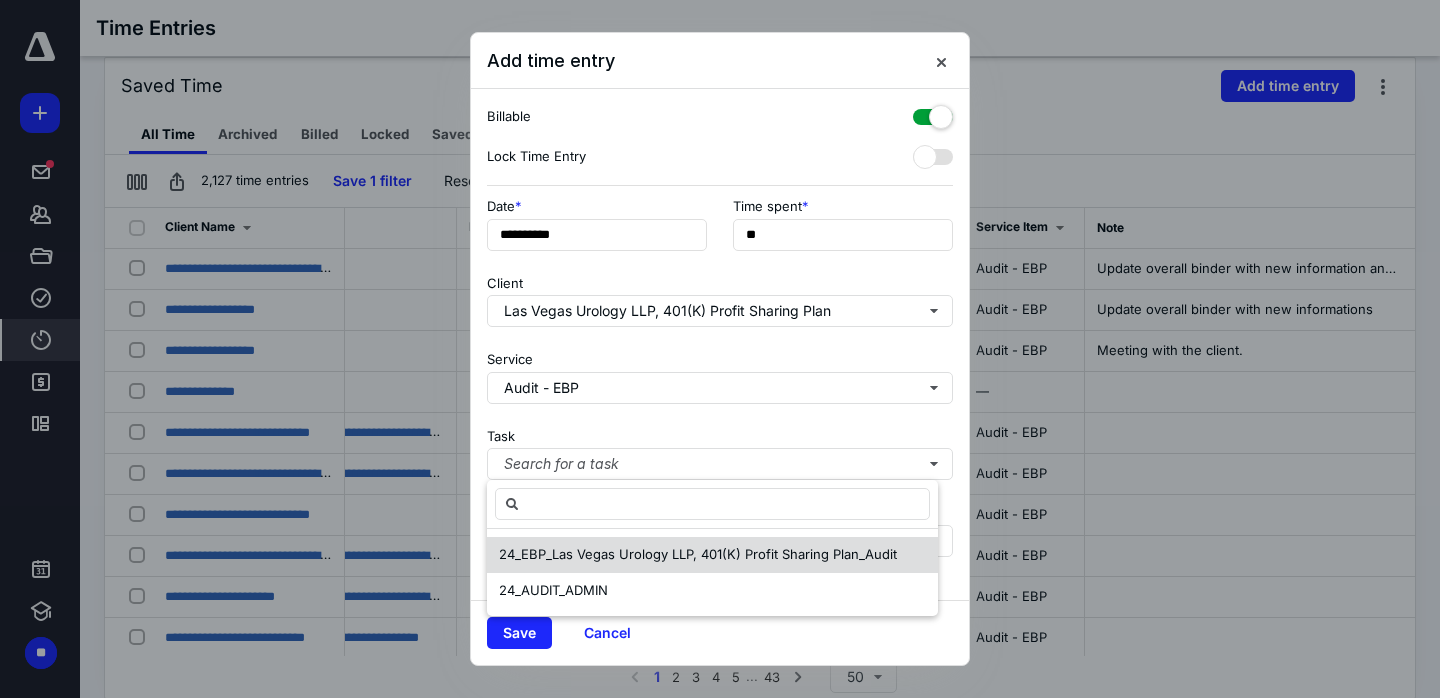 click on "24_EBP_Las Vegas Urology LLP, 401(K) Profit Sharing Plan_Audit" at bounding box center (698, 554) 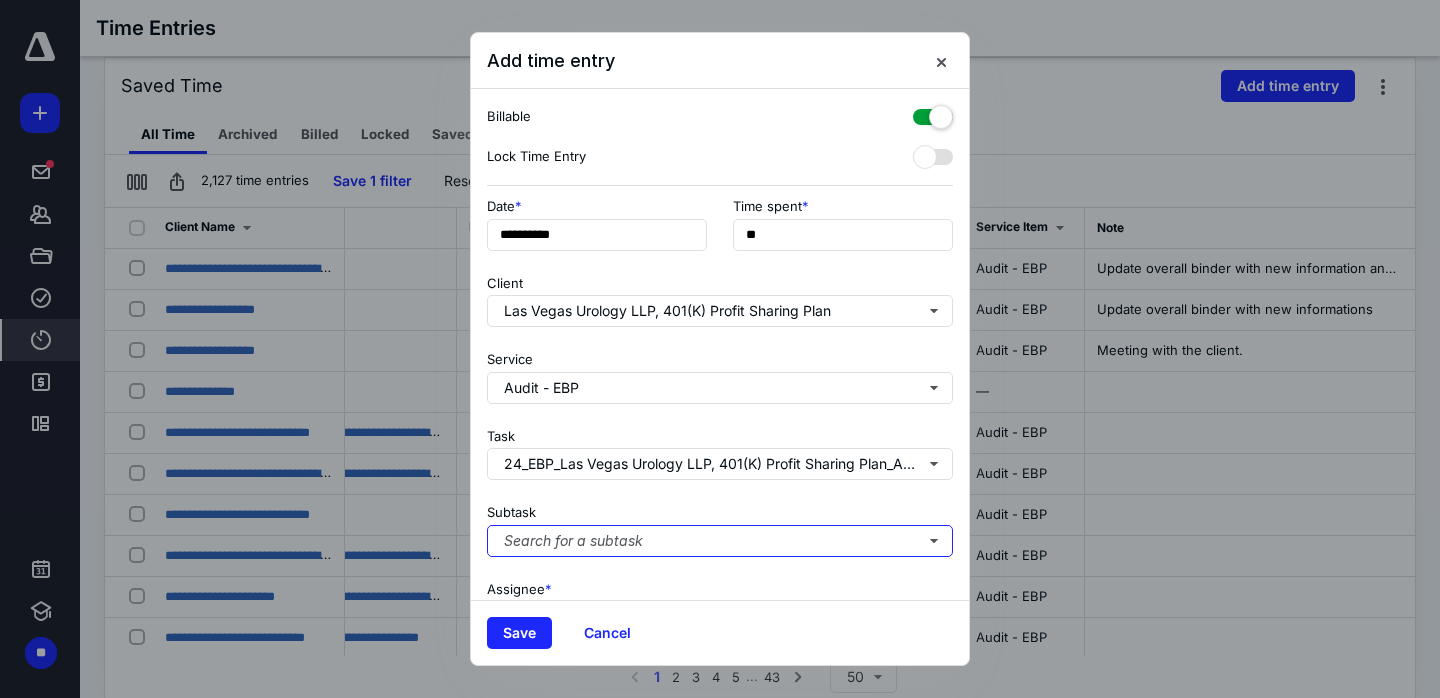click on "Search for a subtask" at bounding box center [720, 541] 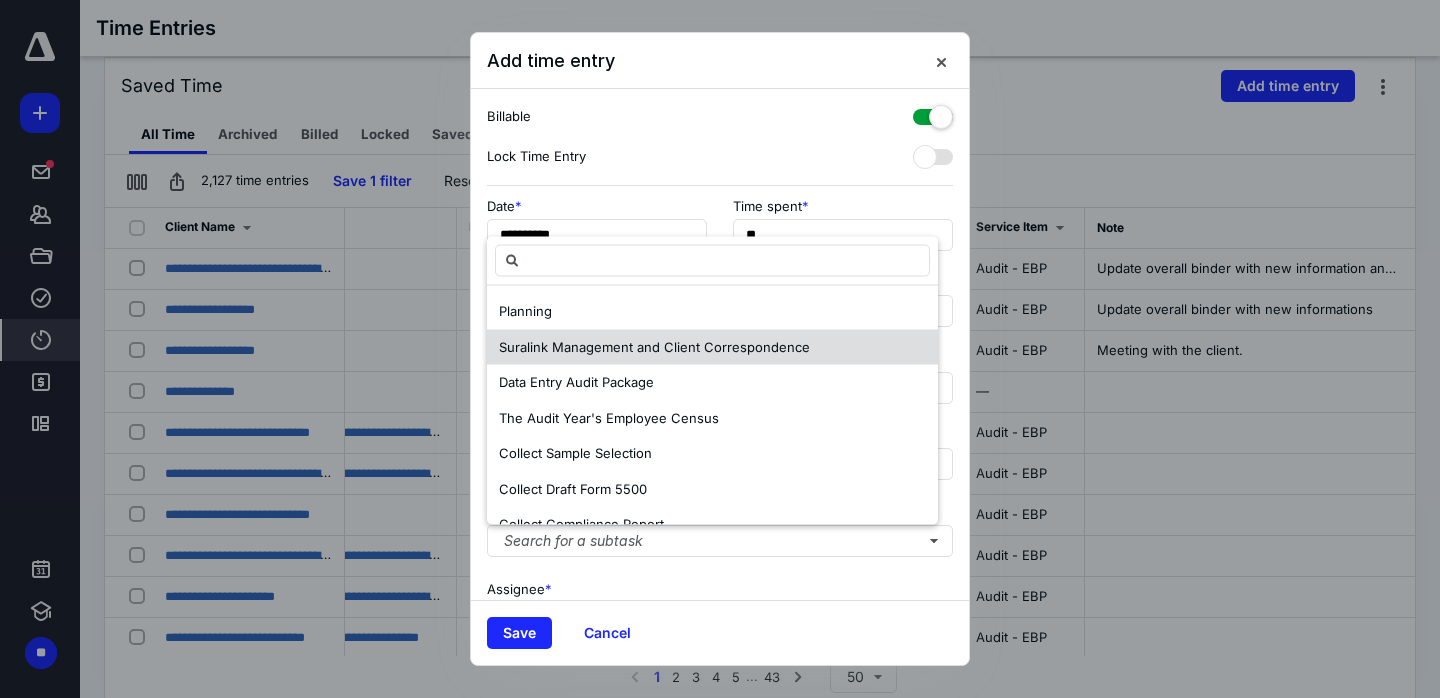 click on "Suralink Management and Client Correspondence" at bounding box center [712, 347] 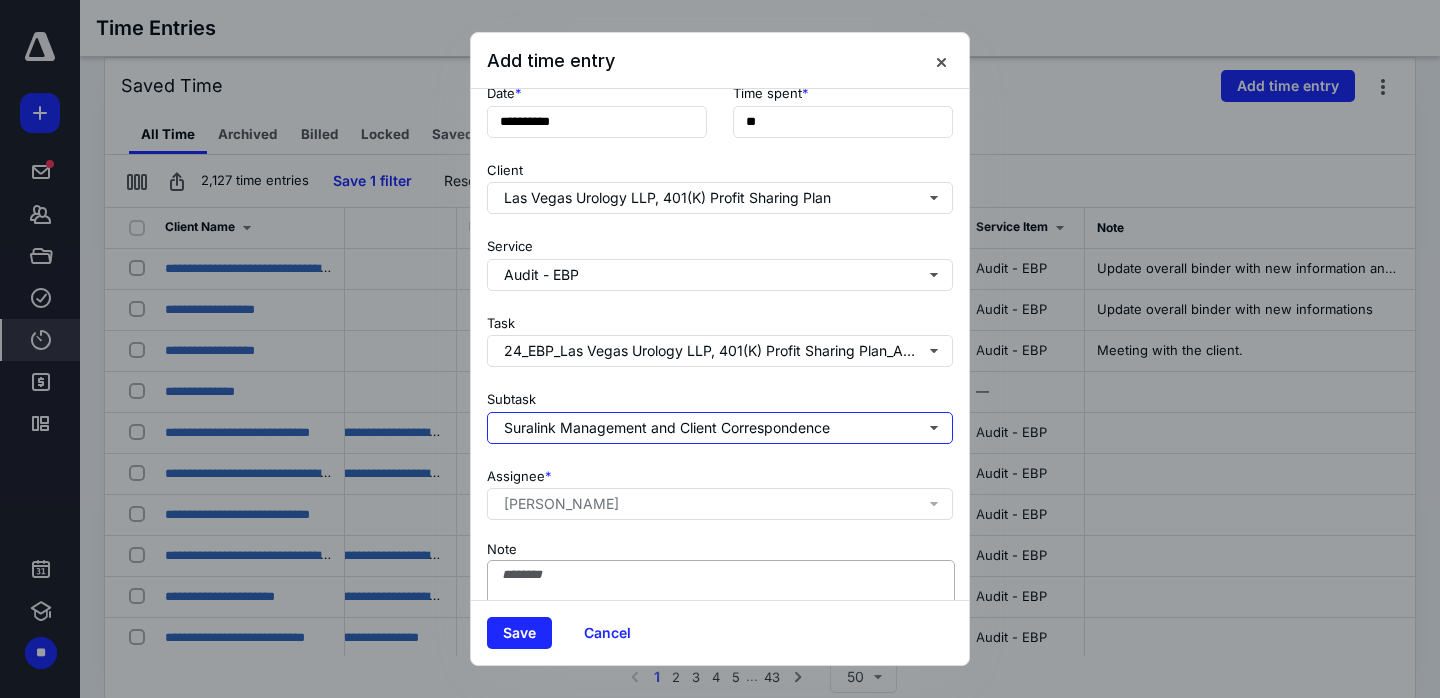 scroll, scrollTop: 203, scrollLeft: 0, axis: vertical 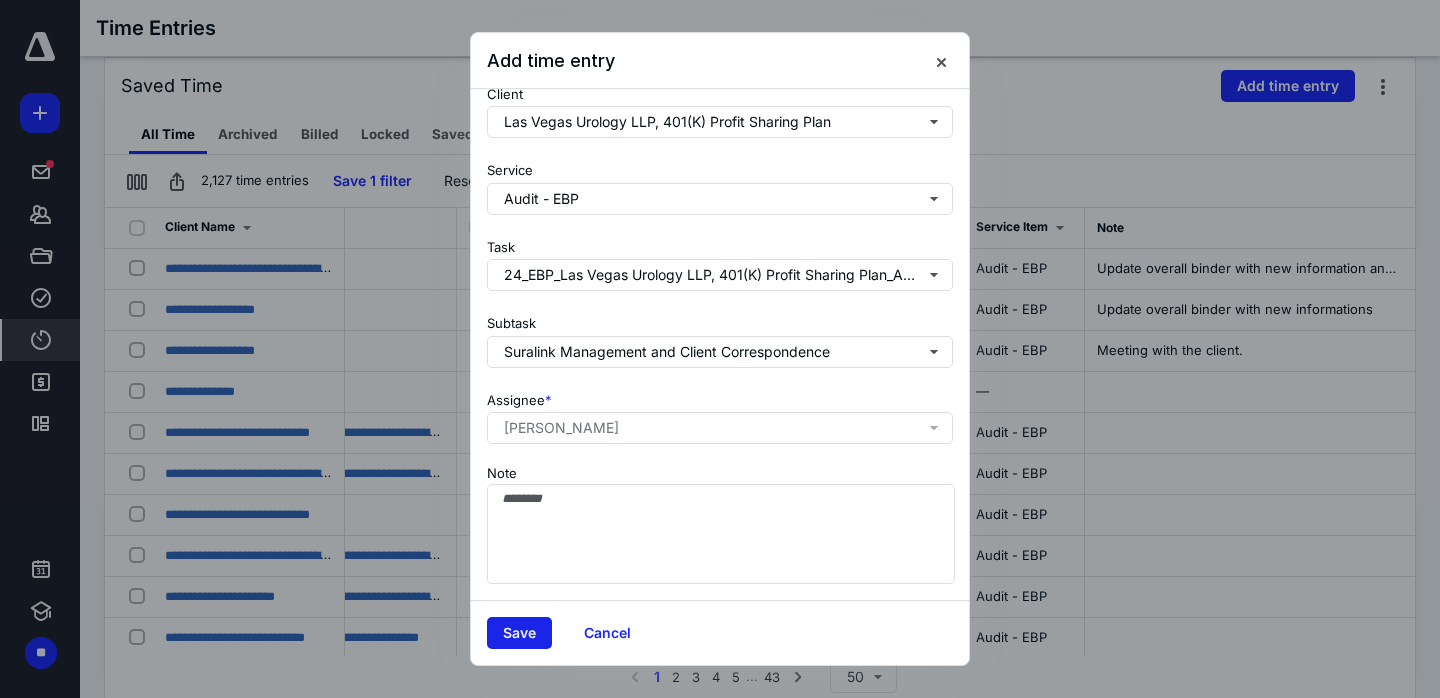 click on "Save" at bounding box center [519, 633] 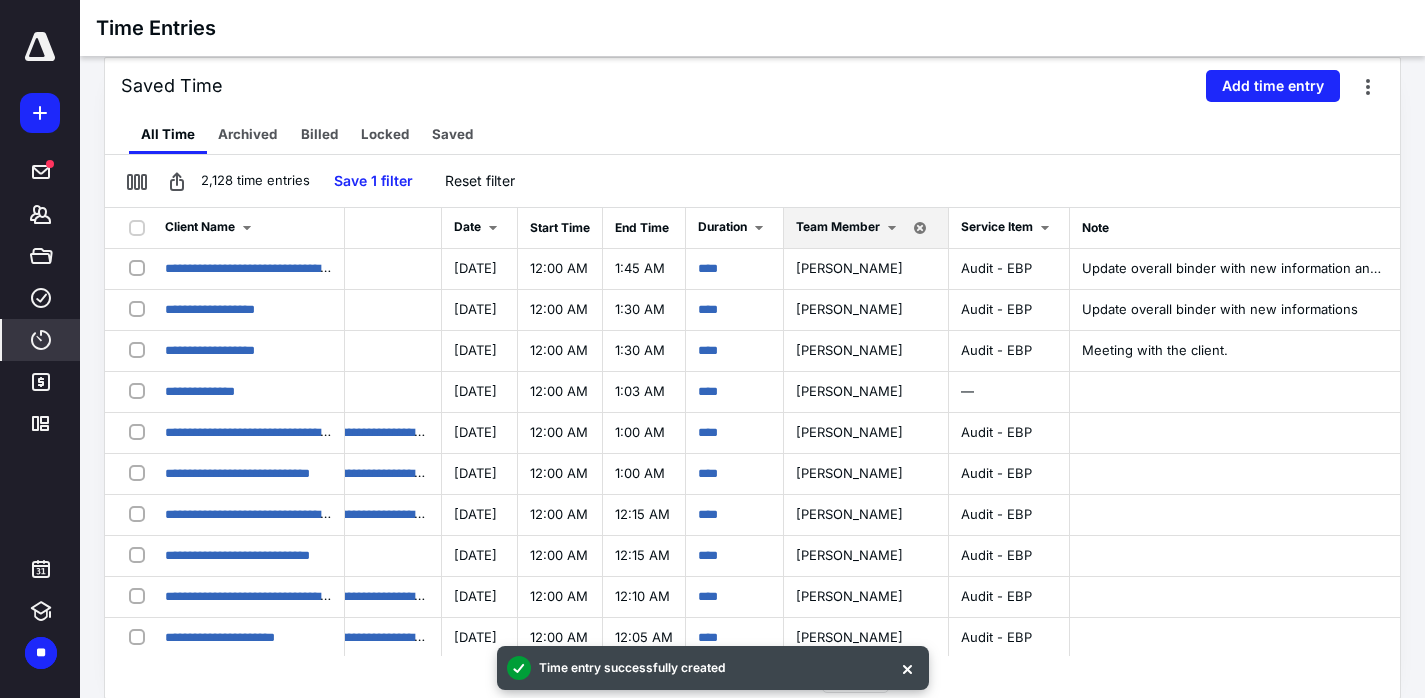 scroll, scrollTop: 0, scrollLeft: 648, axis: horizontal 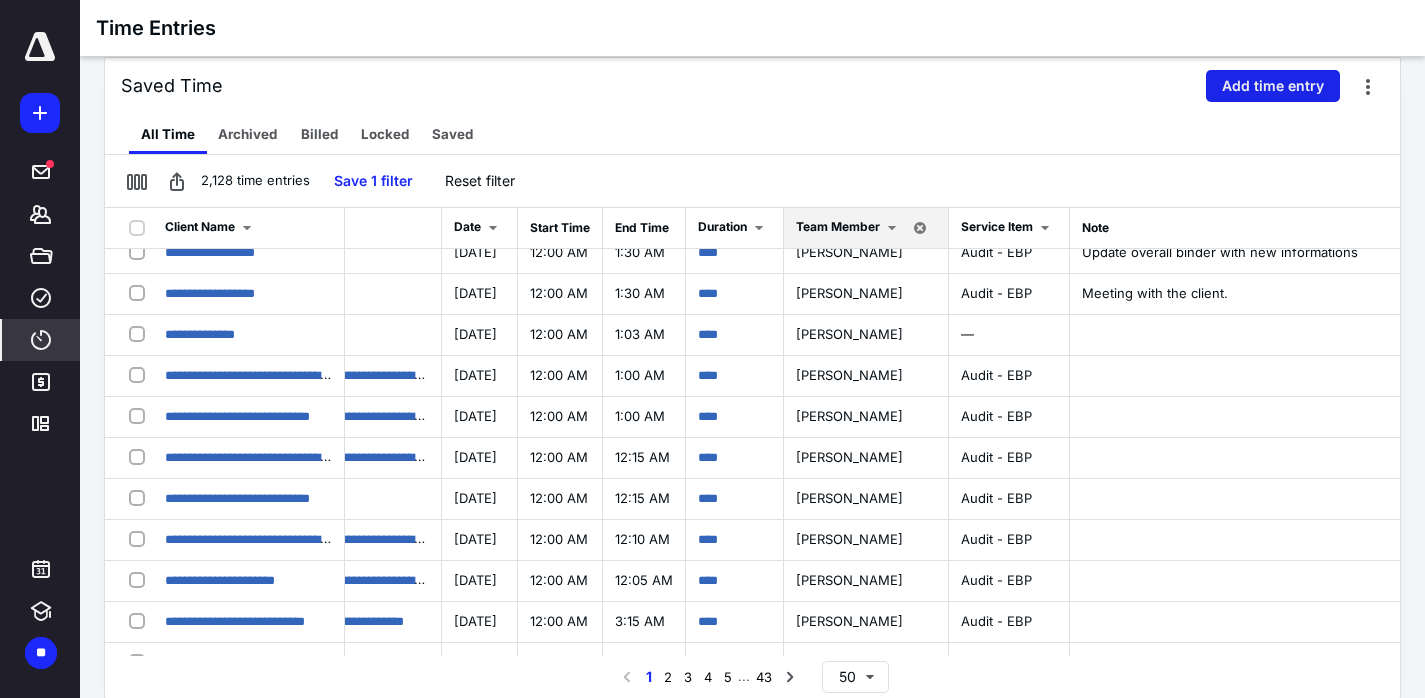 click on "Add time entry" at bounding box center (1273, 86) 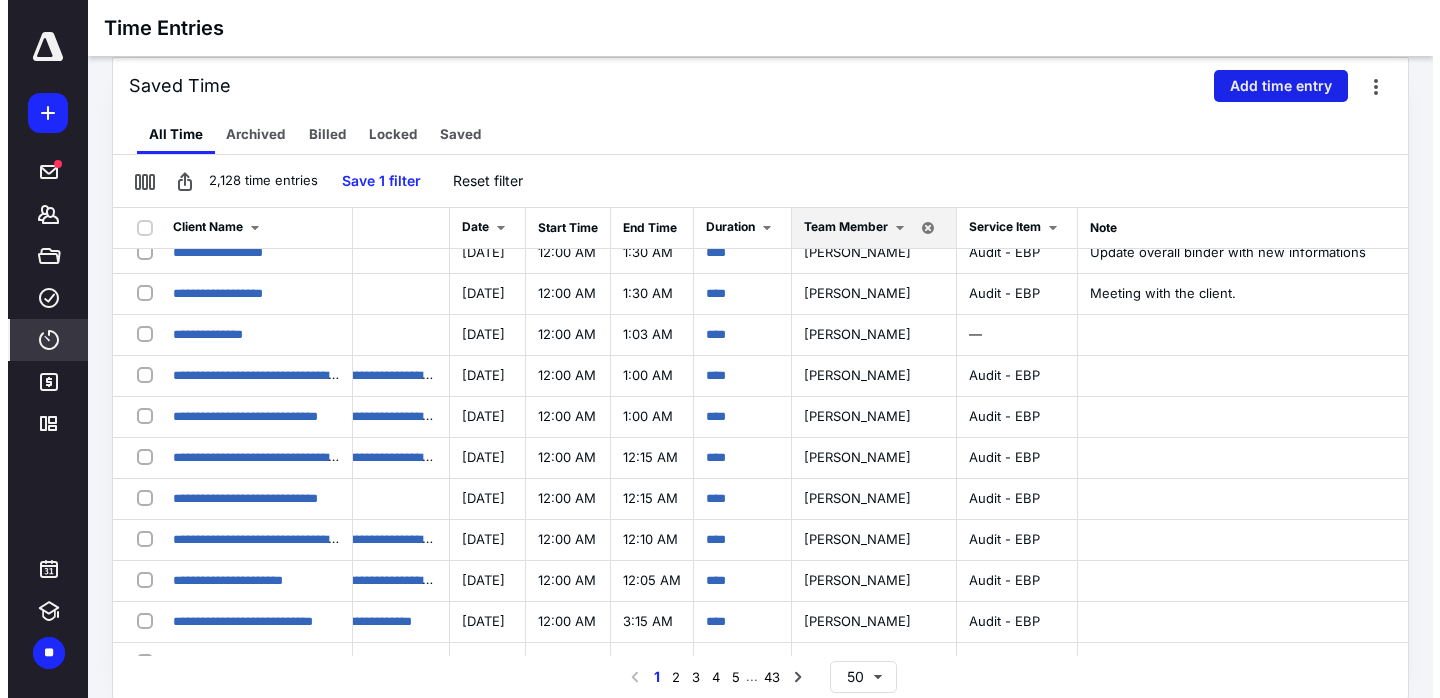 scroll, scrollTop: 57, scrollLeft: 633, axis: both 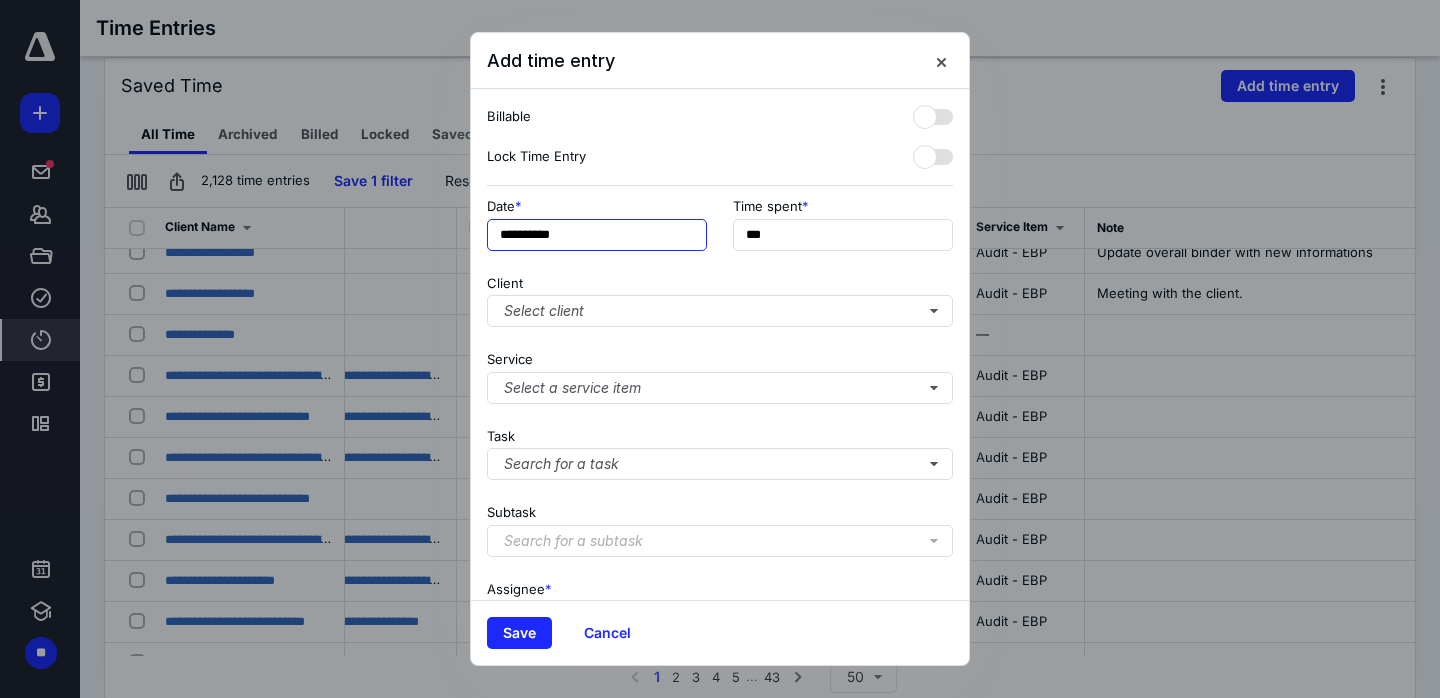 click on "**********" at bounding box center [597, 235] 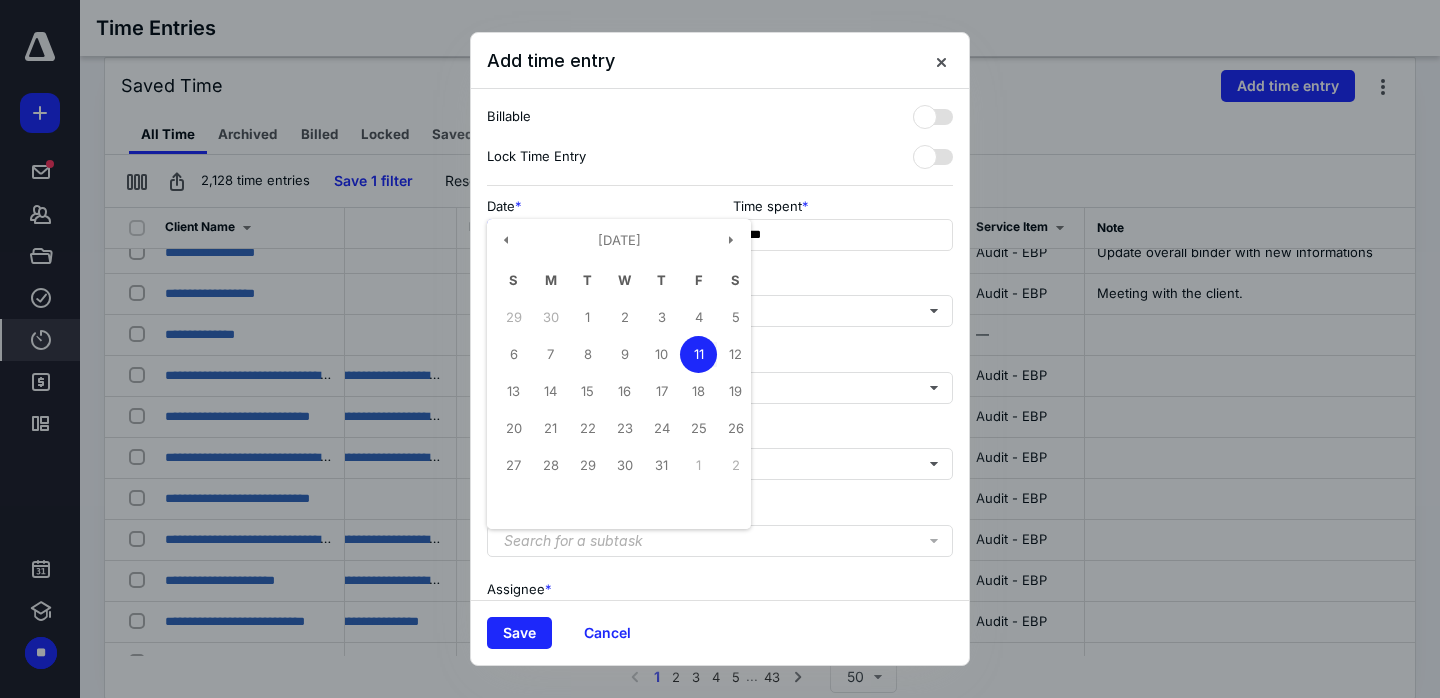 click on "11" at bounding box center (698, 354) 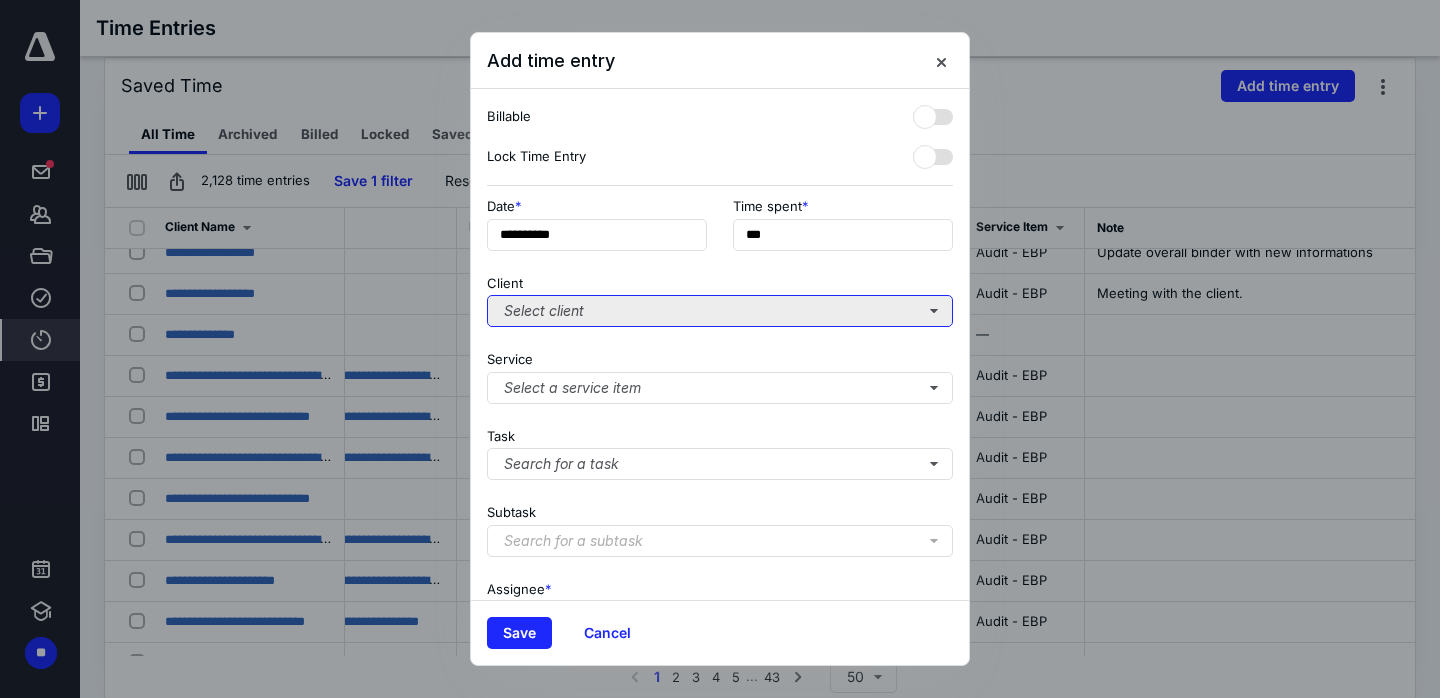 click on "Select client" at bounding box center (720, 311) 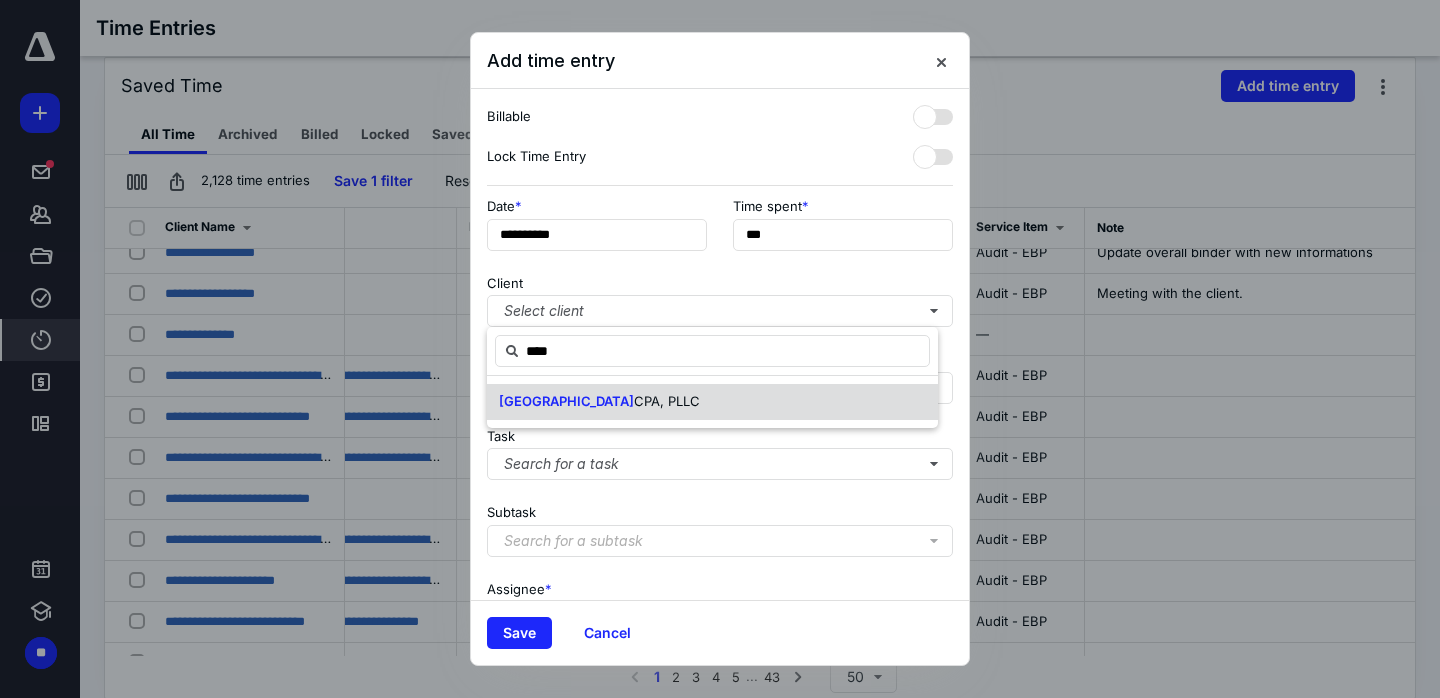 click on "[PERSON_NAME]  CPA, PLLC" at bounding box center [712, 402] 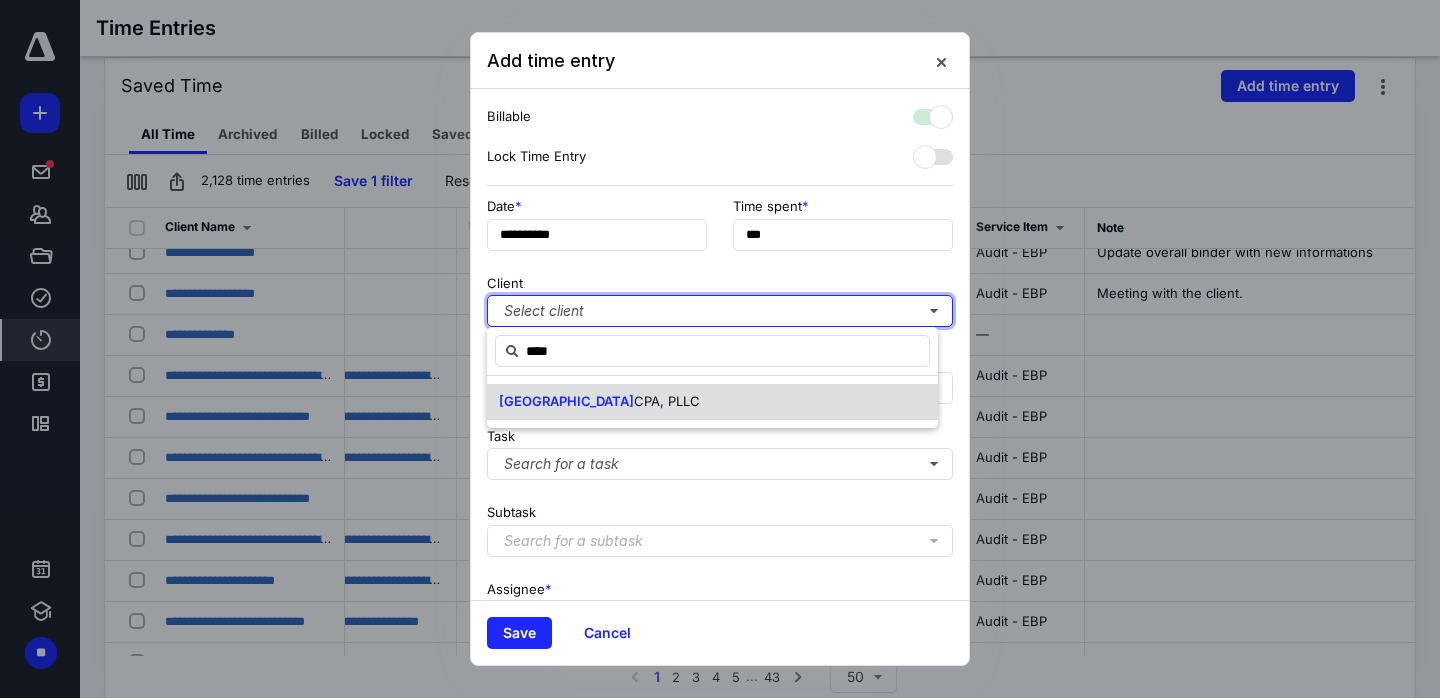 checkbox on "true" 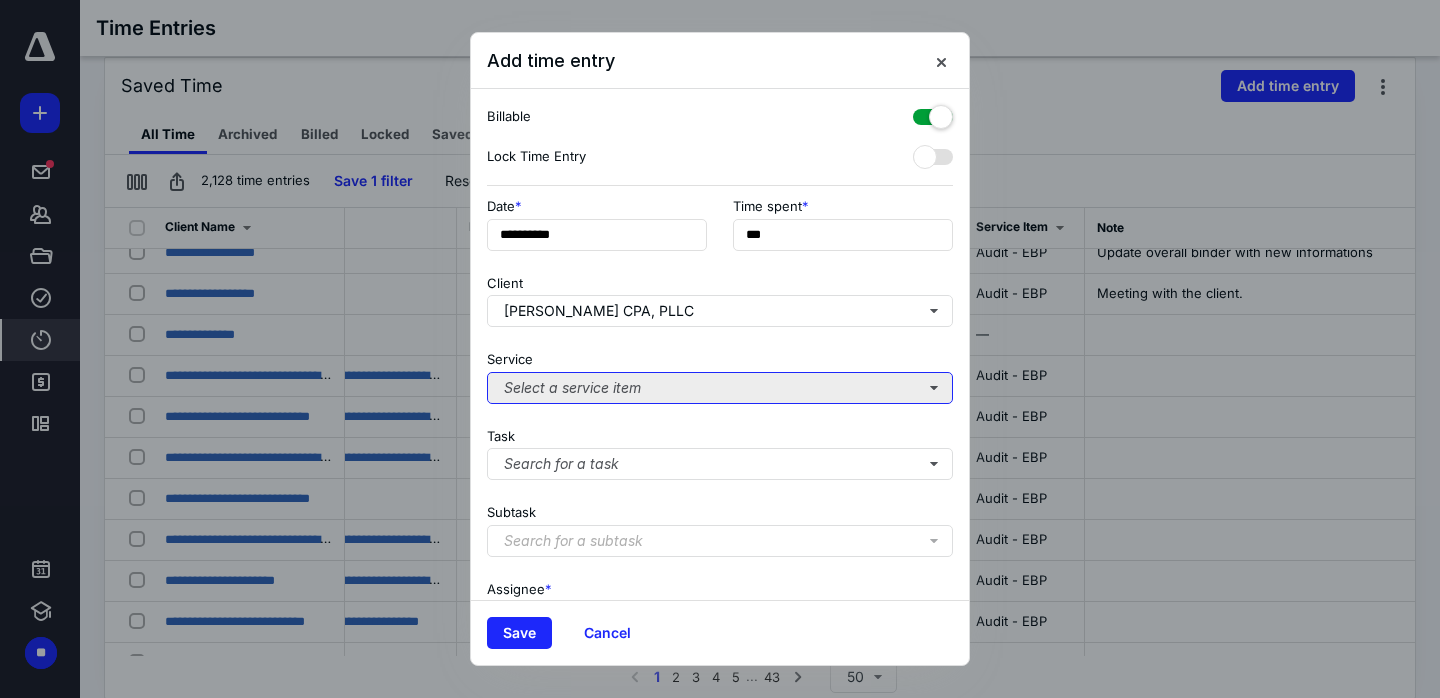click on "Select a service item" at bounding box center [720, 388] 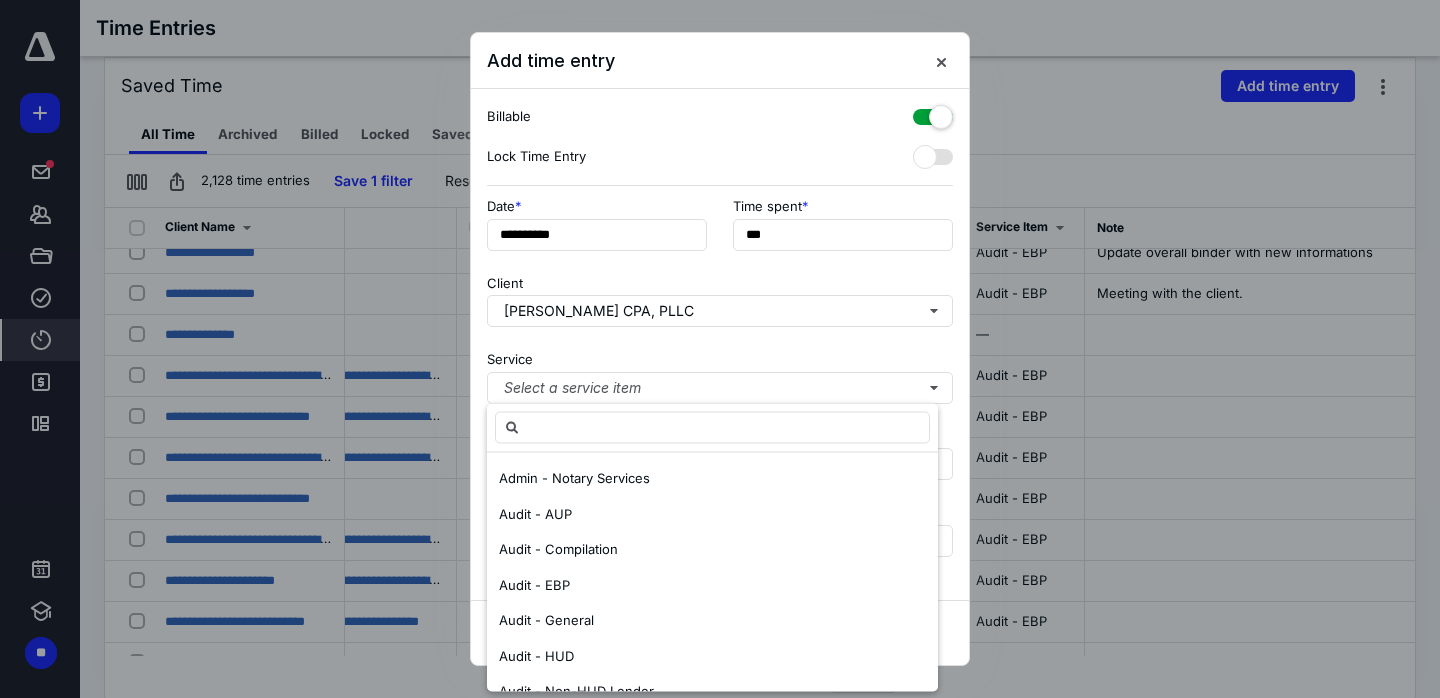click on "Service Select a service item" at bounding box center [720, 373] 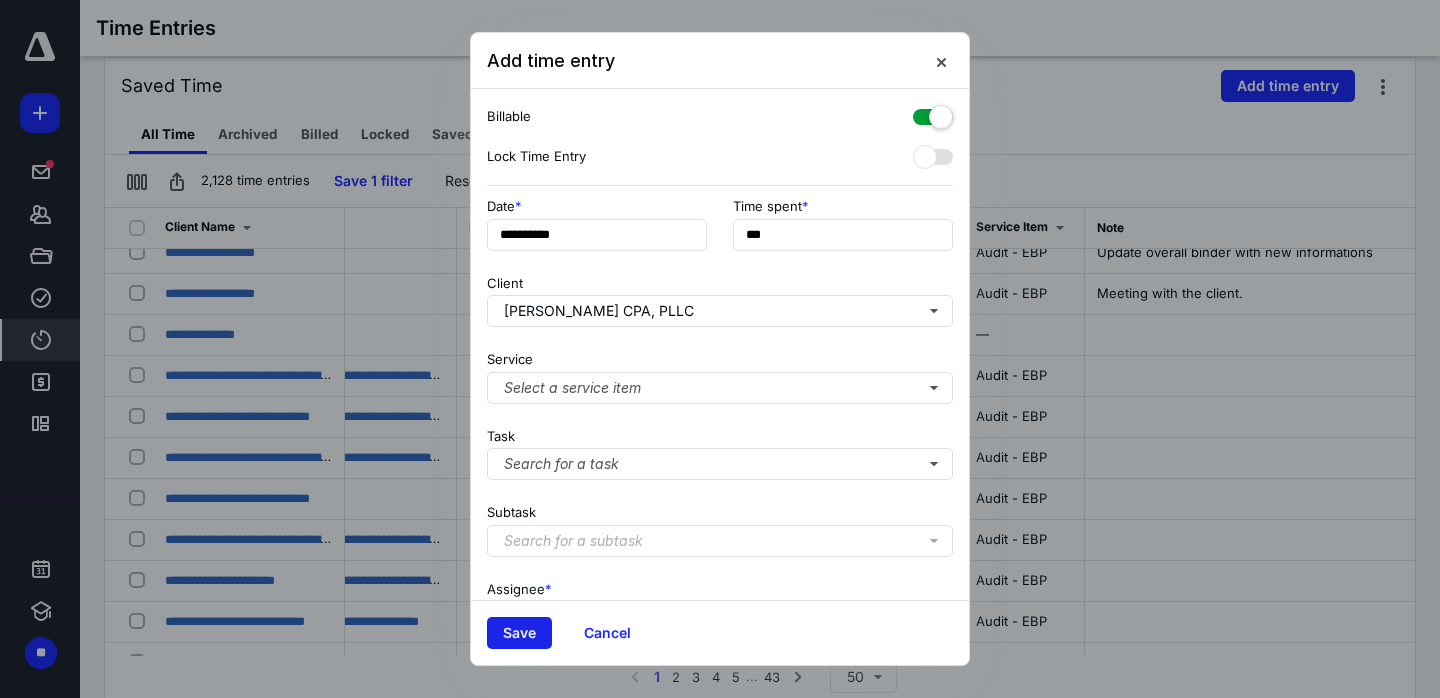 click on "Save" at bounding box center [519, 633] 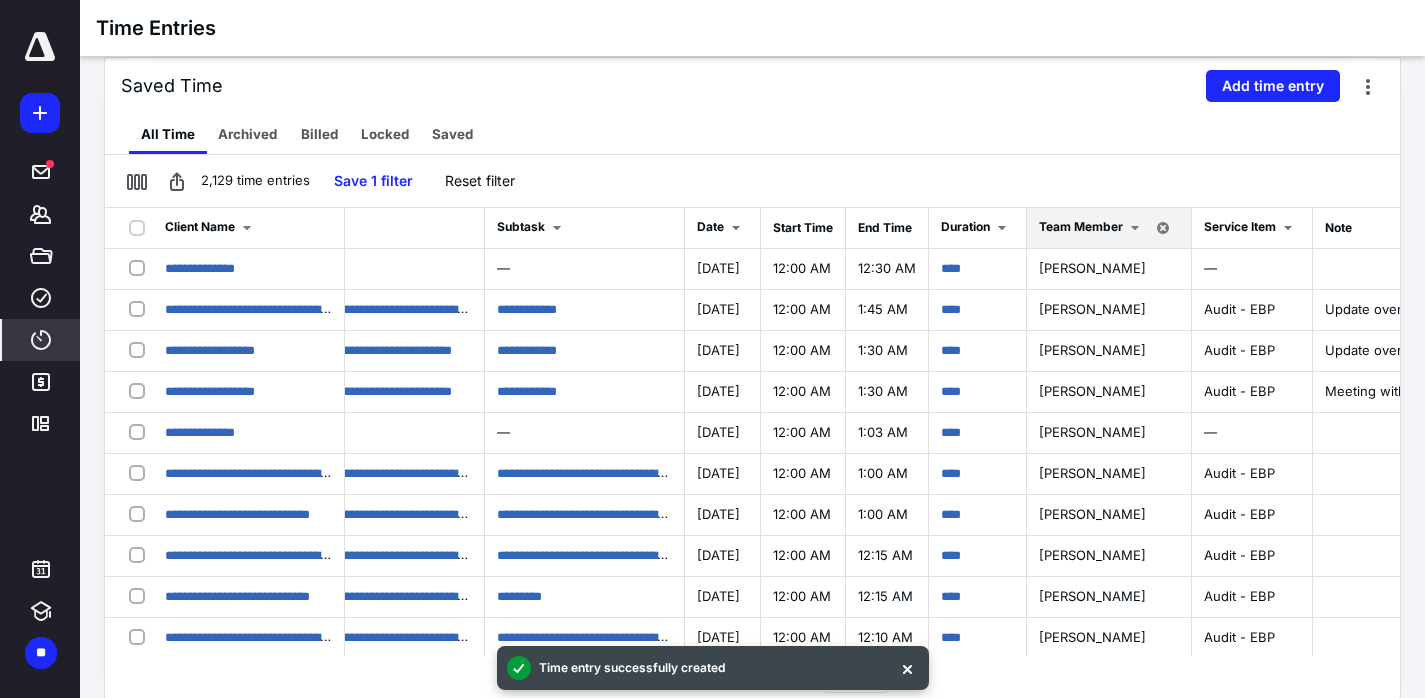 scroll, scrollTop: 0, scrollLeft: 648, axis: horizontal 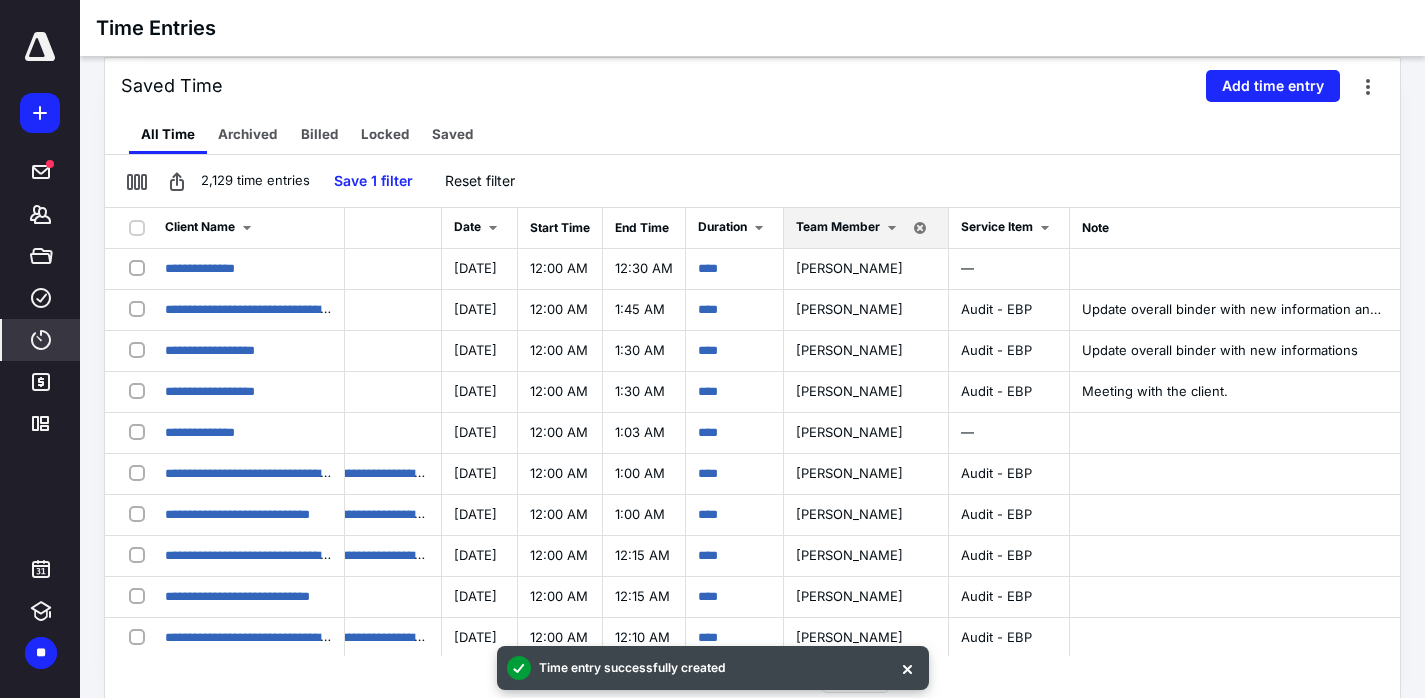 click on "All Time Archived Billed Locked Saved" at bounding box center [752, 134] 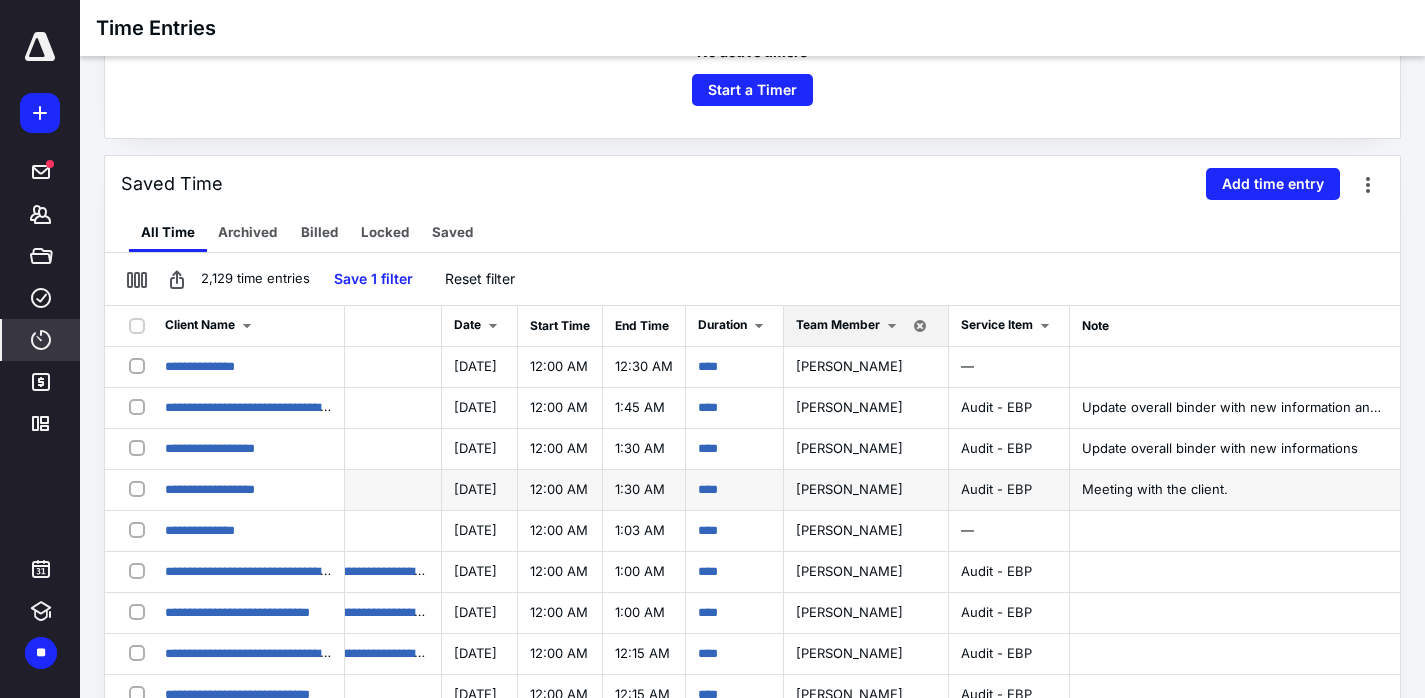 scroll, scrollTop: 417, scrollLeft: 0, axis: vertical 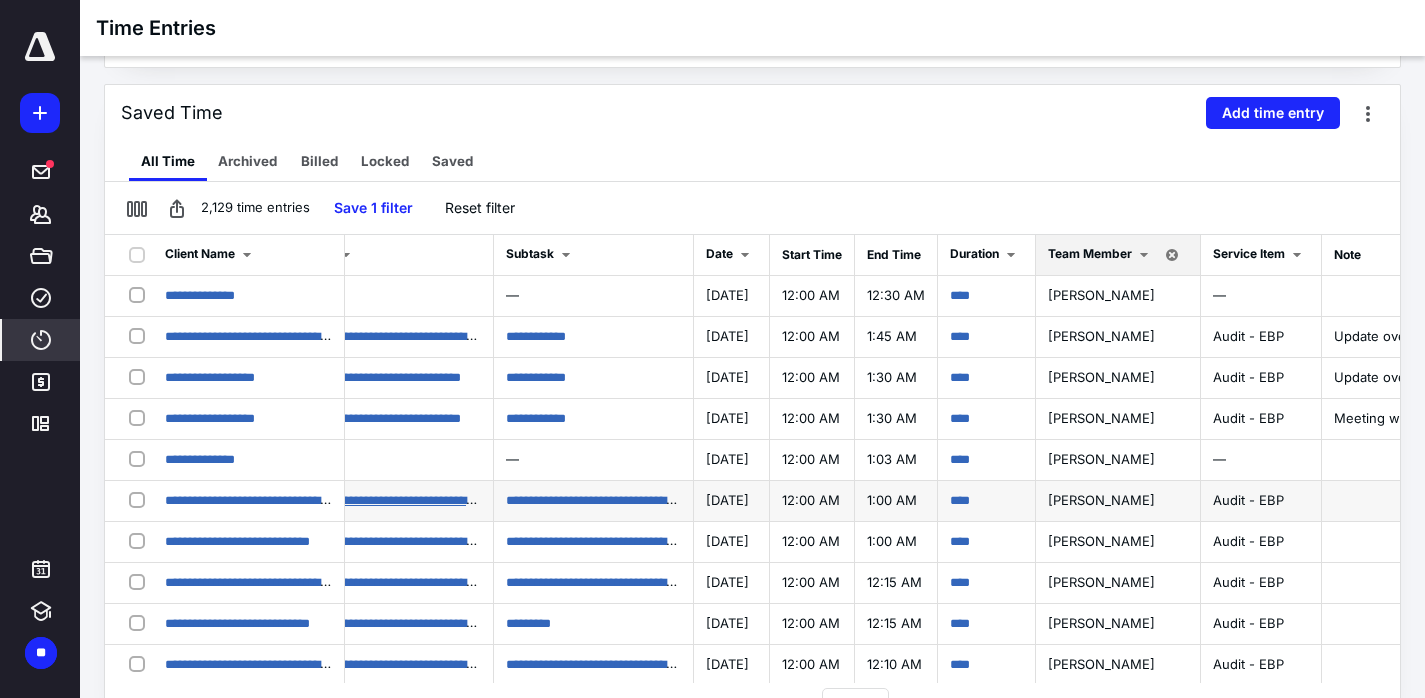 click on "**********" at bounding box center [461, 499] 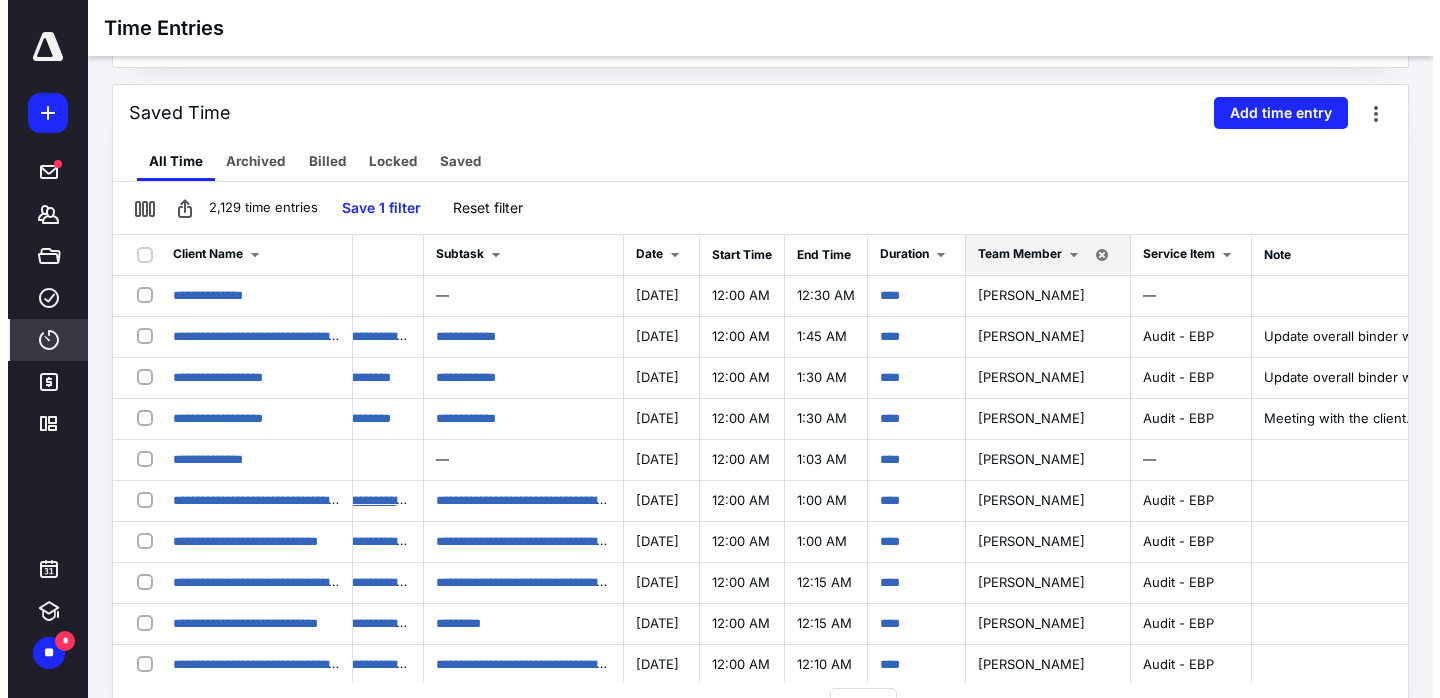 scroll, scrollTop: 0, scrollLeft: 648, axis: horizontal 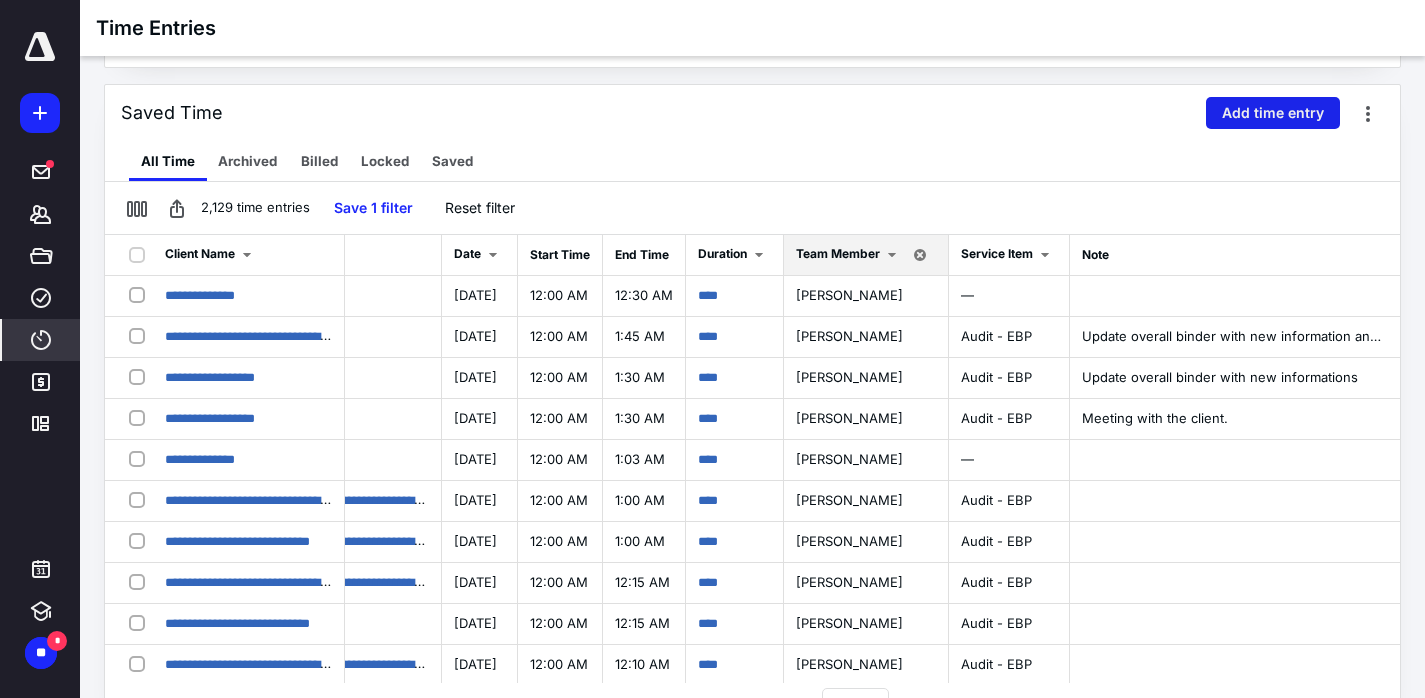 click on "Add time entry" at bounding box center [1273, 113] 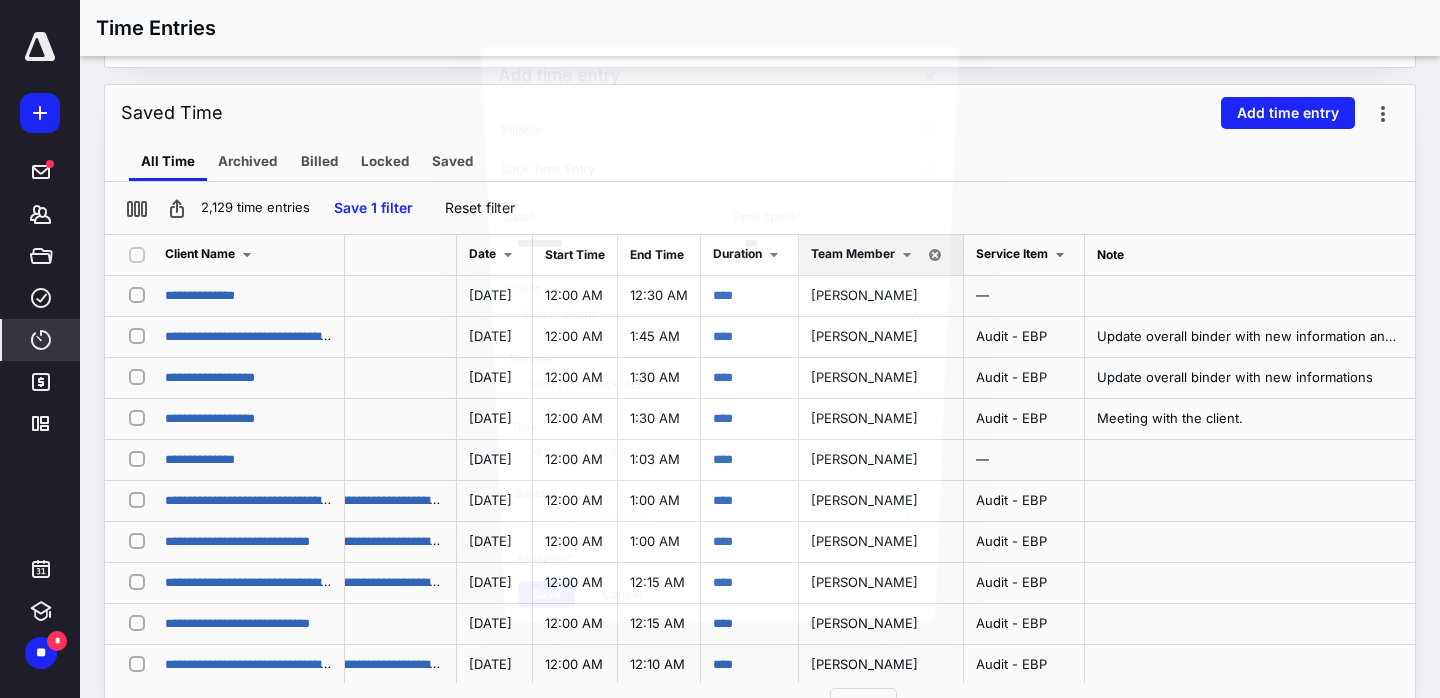 scroll, scrollTop: 0, scrollLeft: 633, axis: horizontal 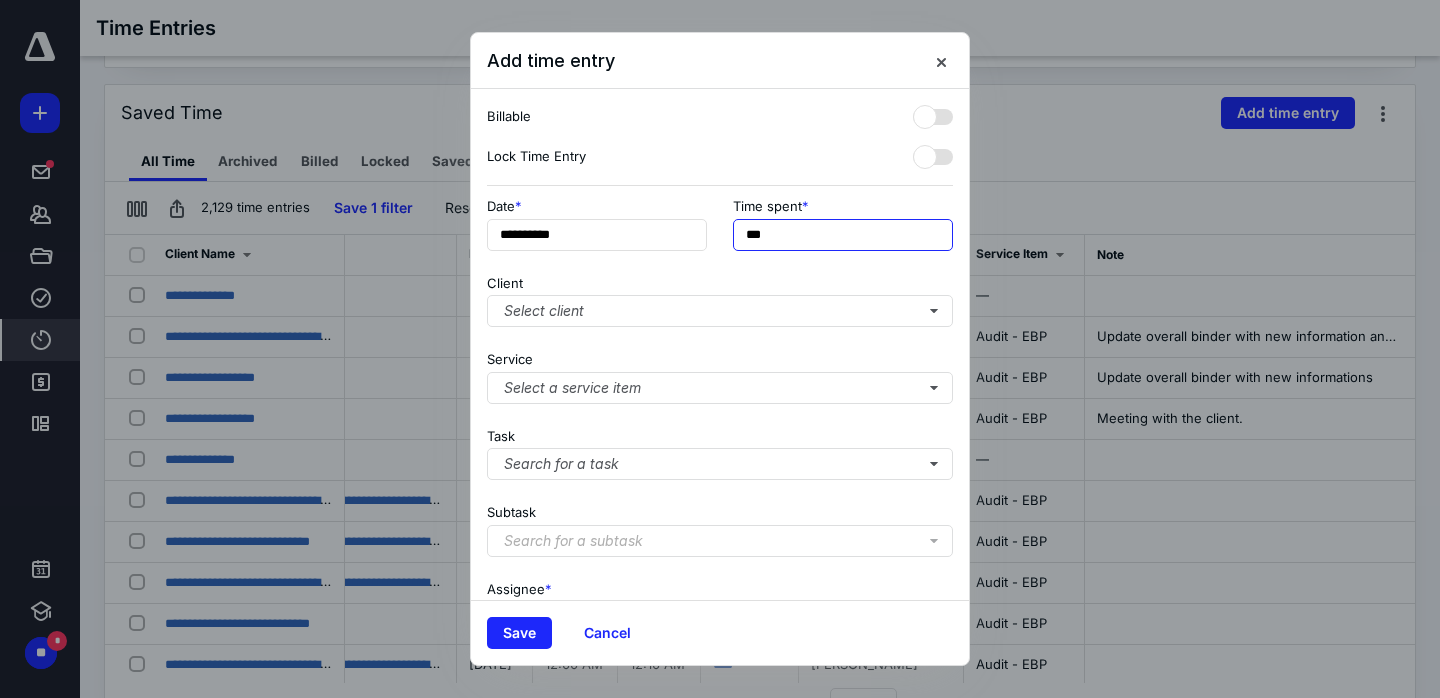 click on "***" at bounding box center [843, 235] 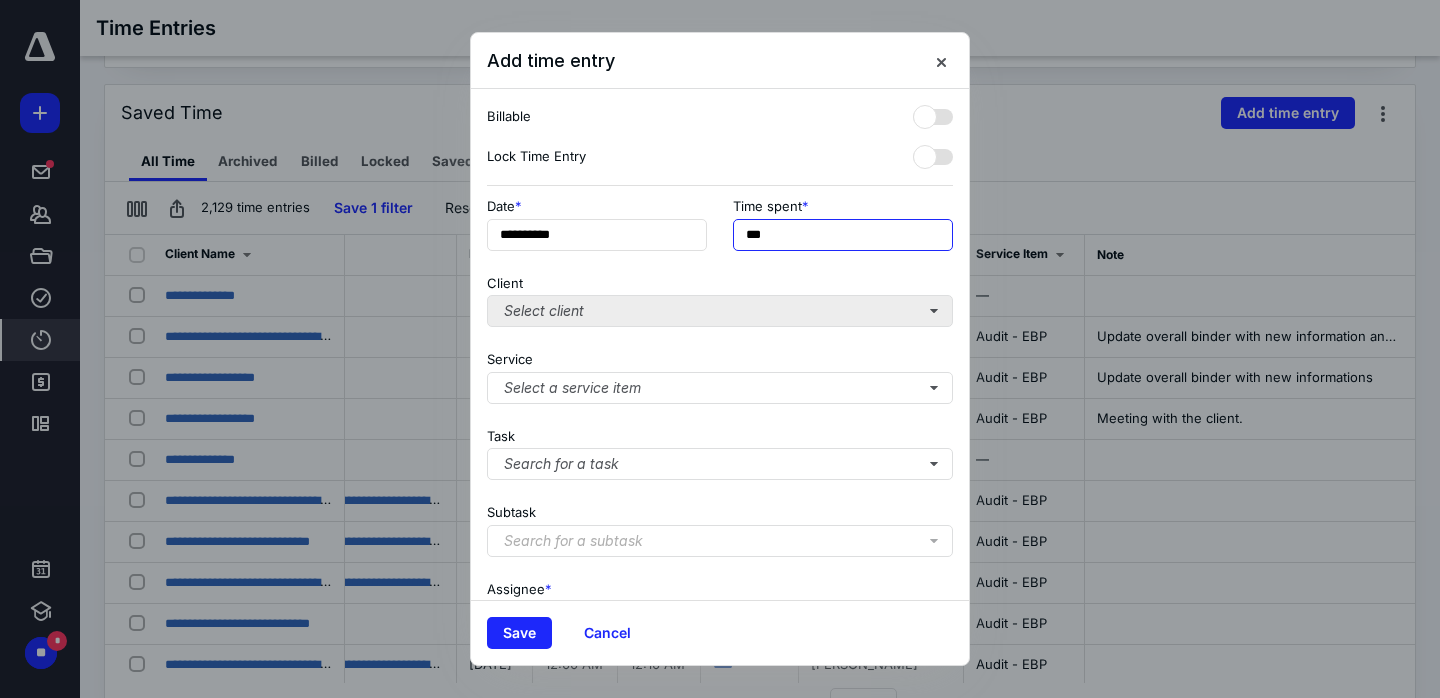 type on "***" 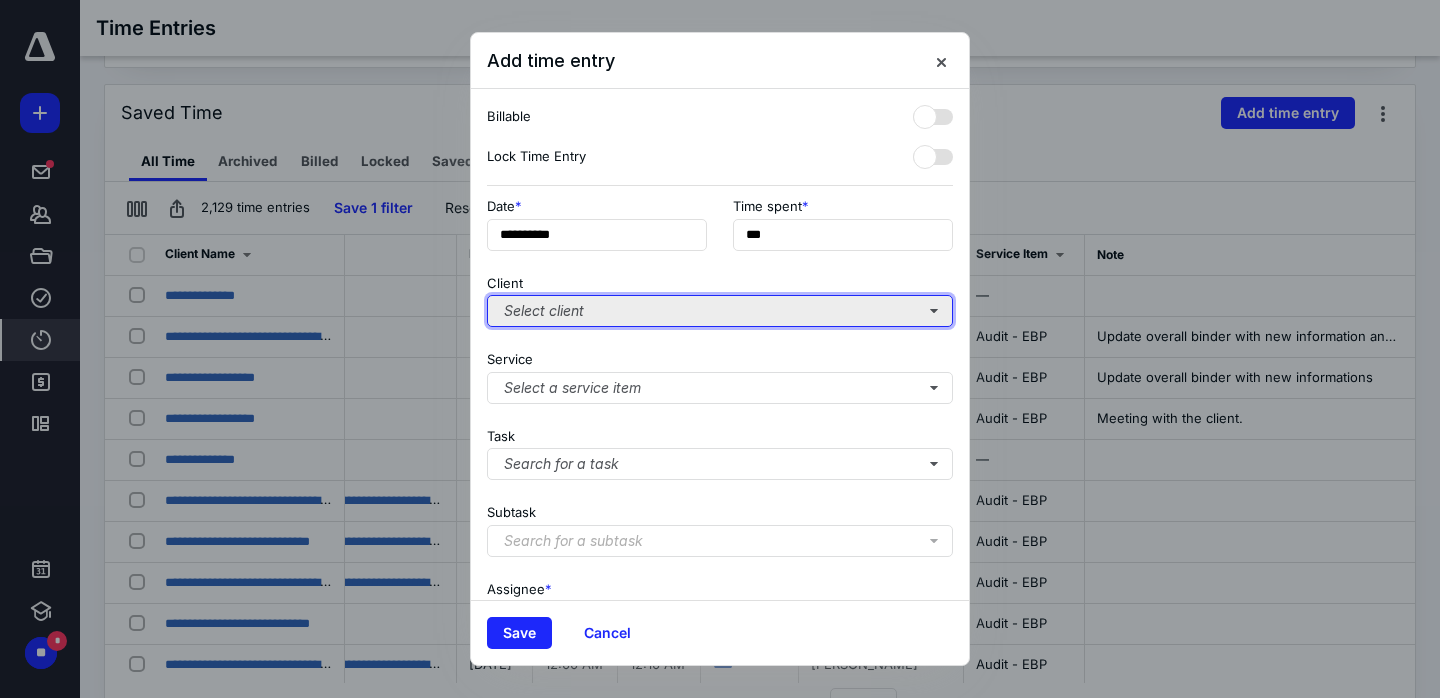 click on "Select client" at bounding box center (720, 311) 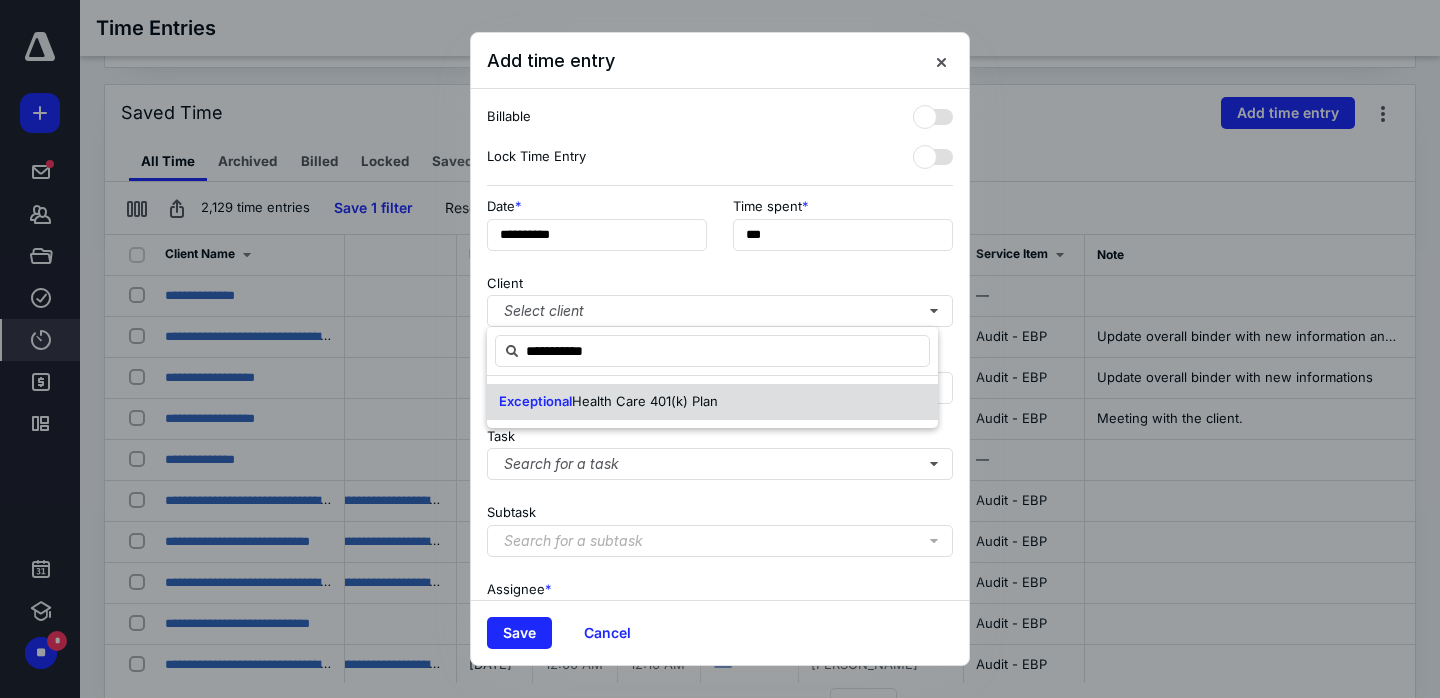 click on "Health Care 401(k) Plan" at bounding box center [645, 401] 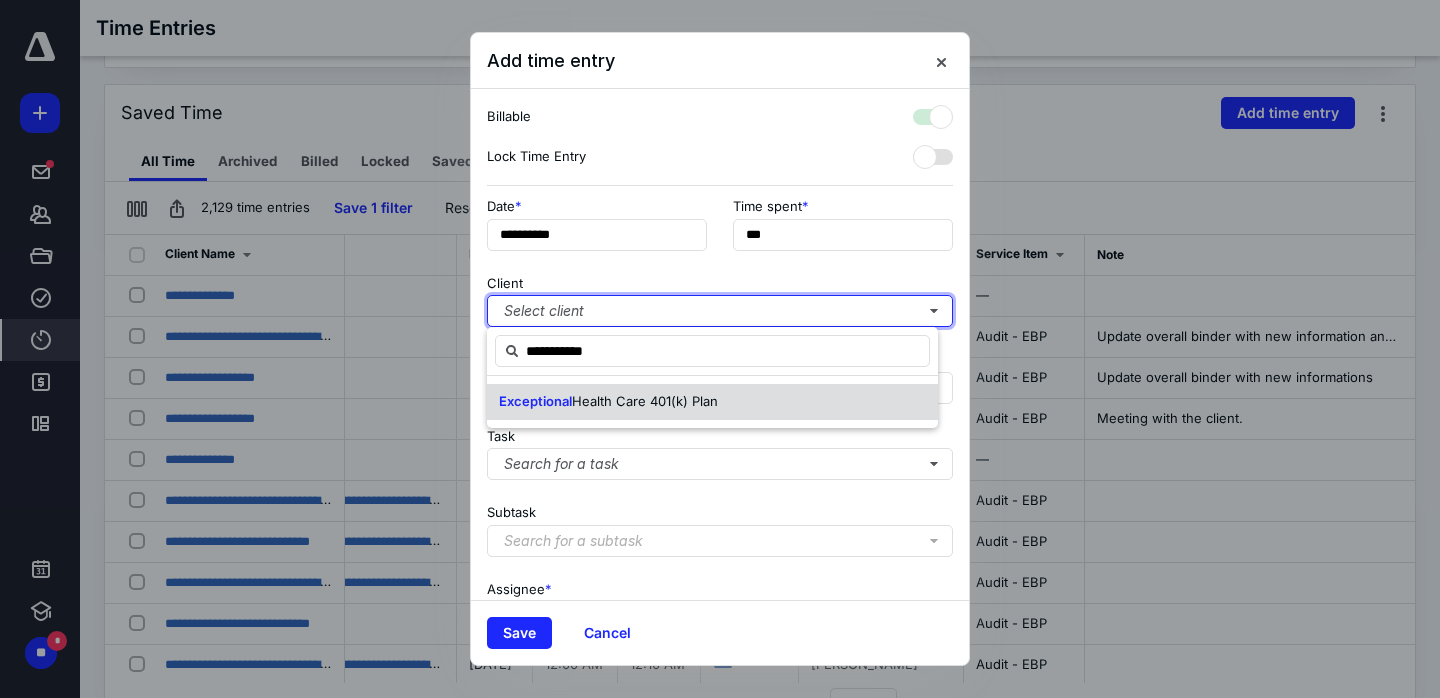 checkbox on "true" 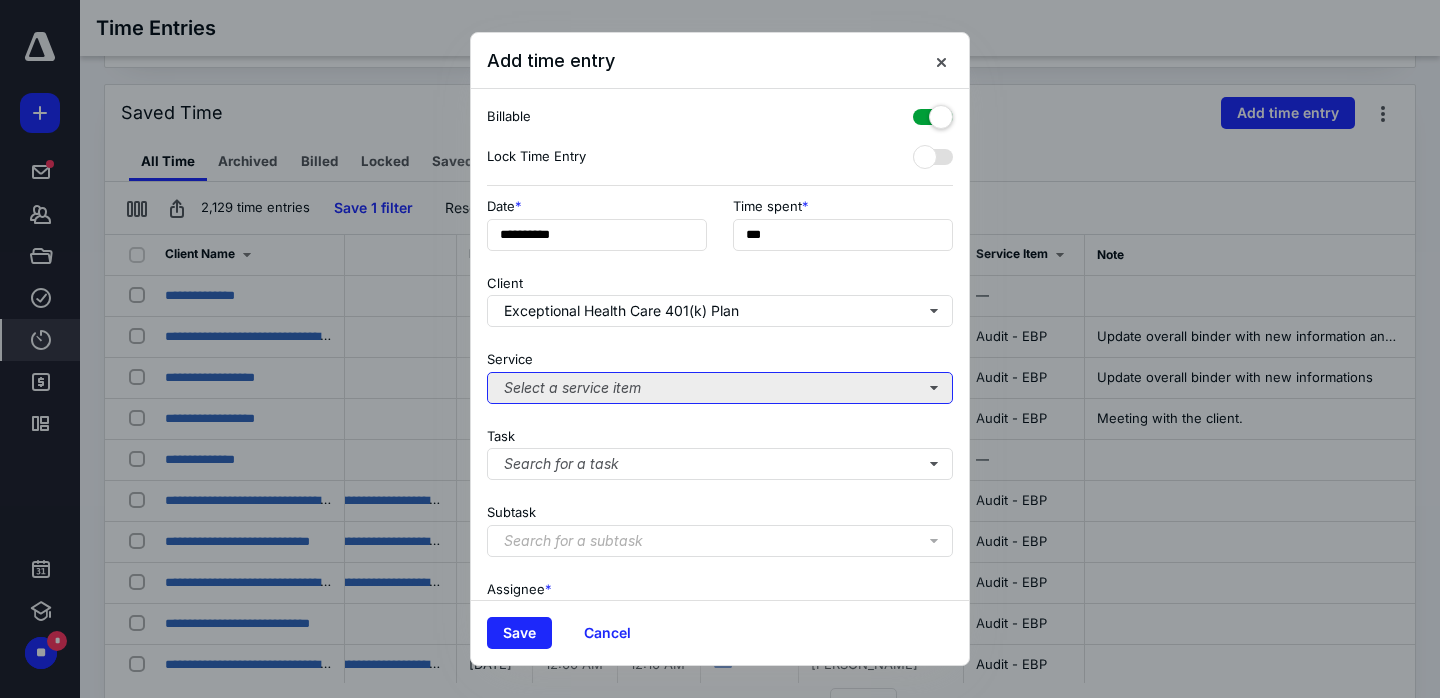 click on "Select a service item" at bounding box center (720, 388) 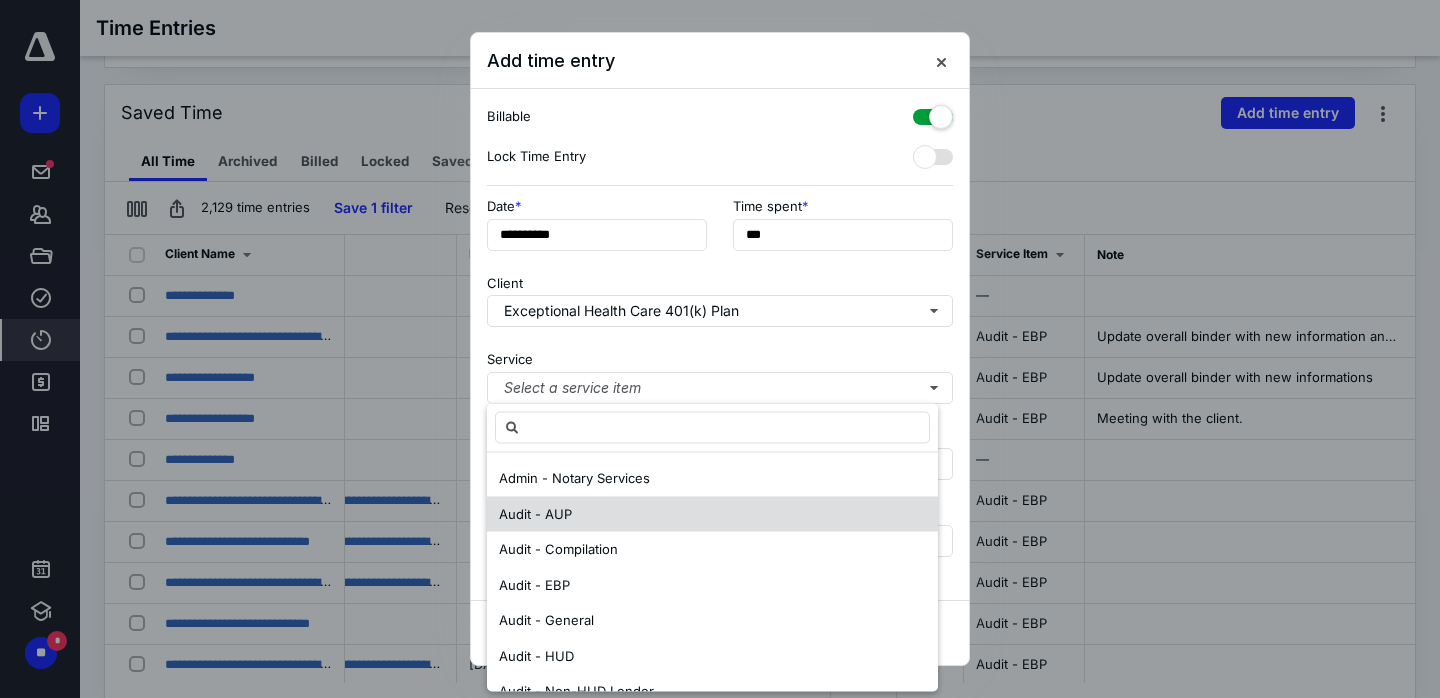 drag, startPoint x: 593, startPoint y: 580, endPoint x: 618, endPoint y: 514, distance: 70.5762 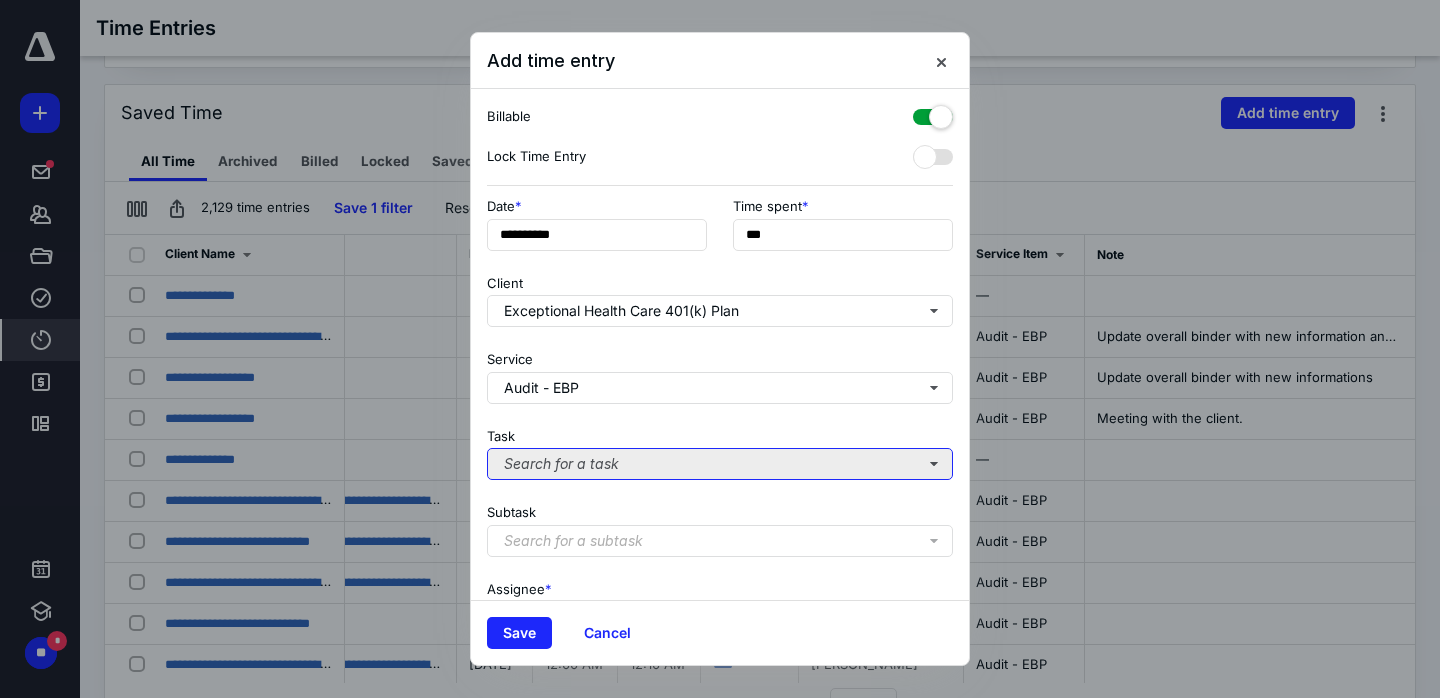 click on "Search for a task" at bounding box center [720, 464] 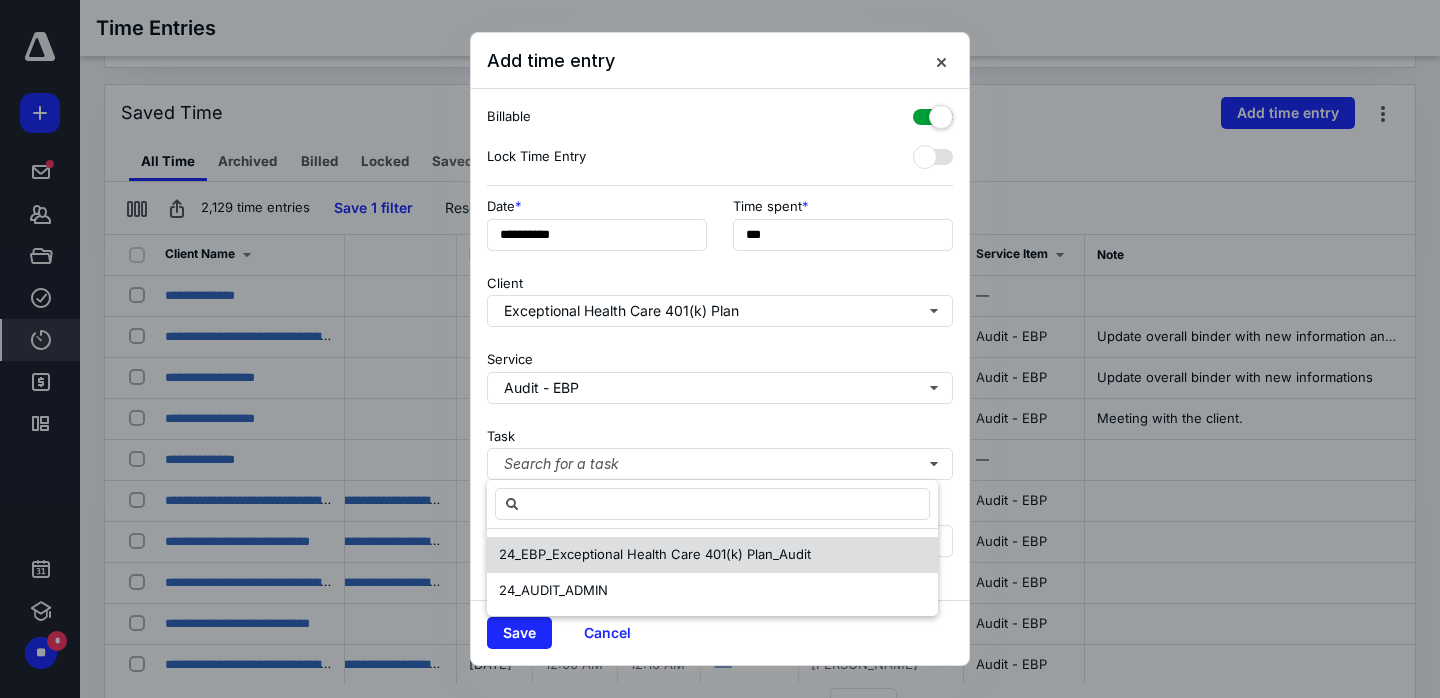 click on "24_EBP_Exceptional Health Care 401(k) Plan_Audit" at bounding box center [655, 554] 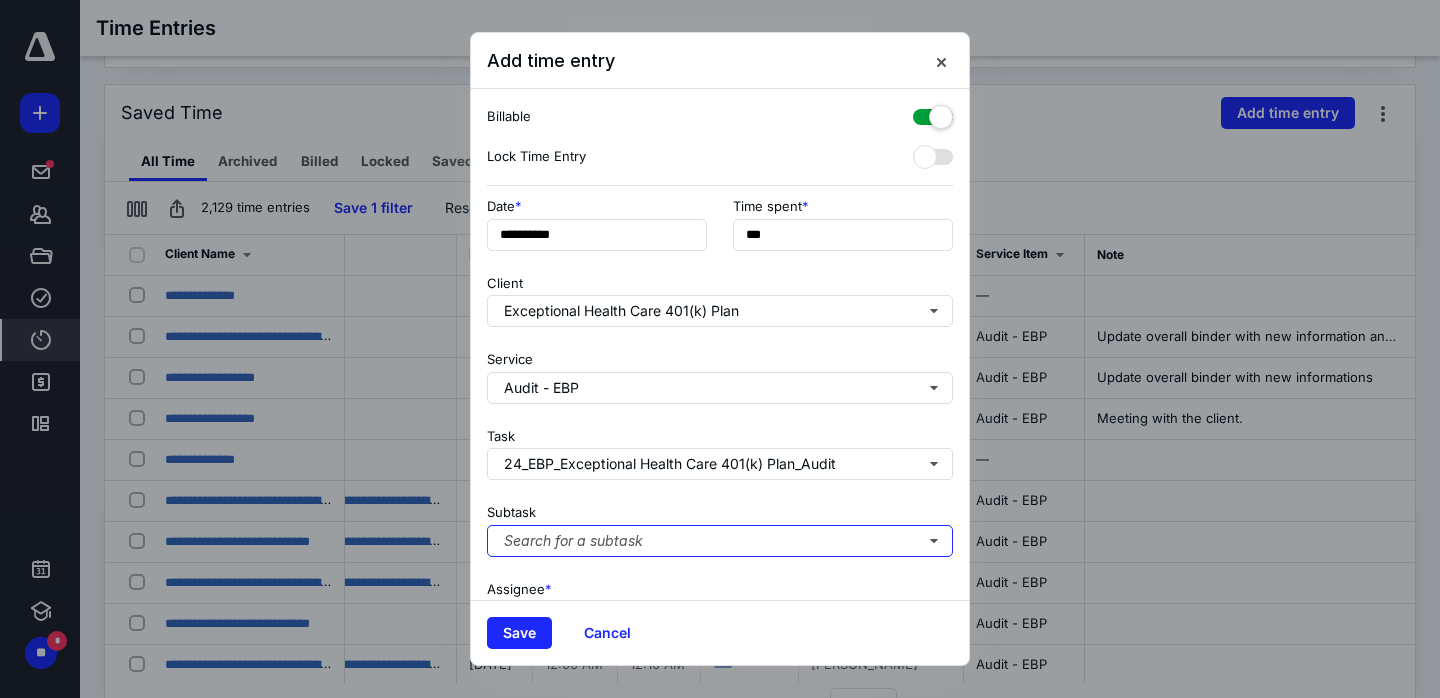 click on "Search for a subtask" at bounding box center [720, 541] 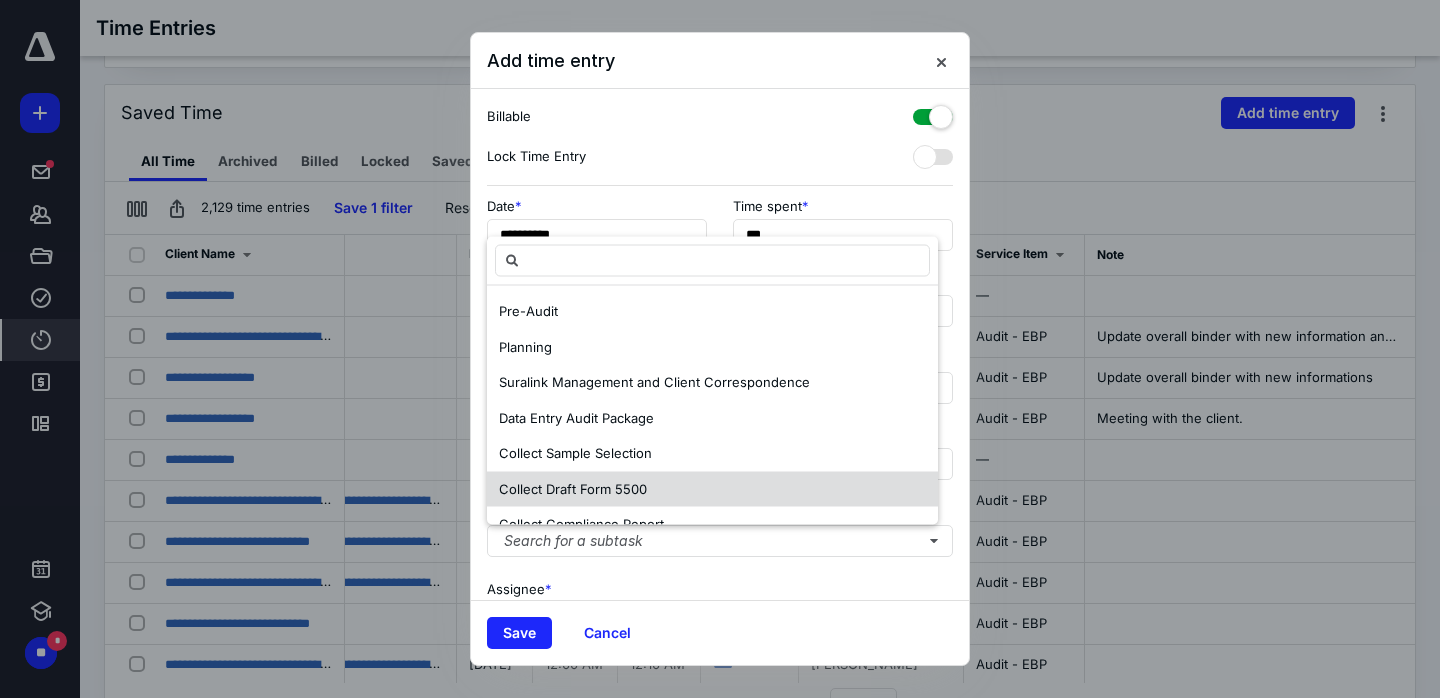 click on "Collect Draft Form 5500" at bounding box center (573, 488) 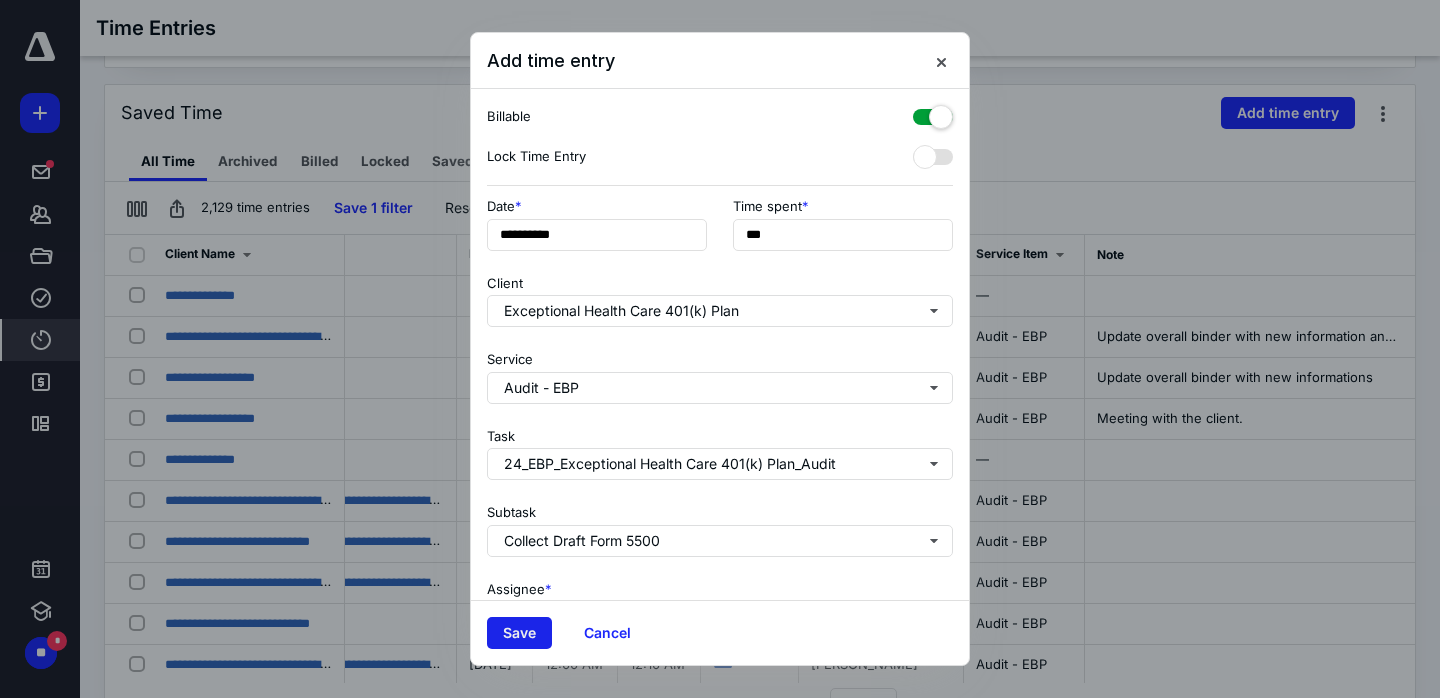 click on "Save" at bounding box center [519, 633] 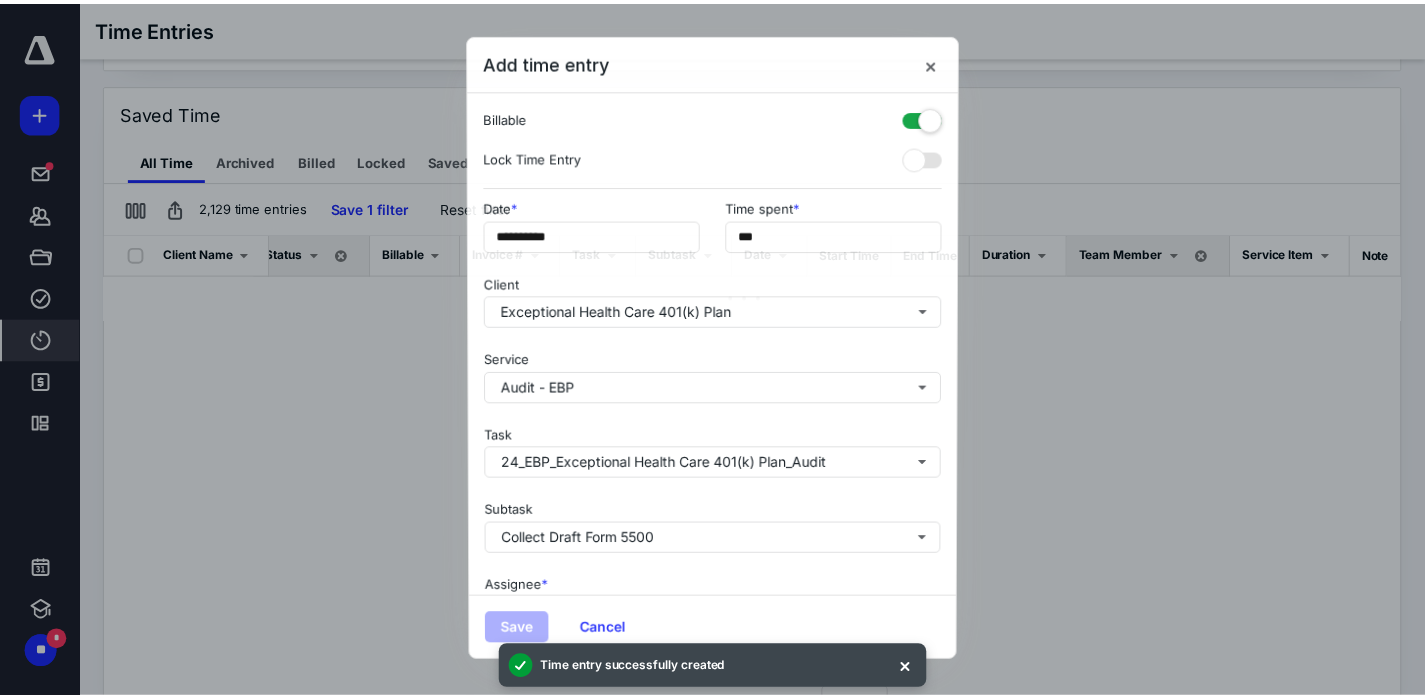 scroll, scrollTop: 0, scrollLeft: 25, axis: horizontal 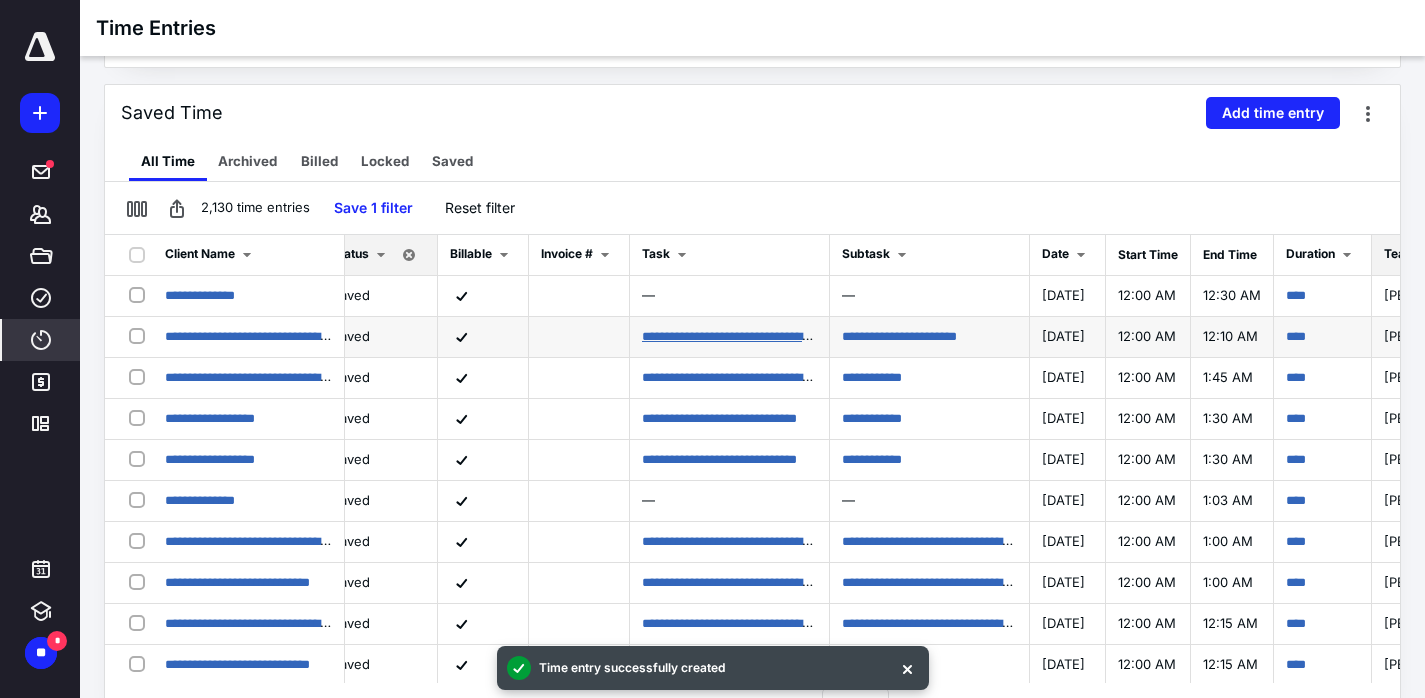 click on "**********" at bounding box center [762, 335] 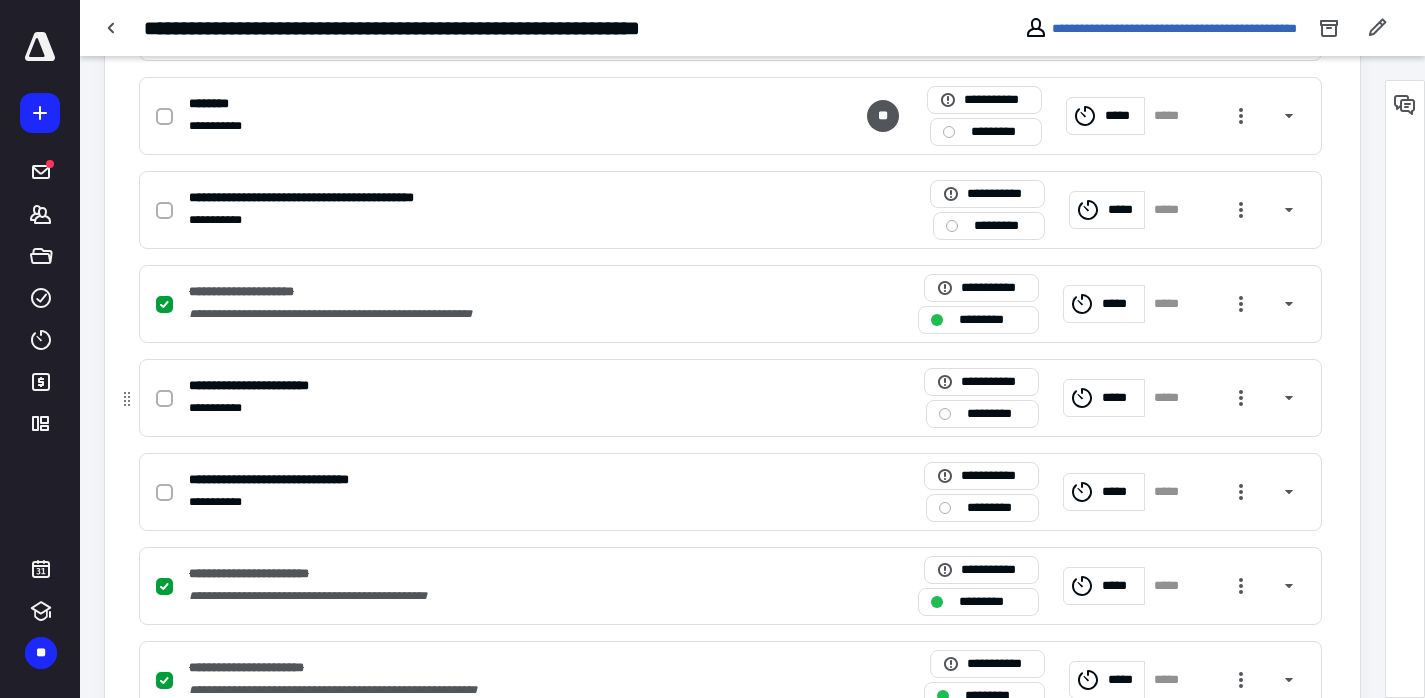 scroll, scrollTop: 1124, scrollLeft: 0, axis: vertical 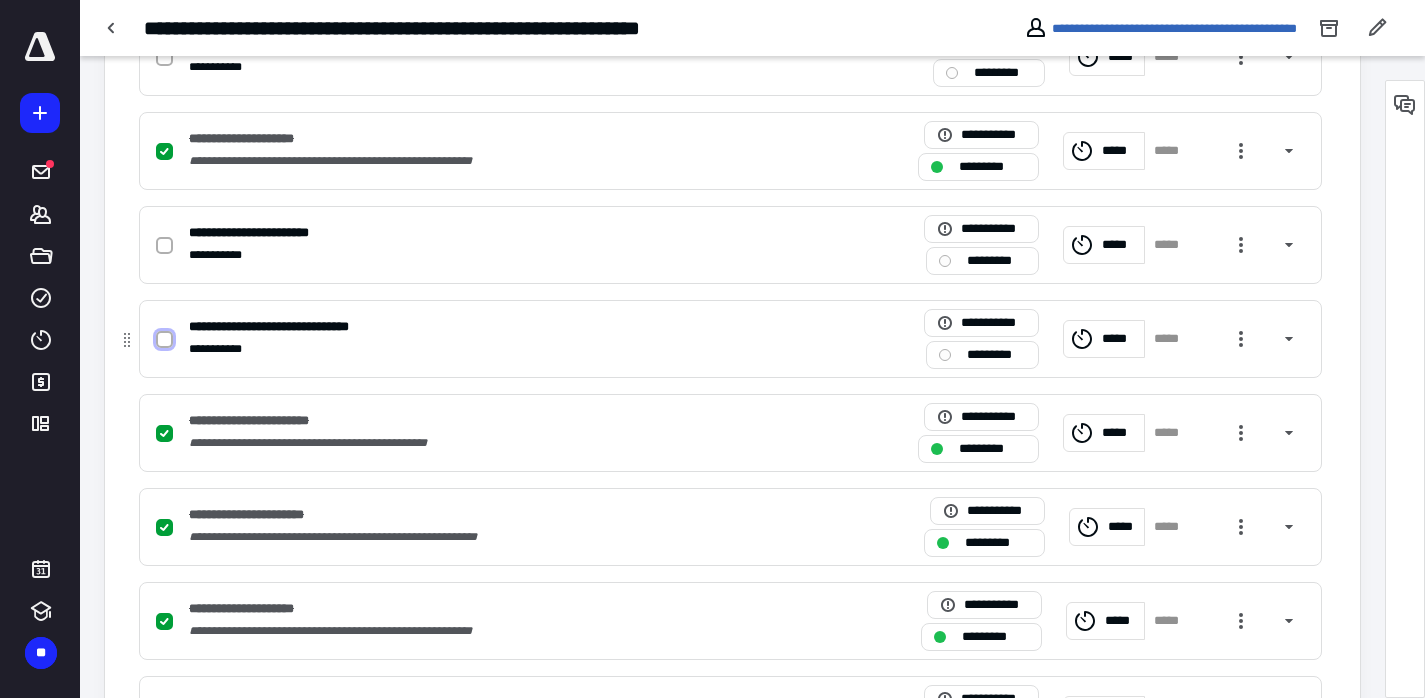 click at bounding box center (164, 340) 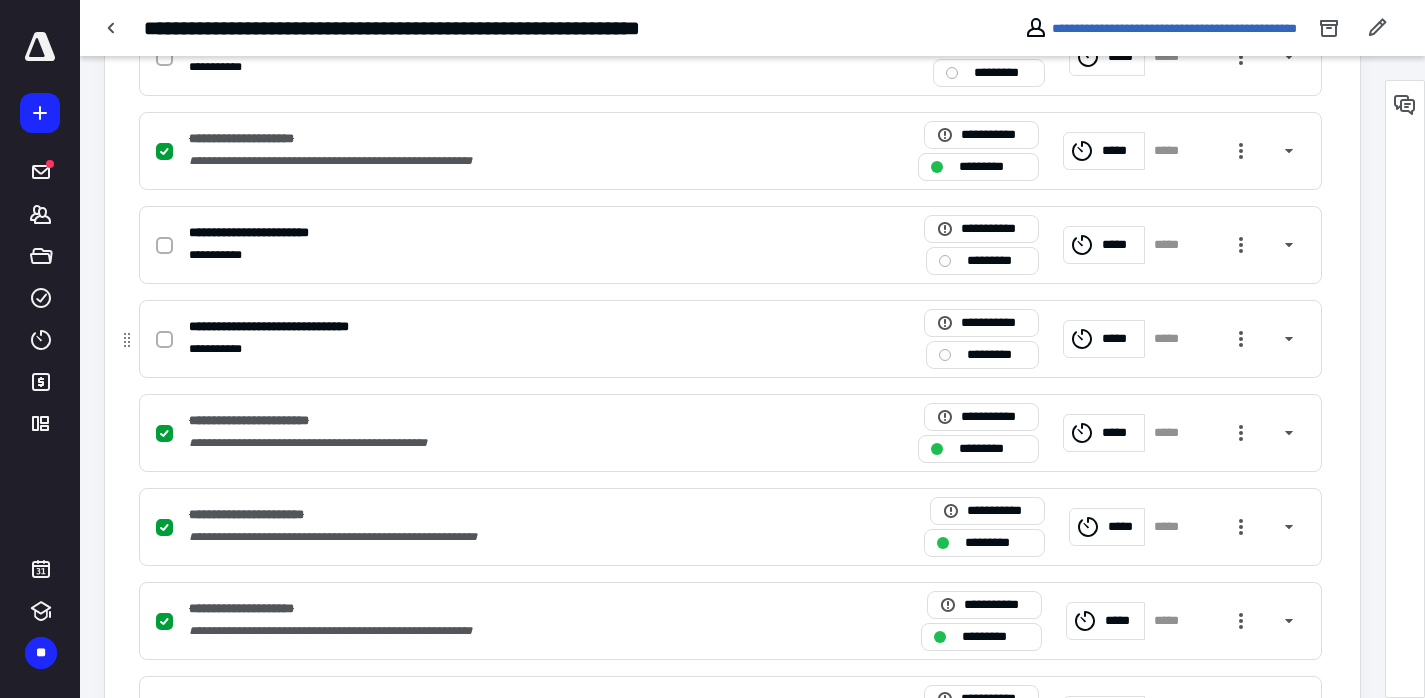 checkbox on "true" 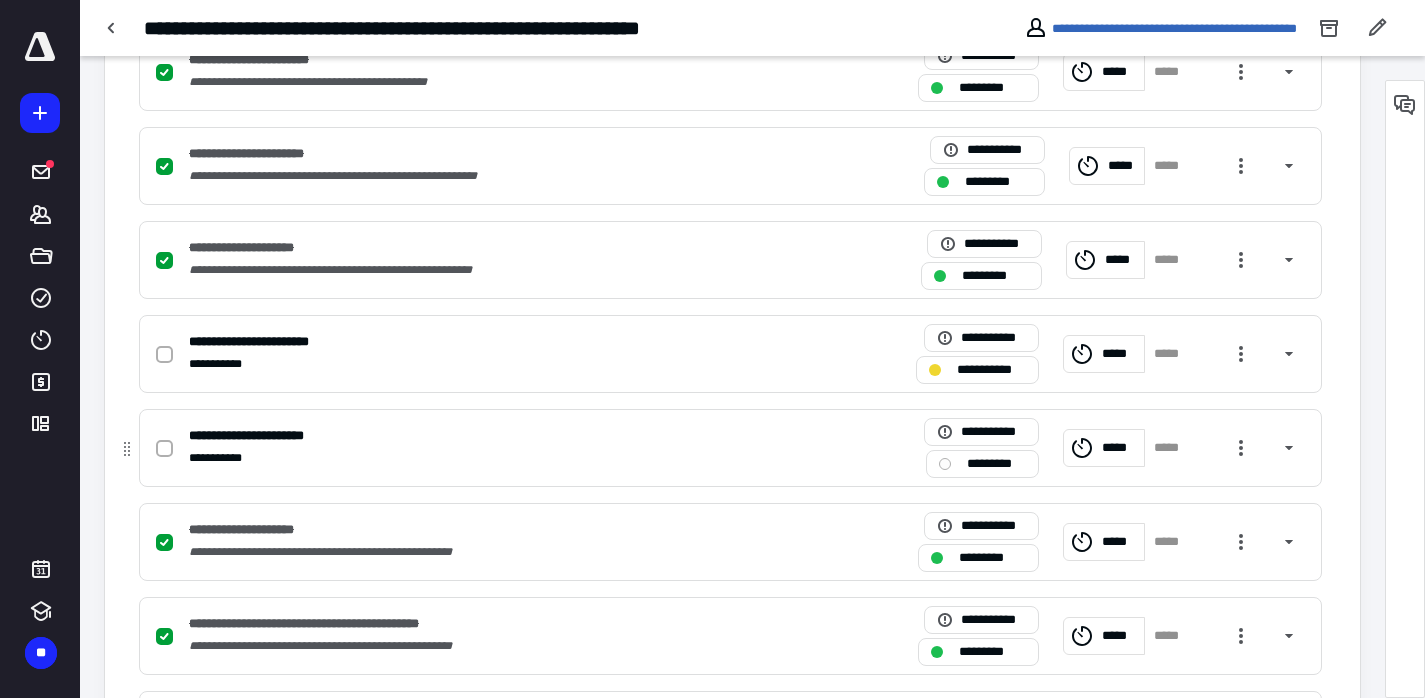 scroll, scrollTop: 1495, scrollLeft: 0, axis: vertical 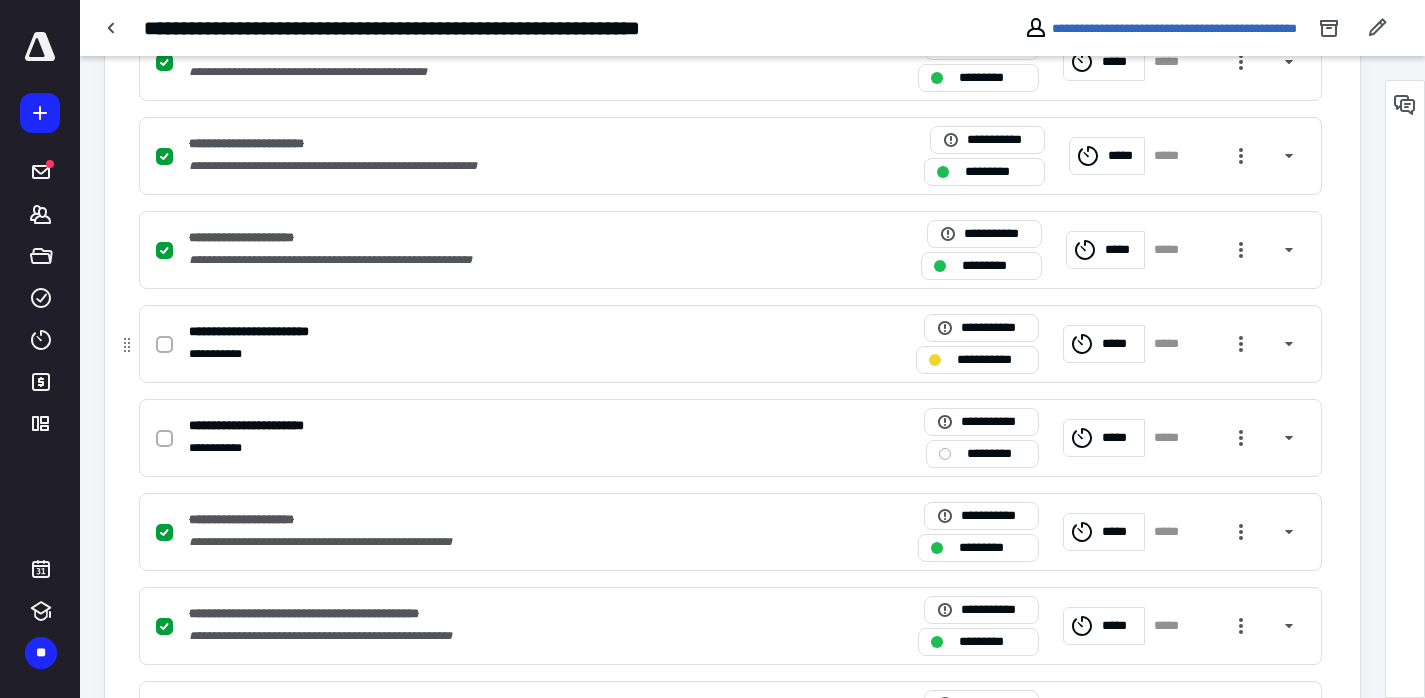 click 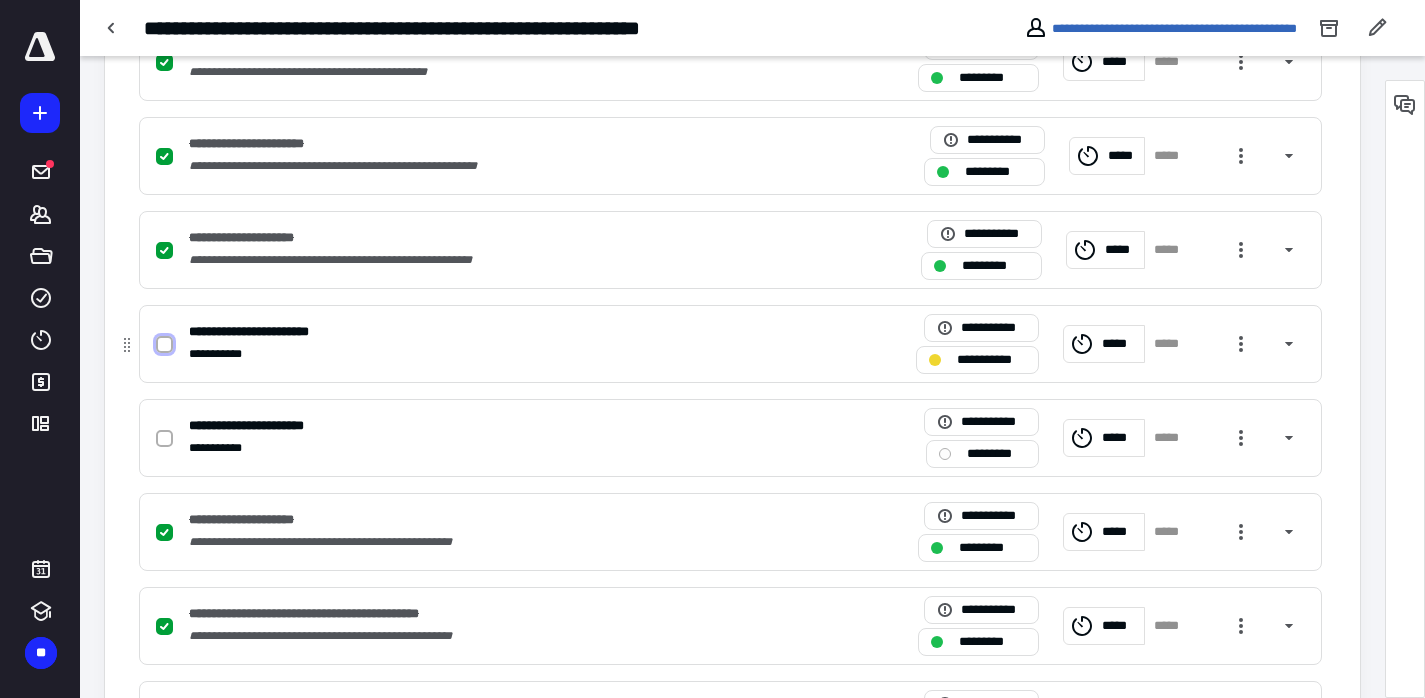 click at bounding box center [164, 345] 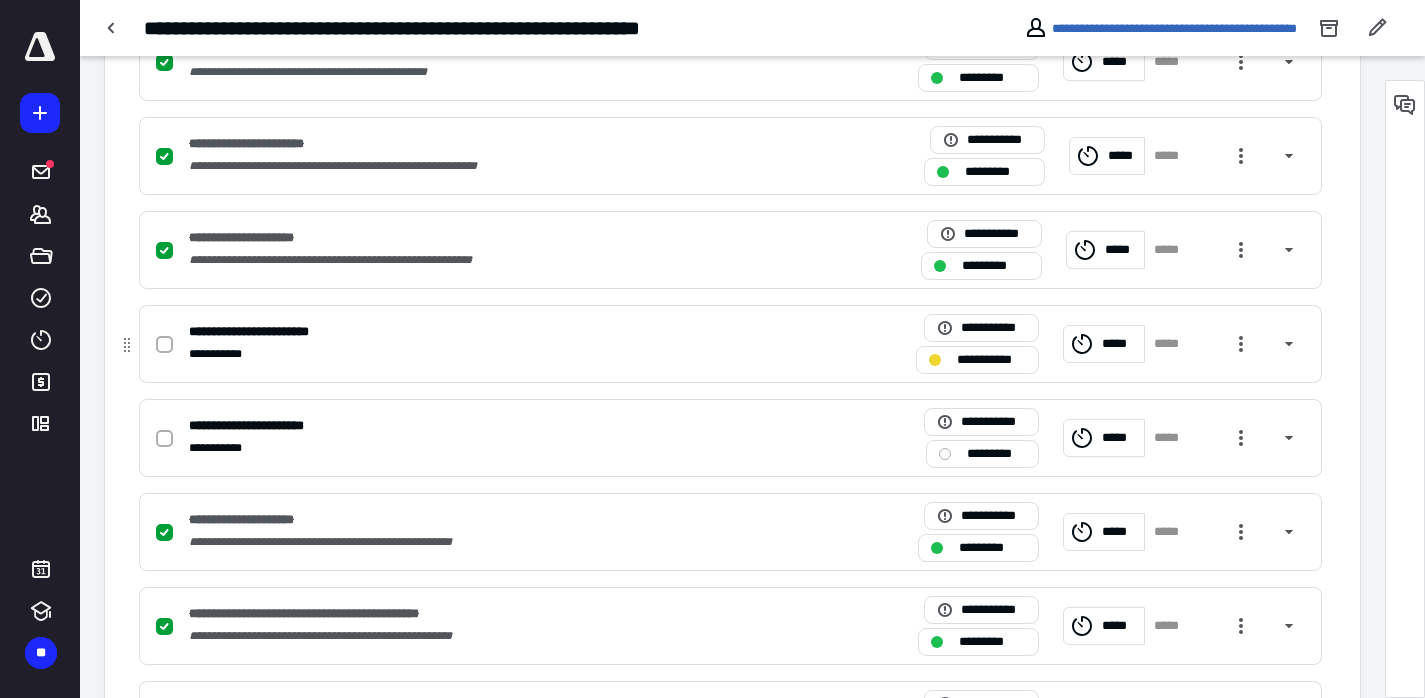 checkbox on "true" 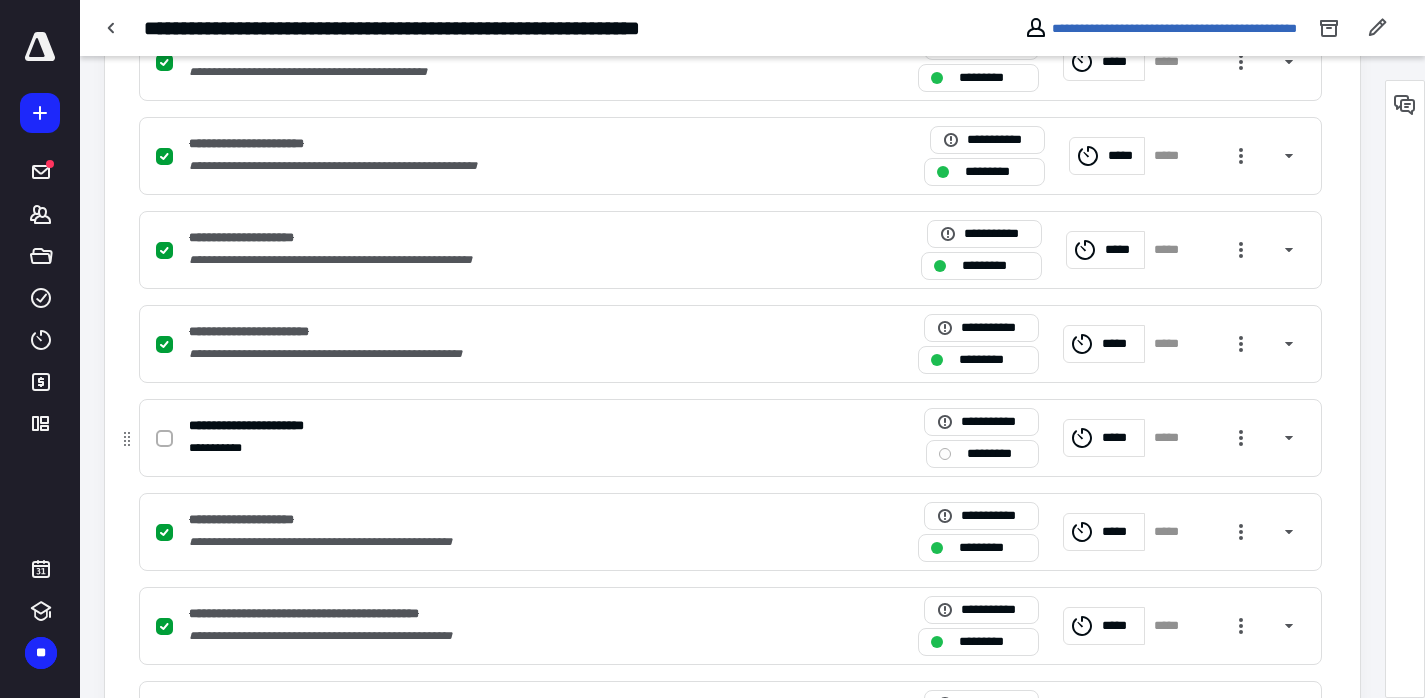 click 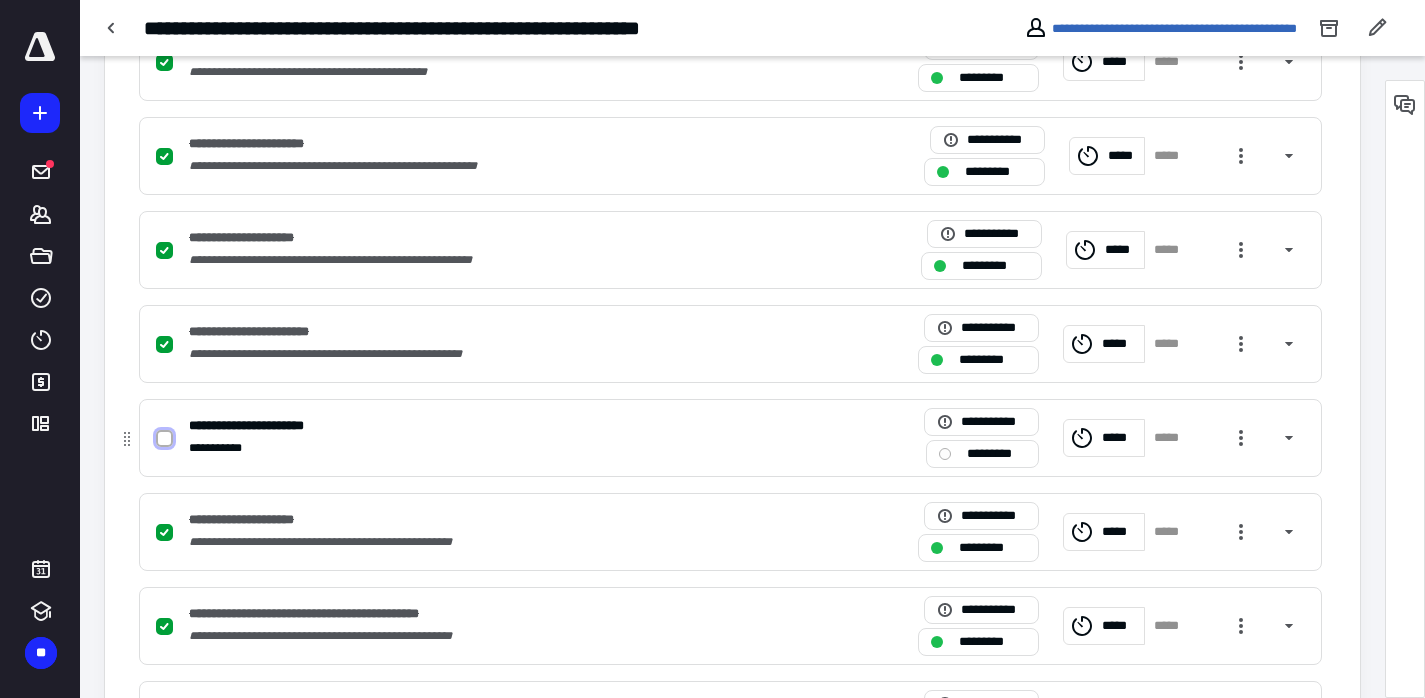 click at bounding box center (164, 439) 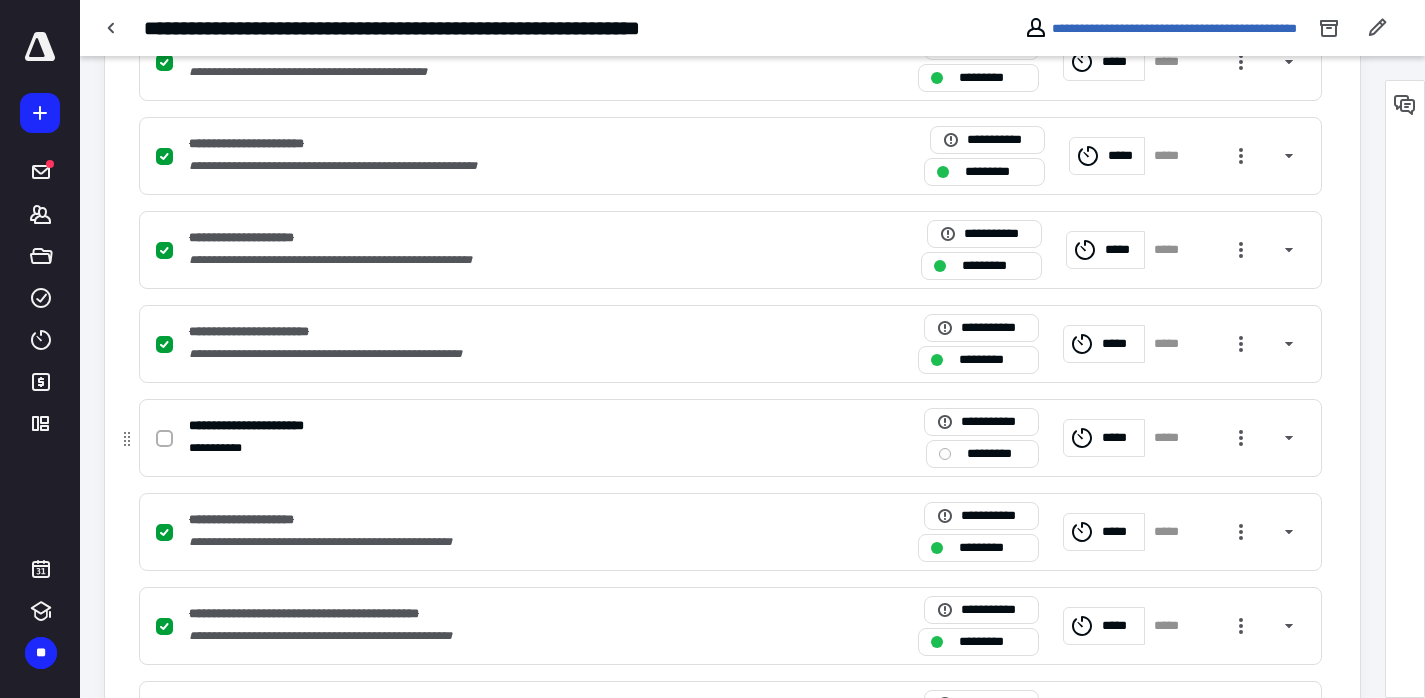 checkbox on "true" 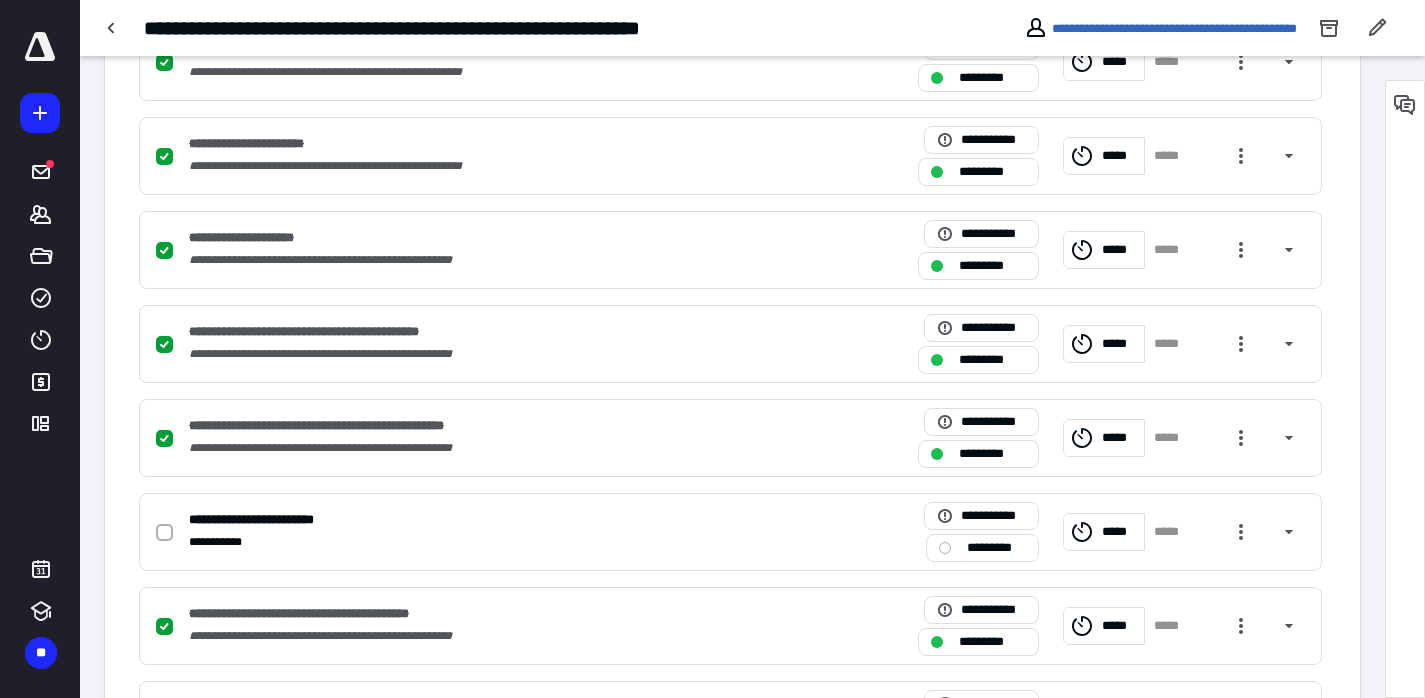 scroll, scrollTop: 1782, scrollLeft: 0, axis: vertical 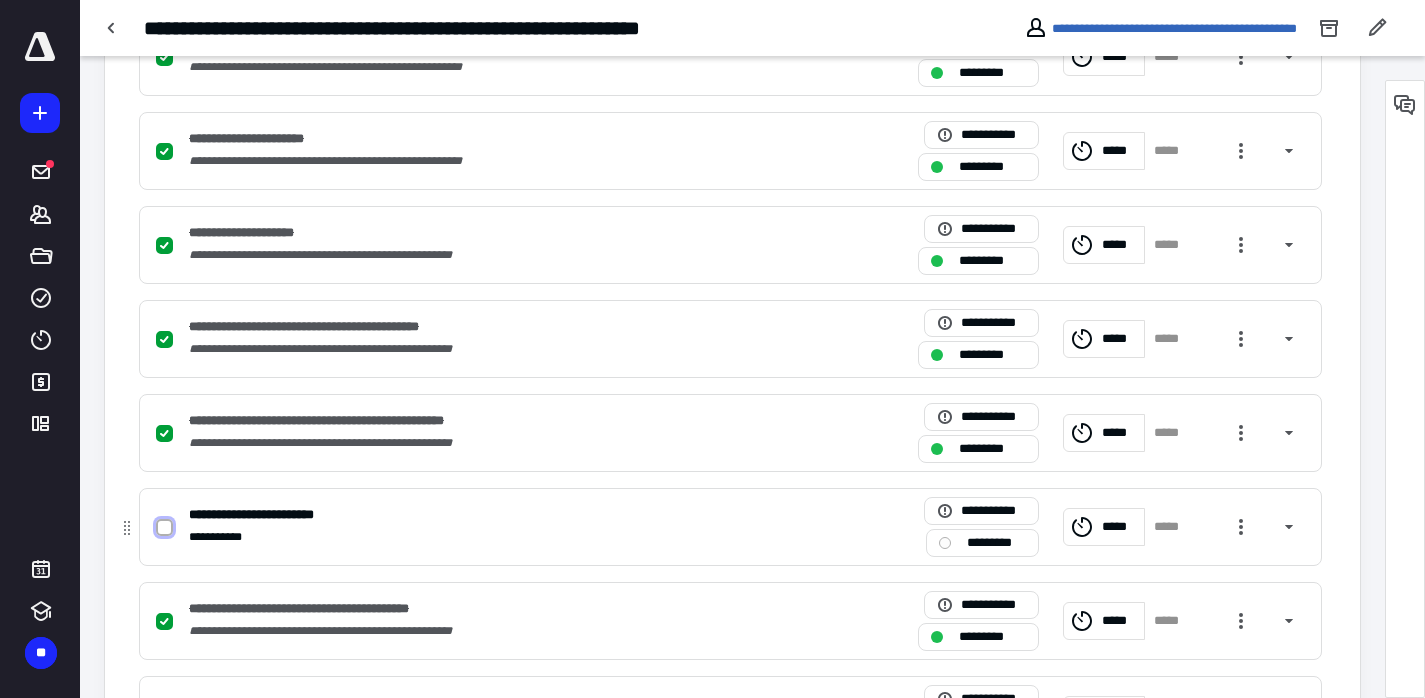 click at bounding box center (164, 528) 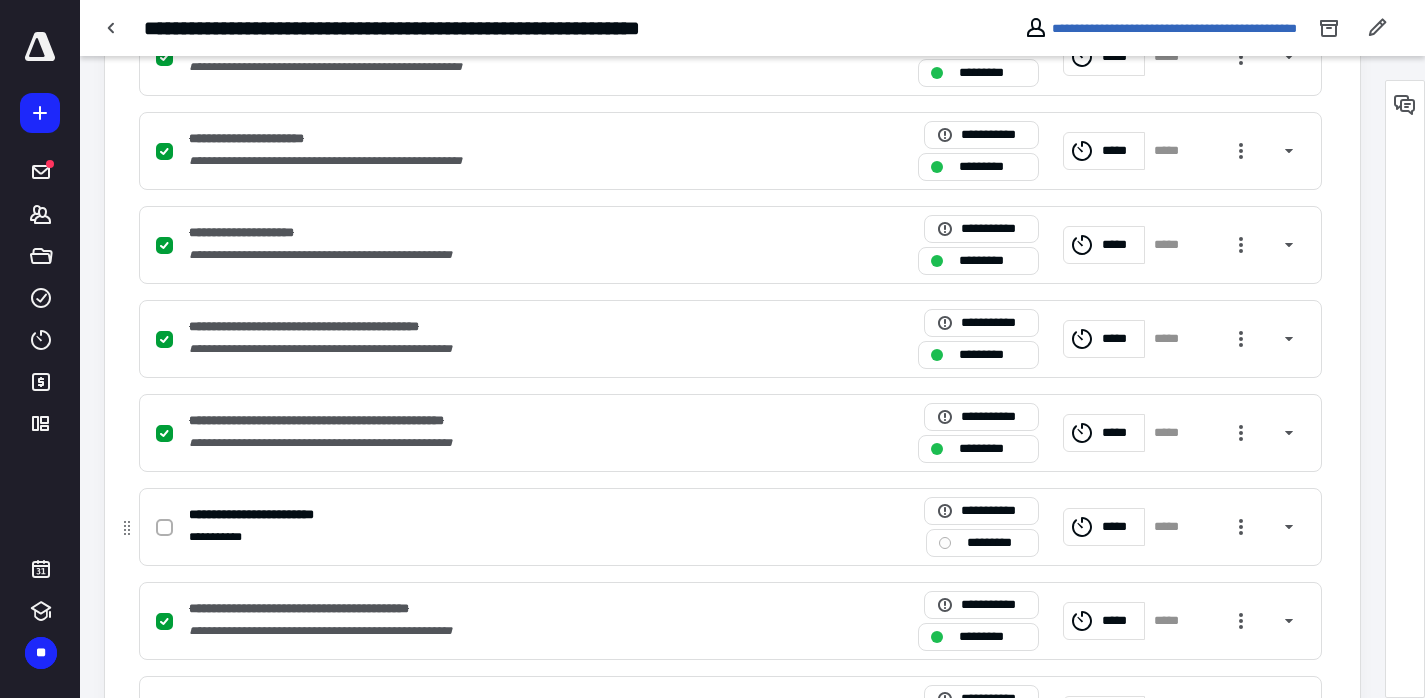 checkbox on "true" 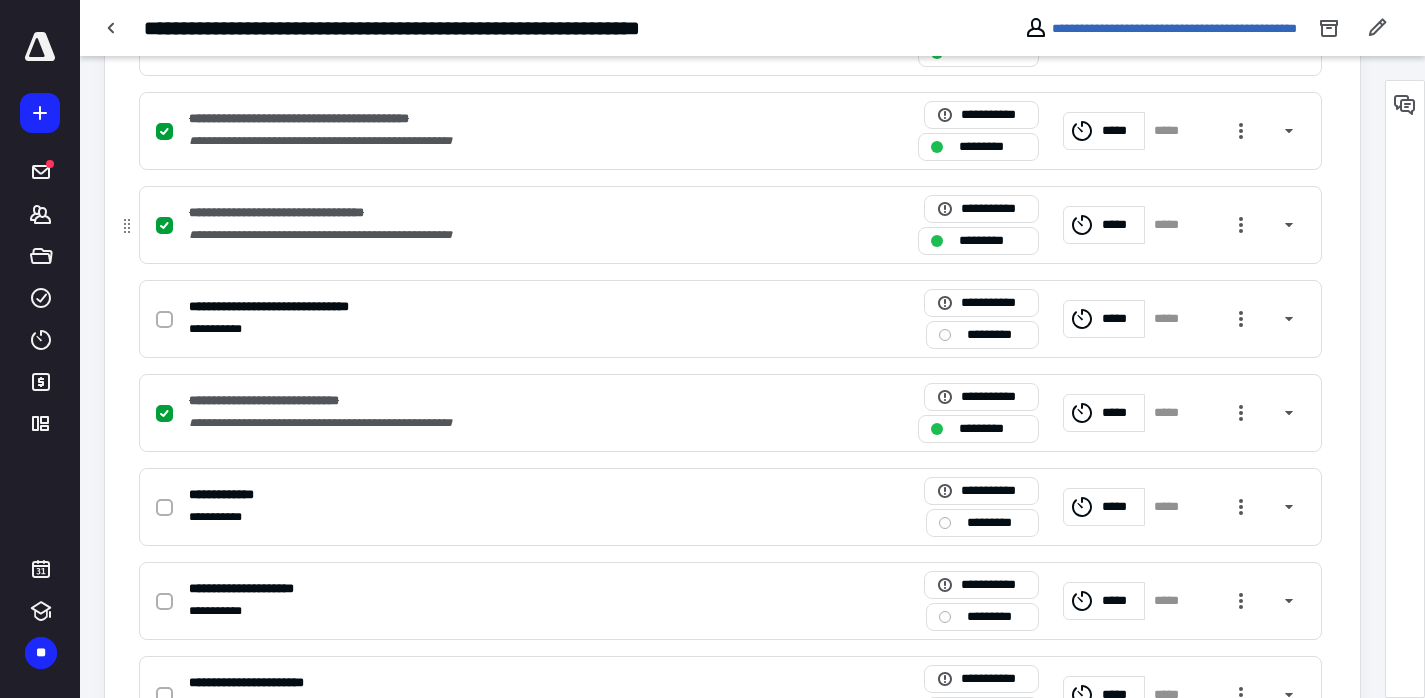 scroll, scrollTop: 2313, scrollLeft: 0, axis: vertical 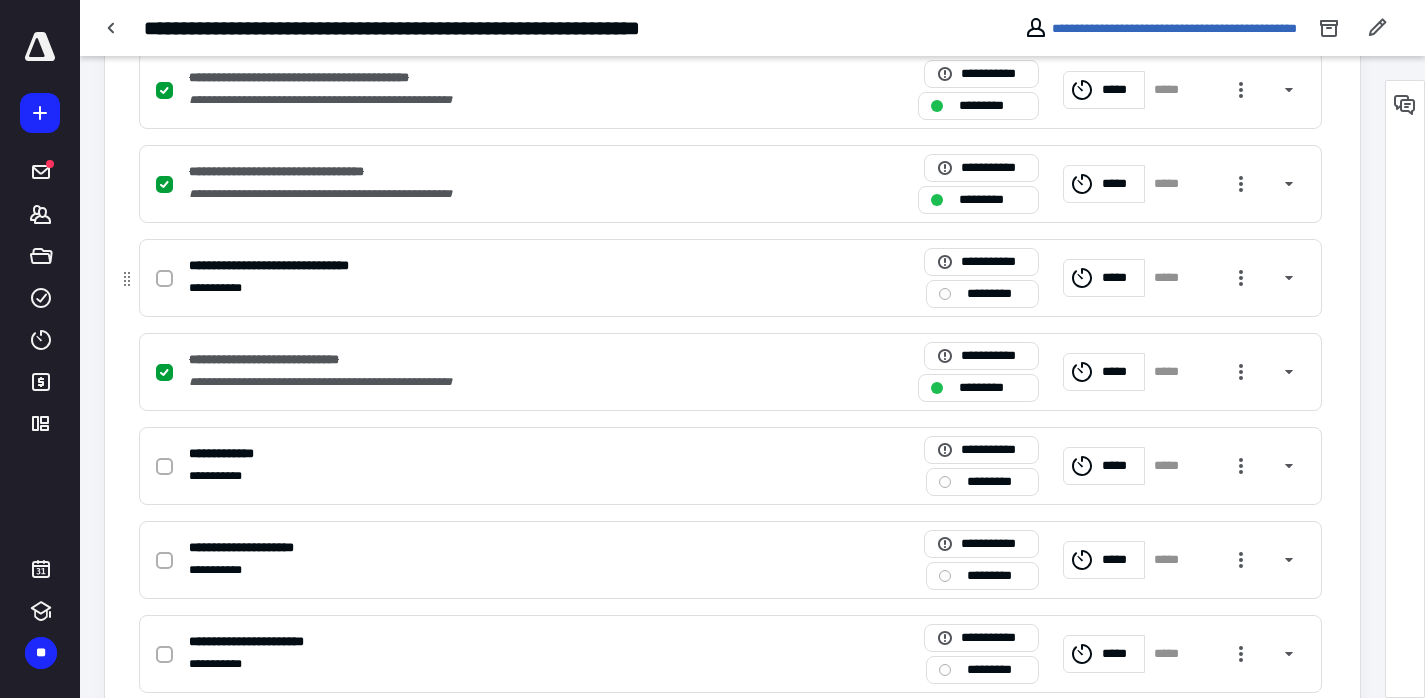 click 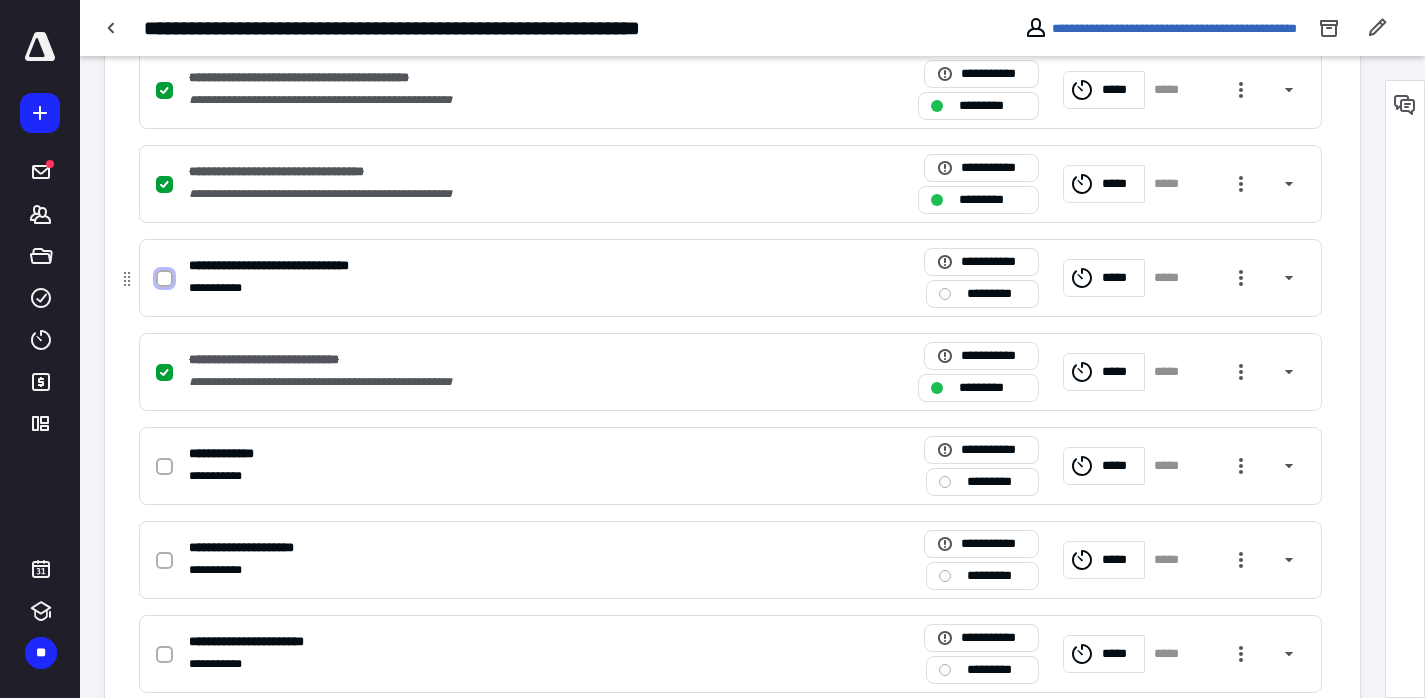 click at bounding box center (164, 279) 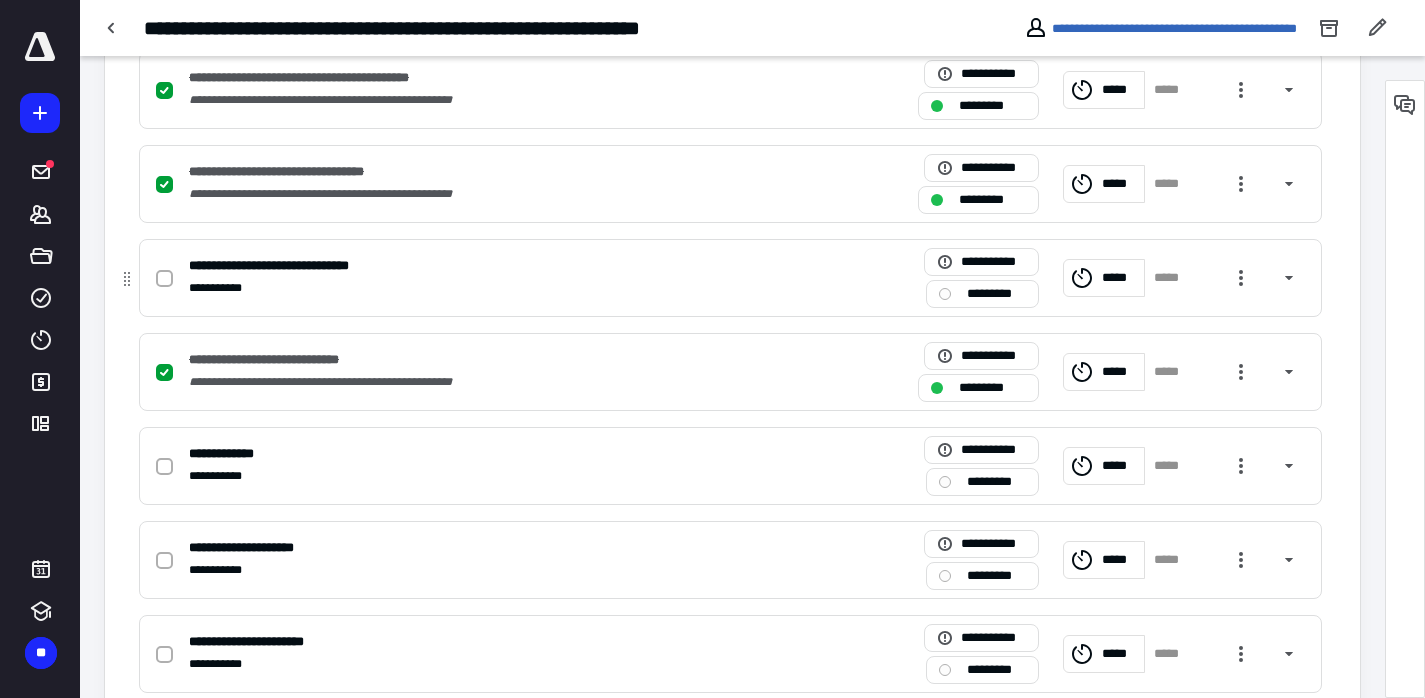 checkbox on "true" 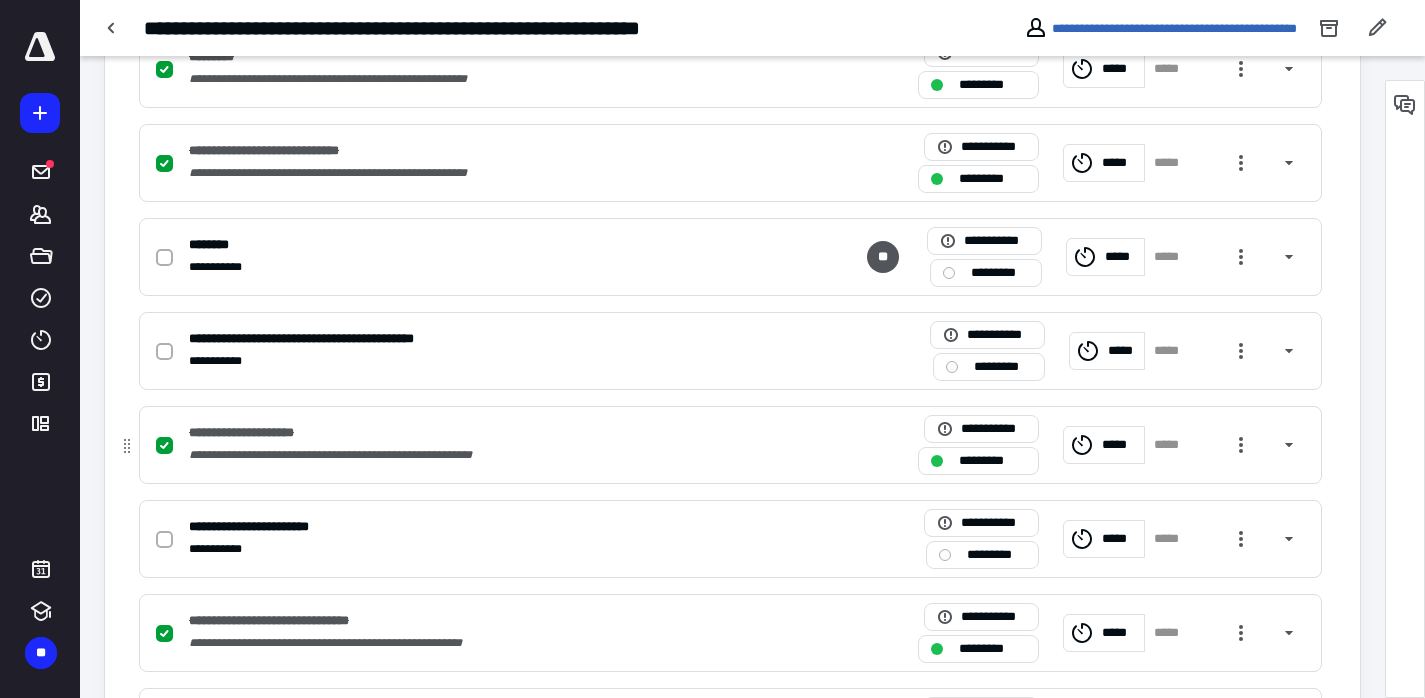 scroll, scrollTop: 792, scrollLeft: 0, axis: vertical 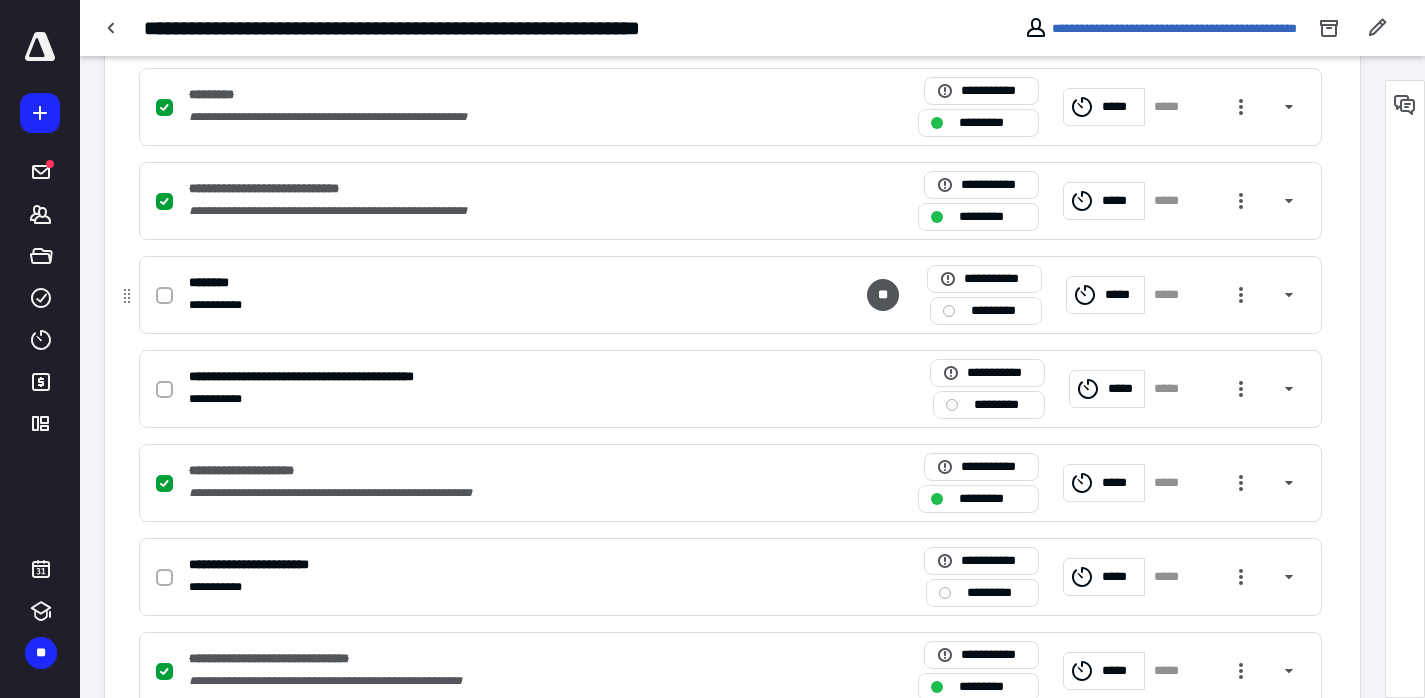 click on "**********" at bounding box center (468, 305) 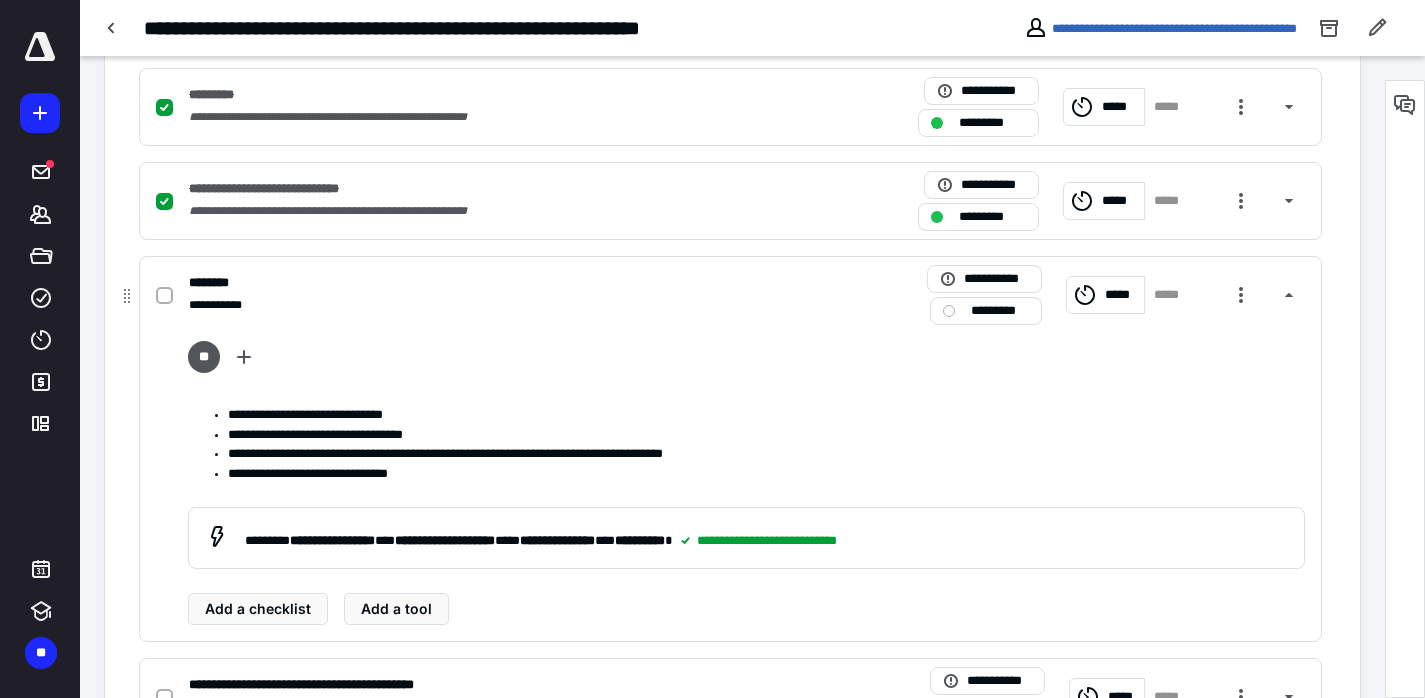 drag, startPoint x: 172, startPoint y: 288, endPoint x: 205, endPoint y: 303, distance: 36.249138 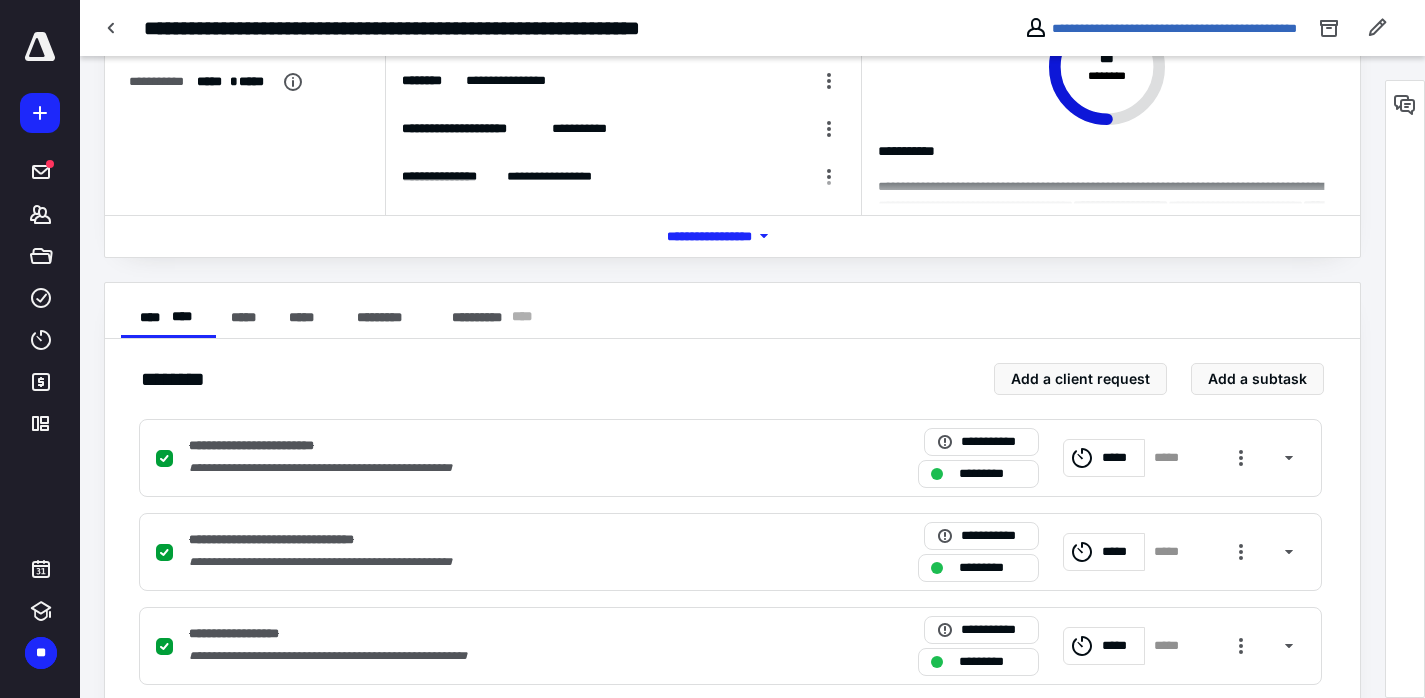 scroll, scrollTop: 0, scrollLeft: 0, axis: both 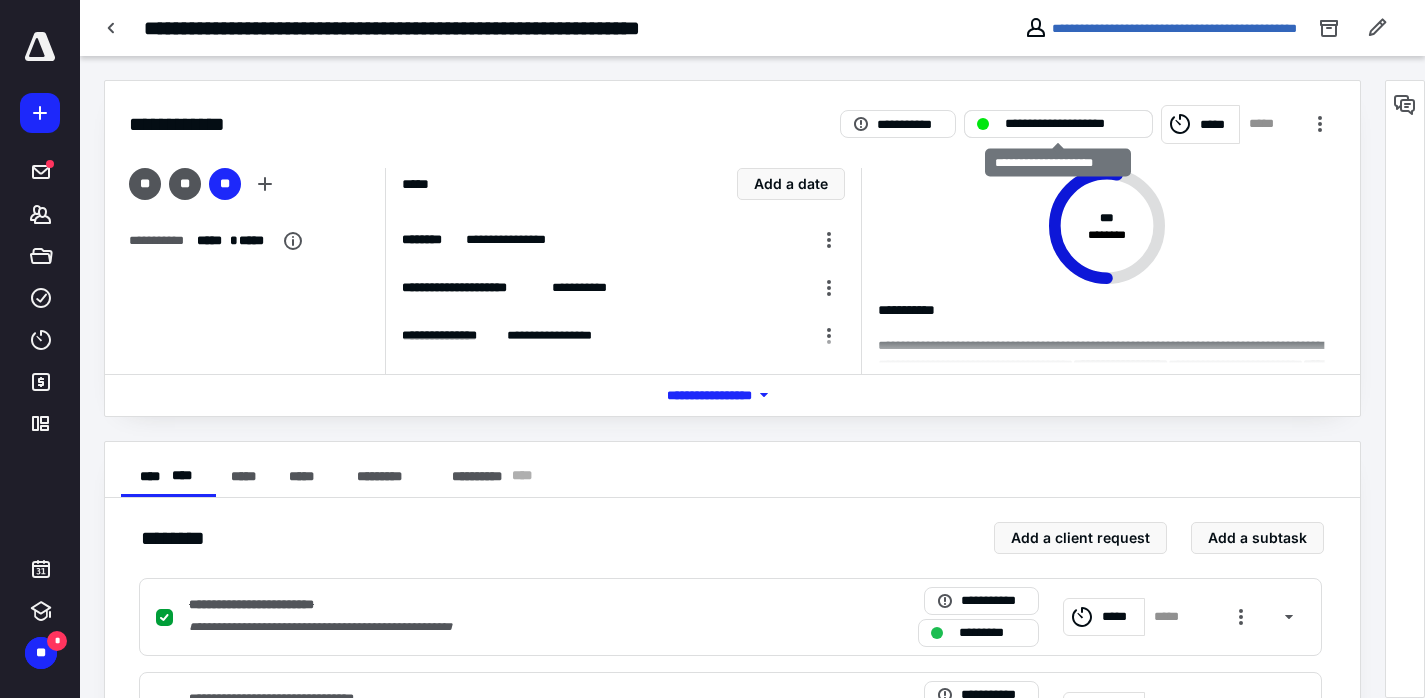 click on "**********" at bounding box center (1072, 124) 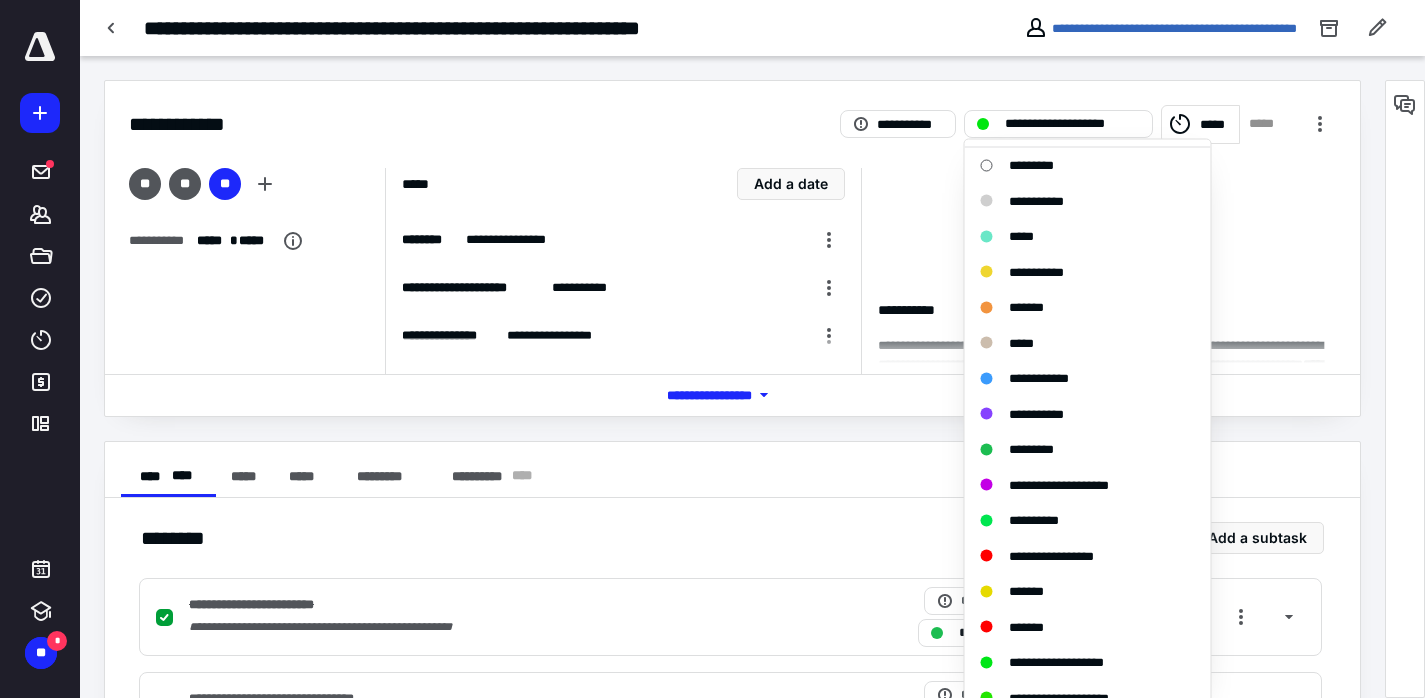 scroll, scrollTop: 392, scrollLeft: 0, axis: vertical 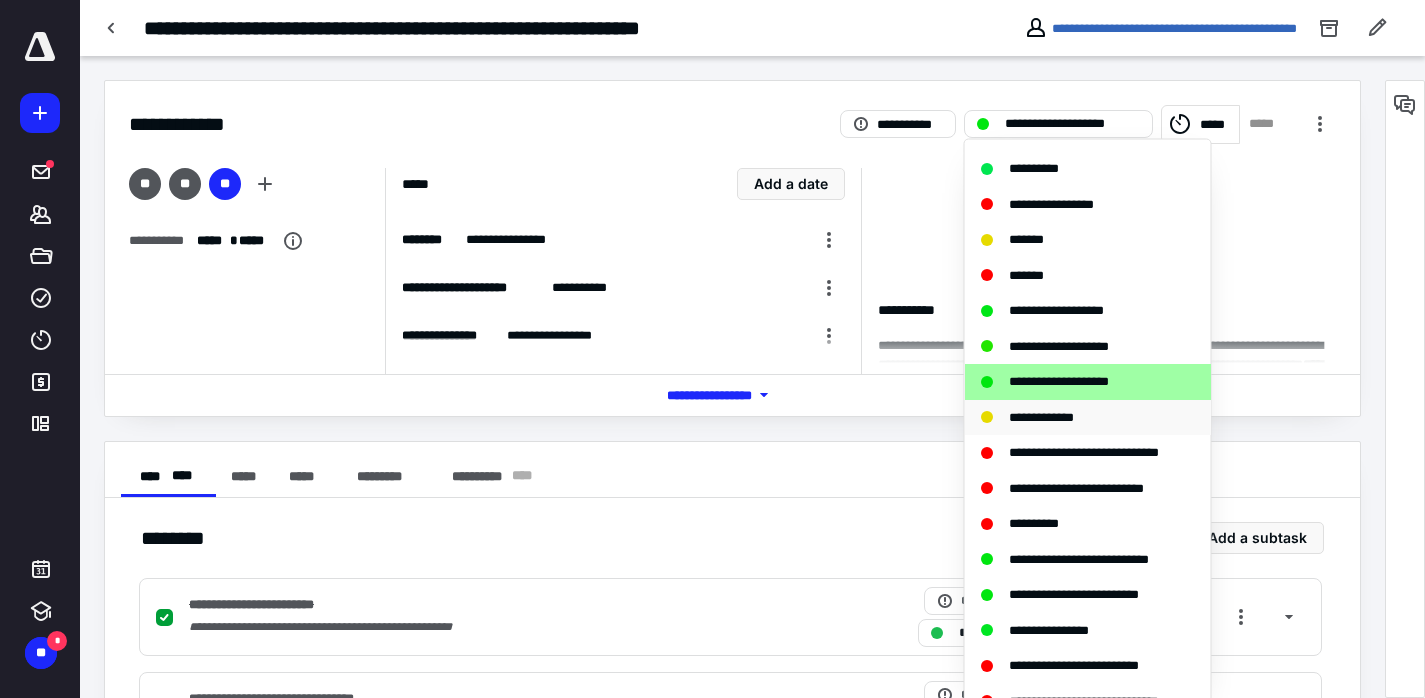 click on "**********" at bounding box center [1041, 417] 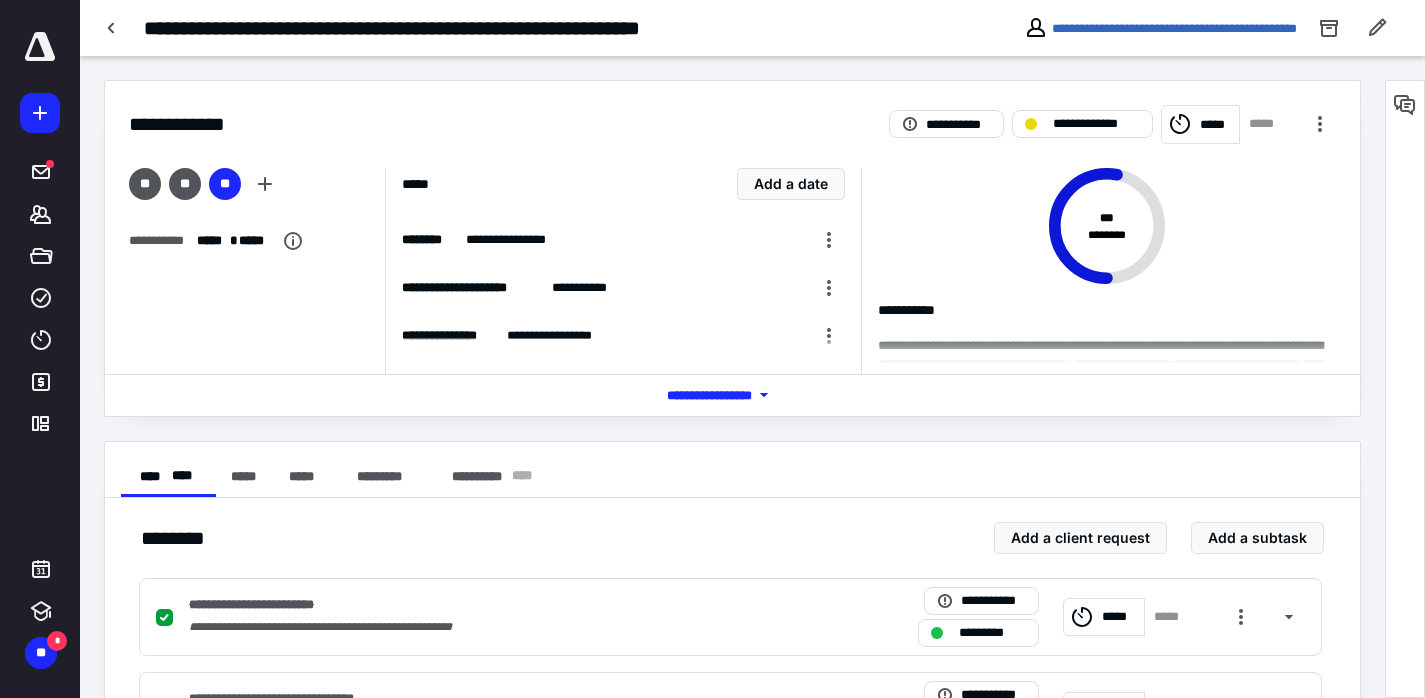 click on "**********" at bounding box center [1099, 271] 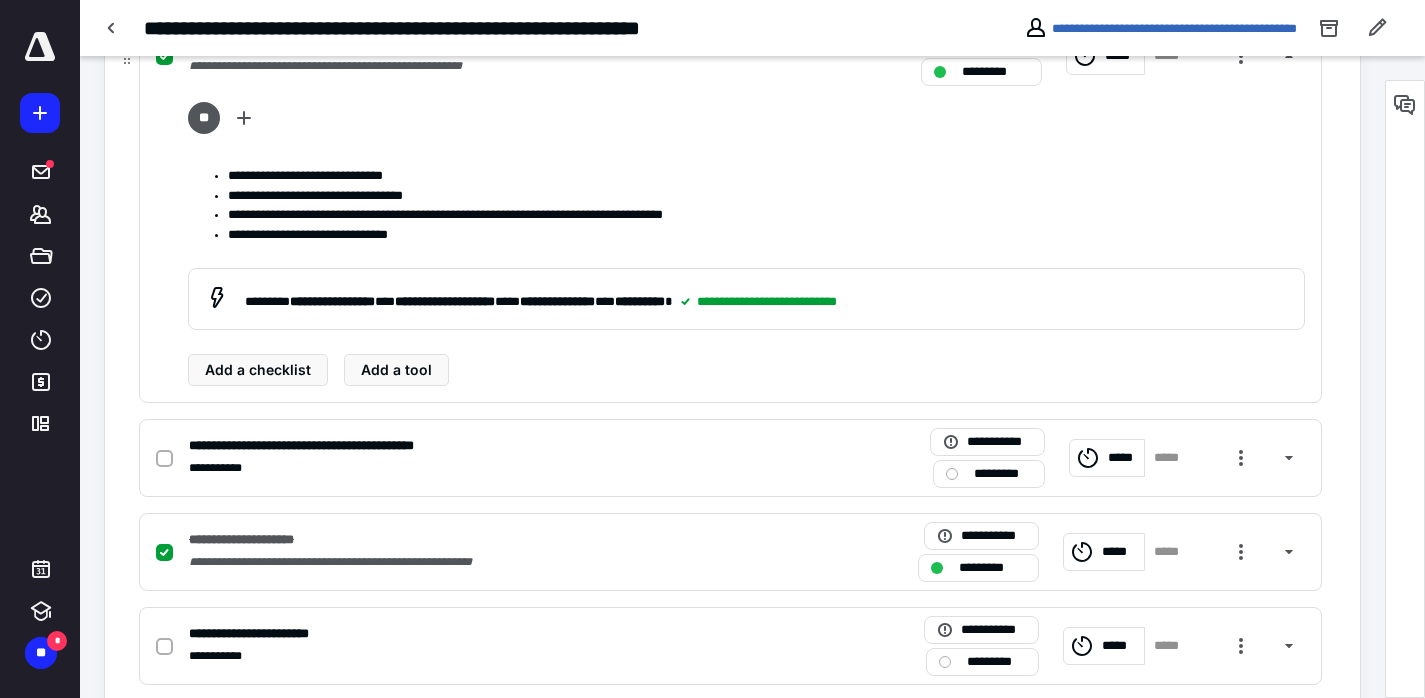 scroll, scrollTop: 892, scrollLeft: 0, axis: vertical 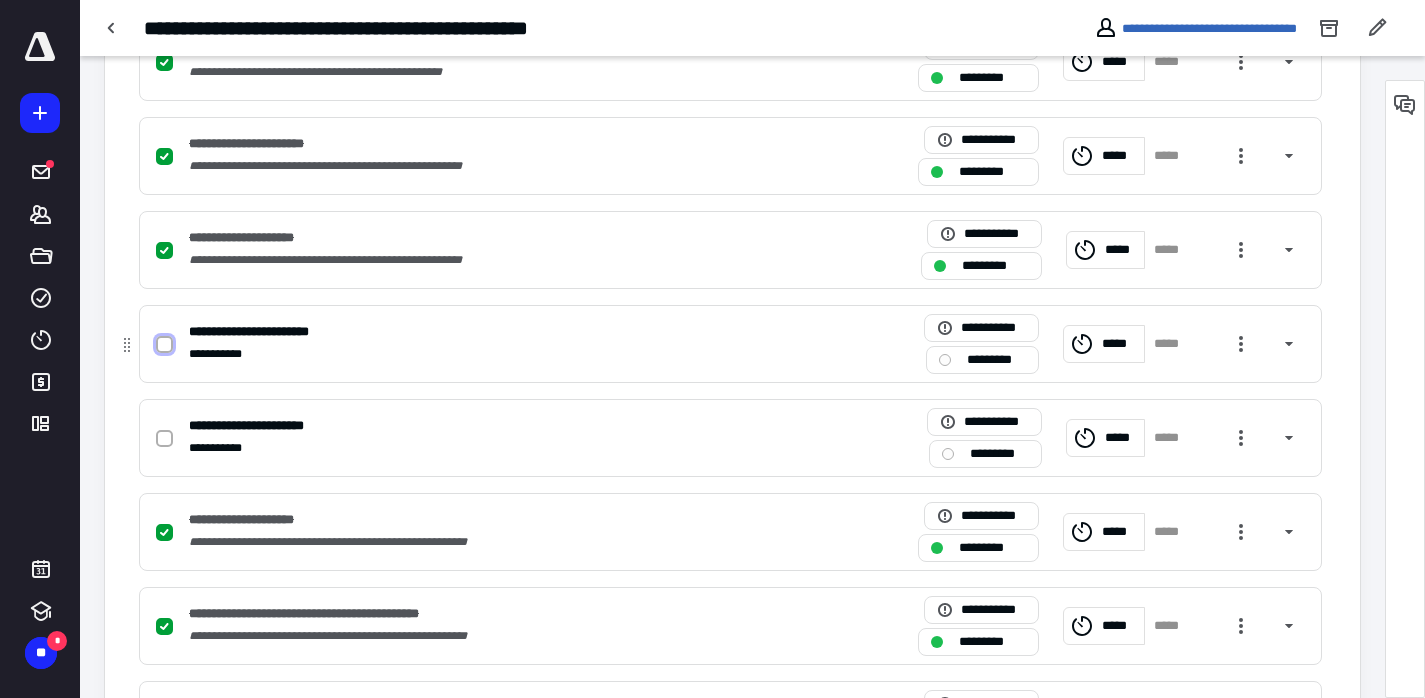 click at bounding box center [164, 345] 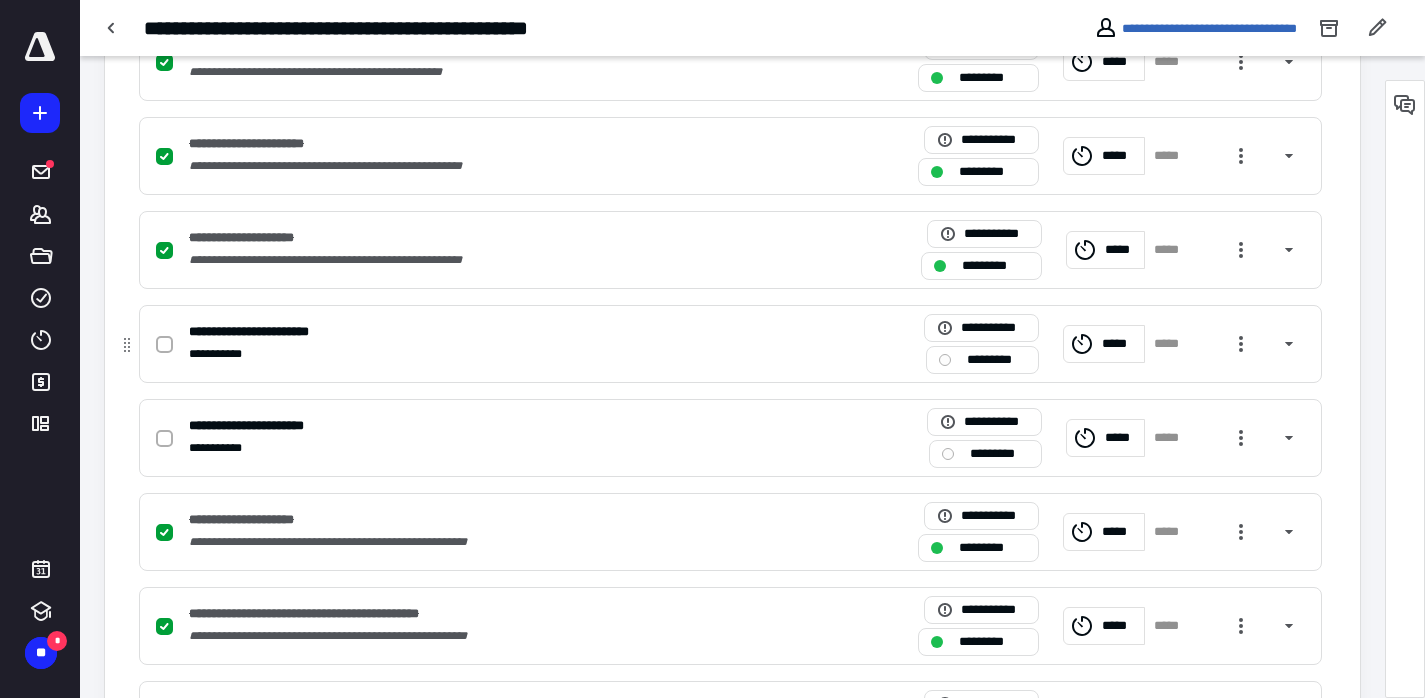 checkbox on "true" 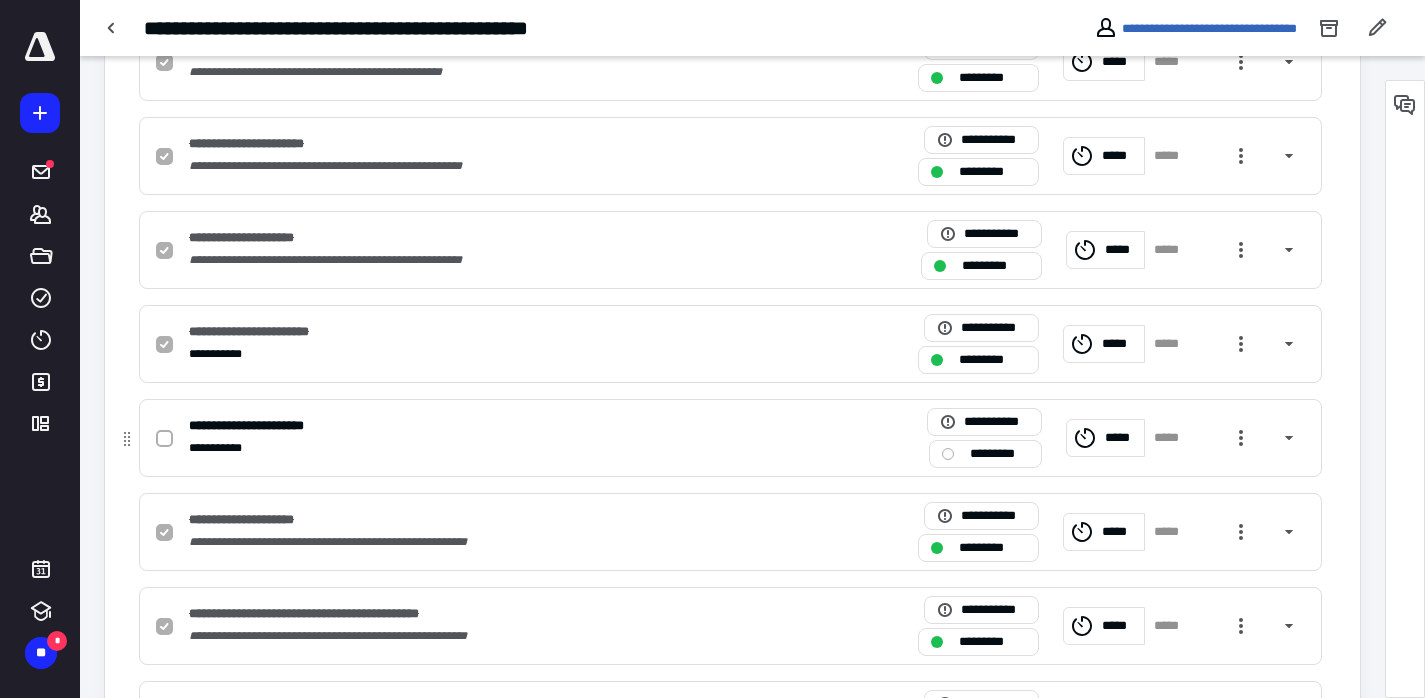 click at bounding box center [168, 438] 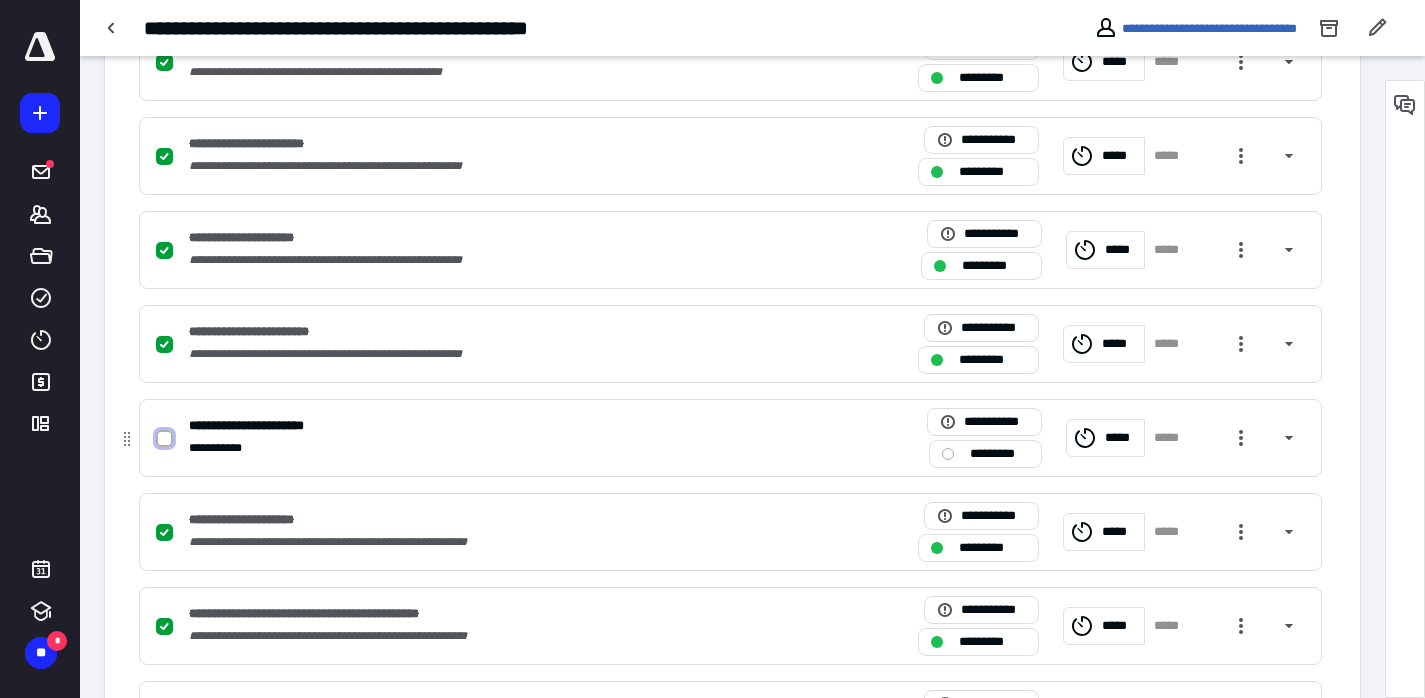 click at bounding box center [164, 439] 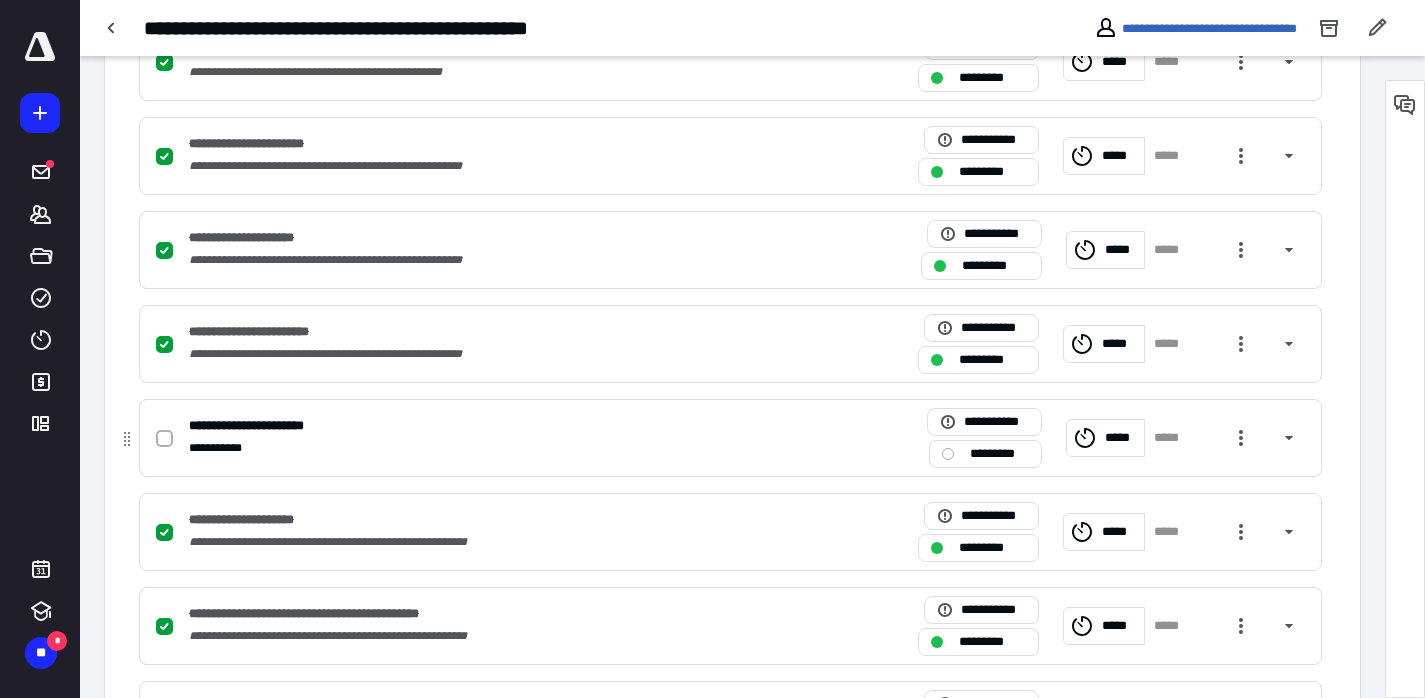 checkbox on "true" 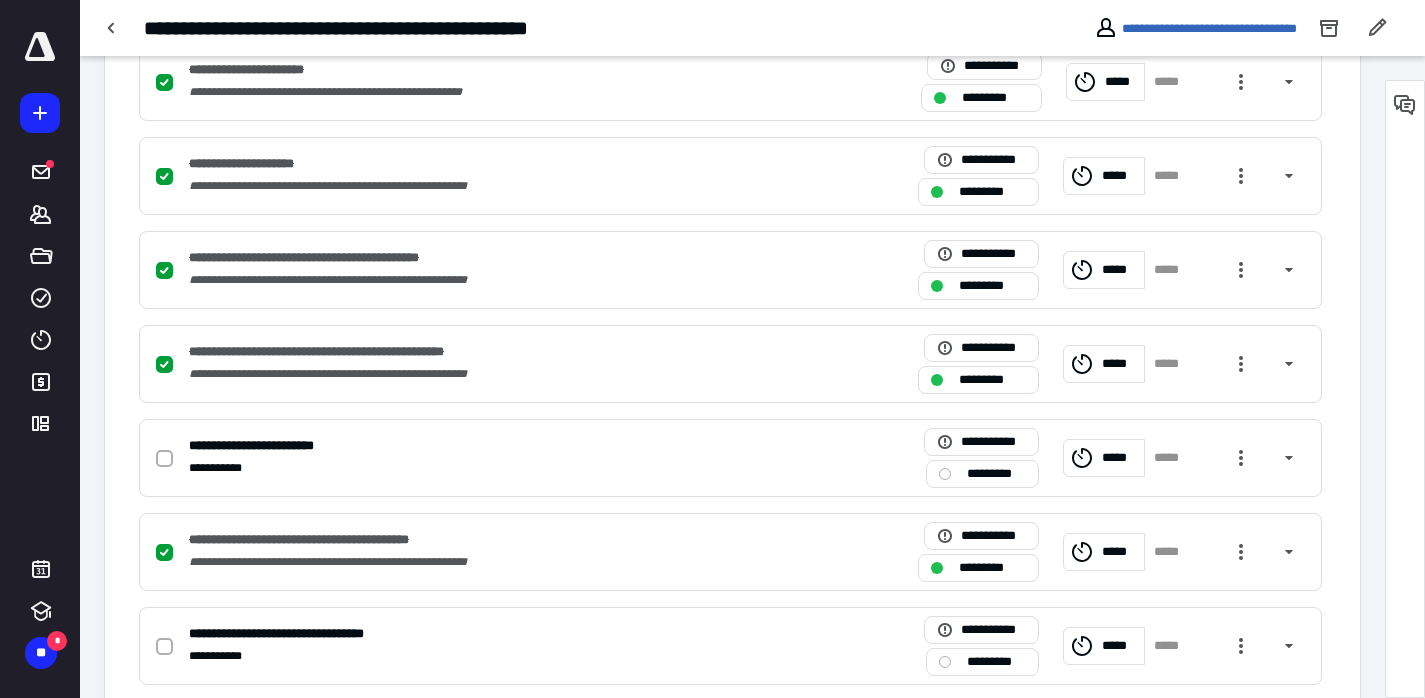 scroll, scrollTop: 2090, scrollLeft: 0, axis: vertical 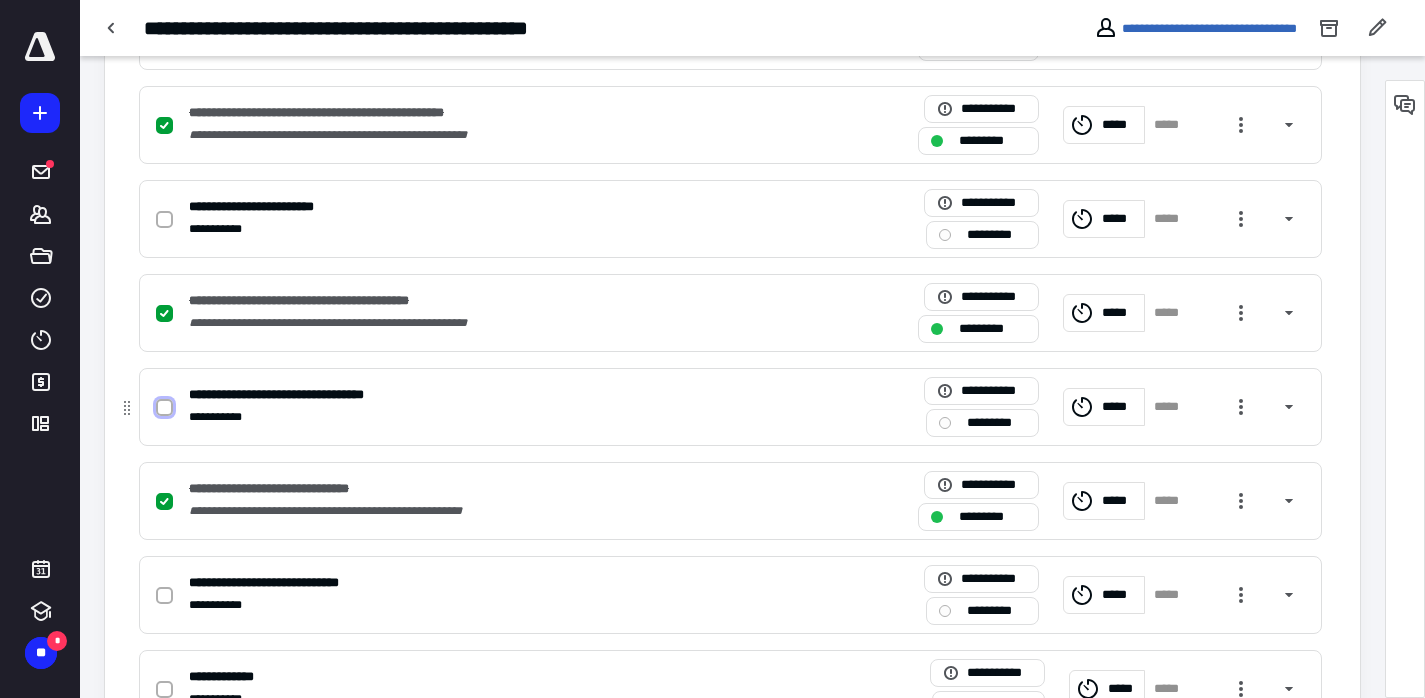click at bounding box center (164, 408) 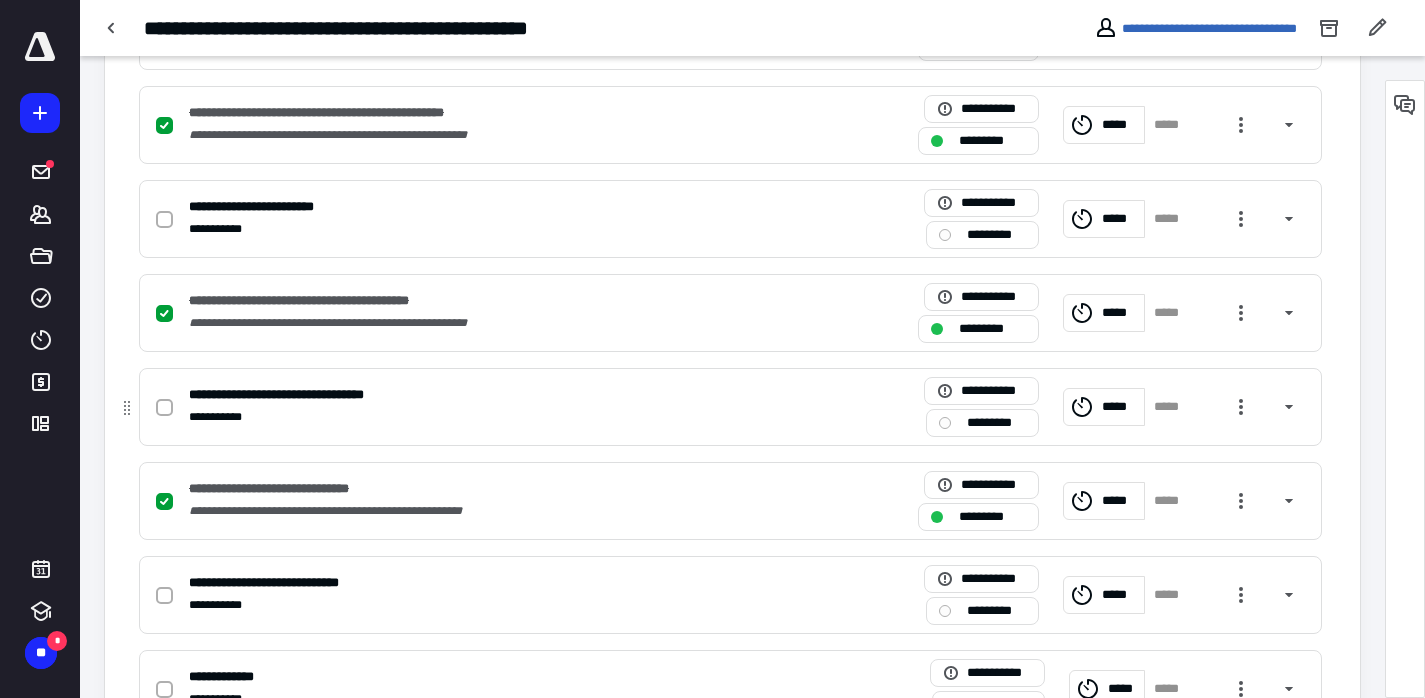 checkbox on "true" 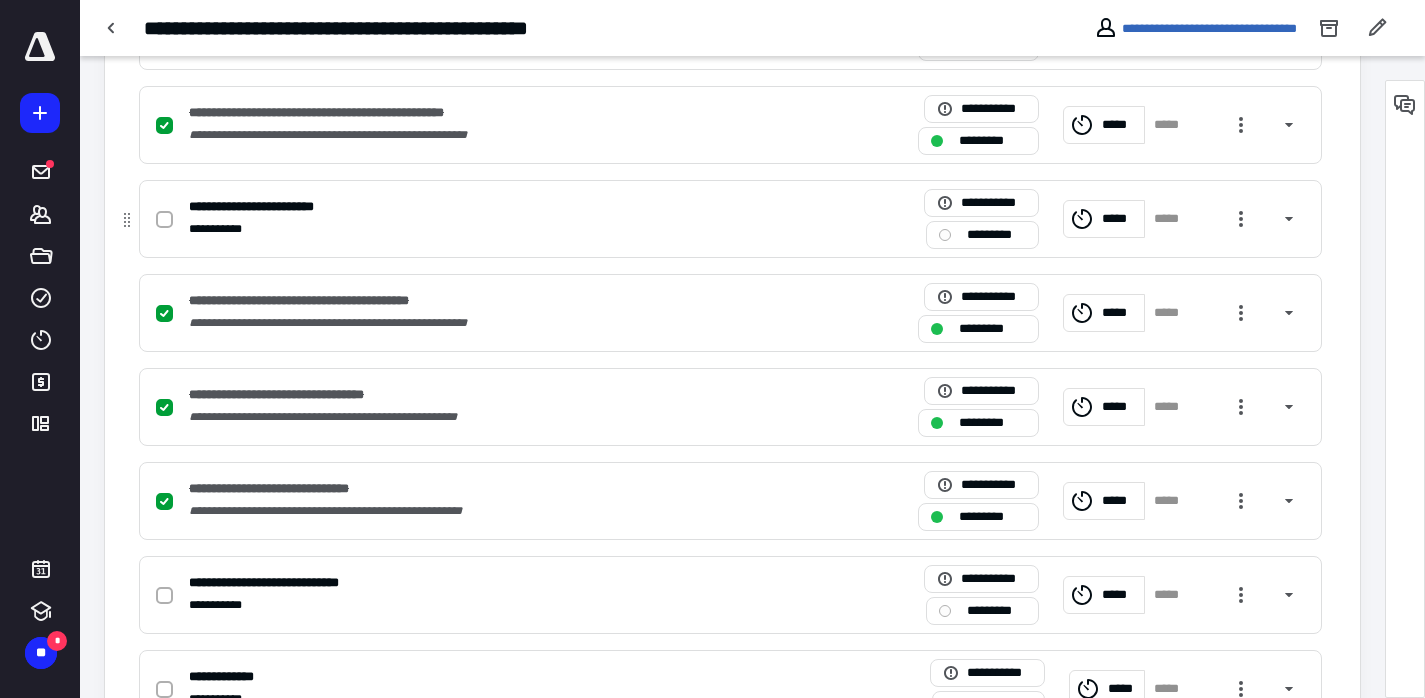 click 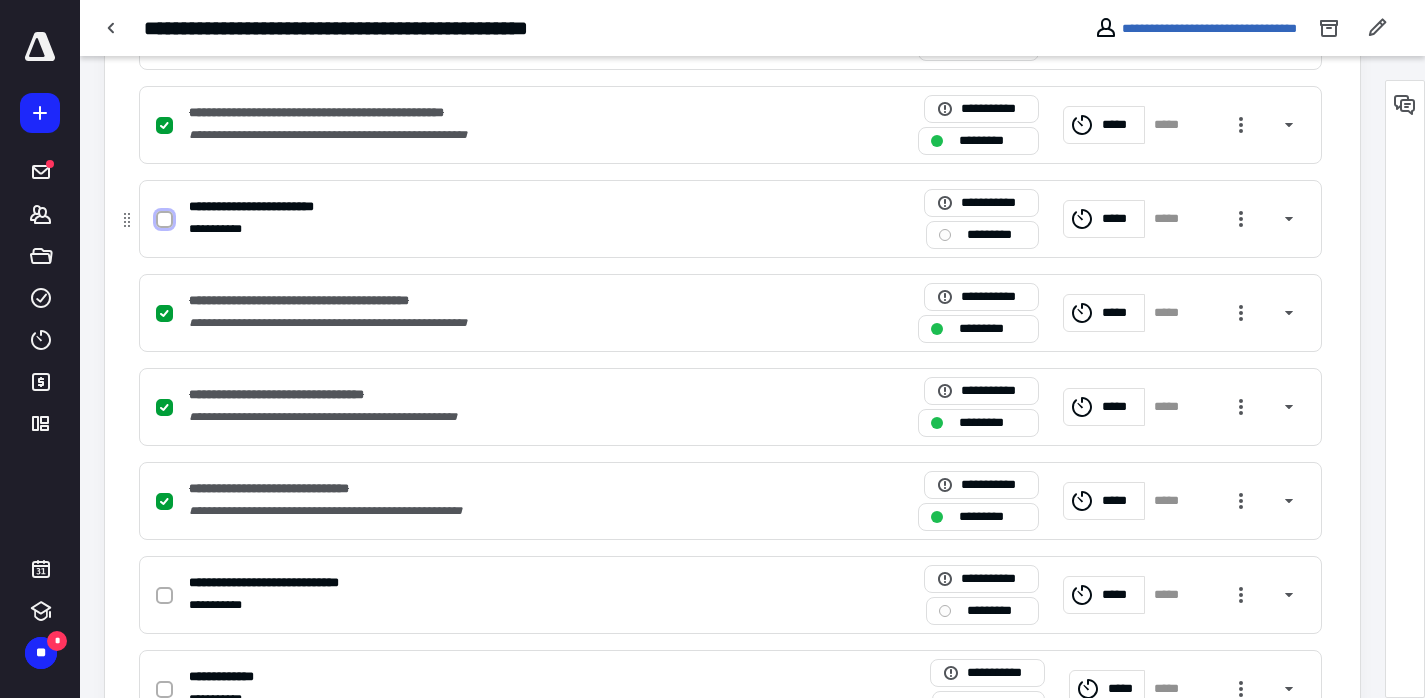 click at bounding box center [164, 220] 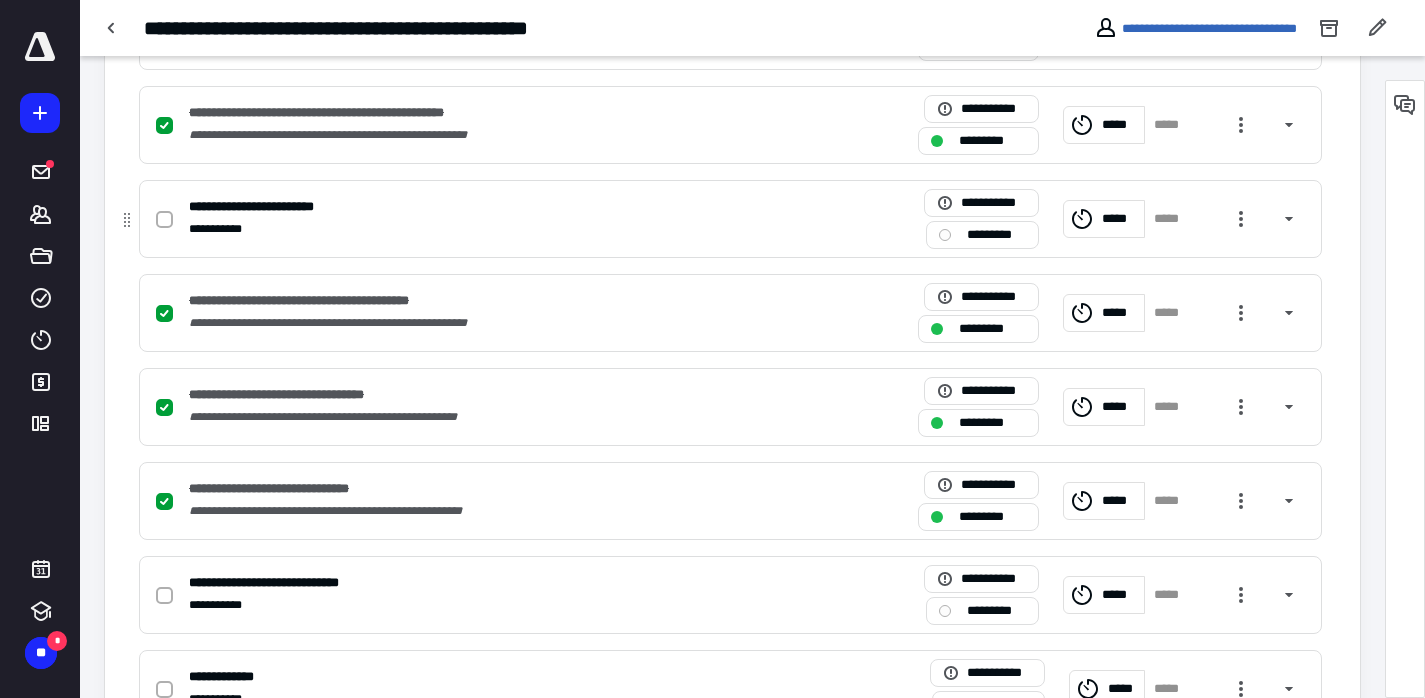 checkbox on "true" 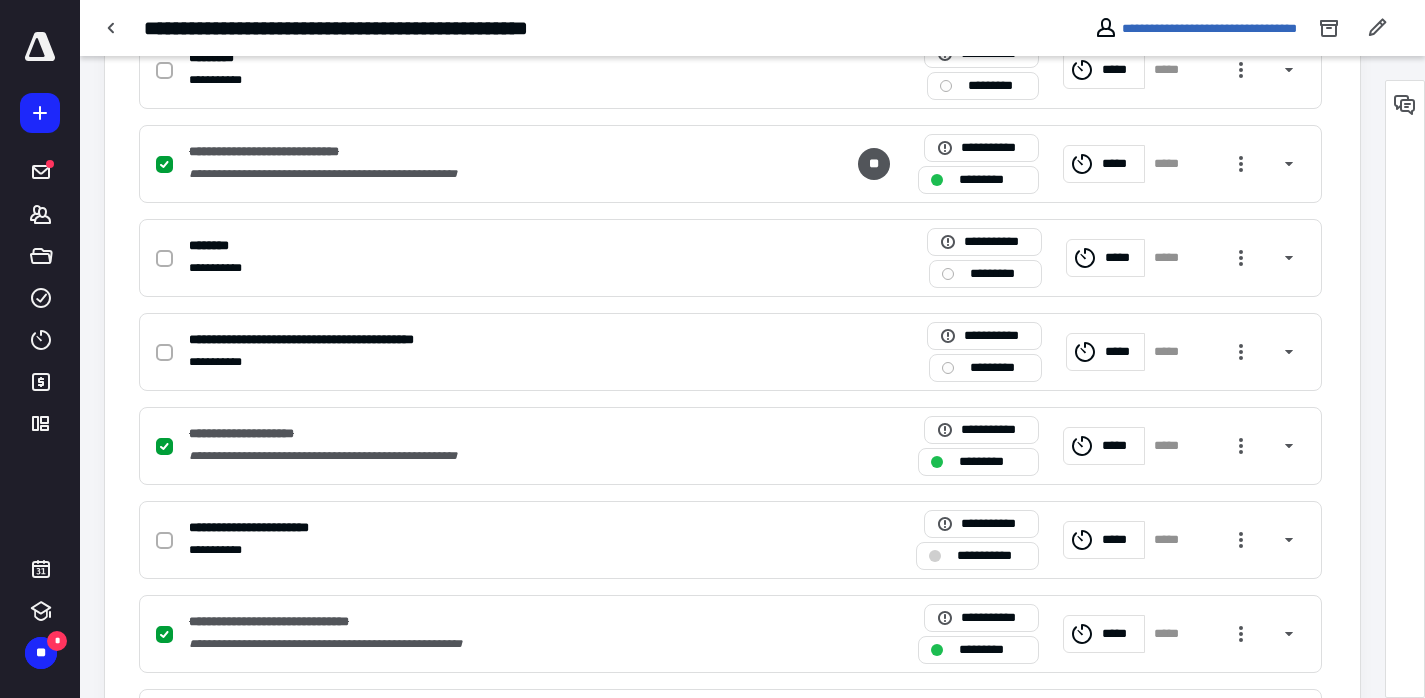 scroll, scrollTop: 0, scrollLeft: 0, axis: both 